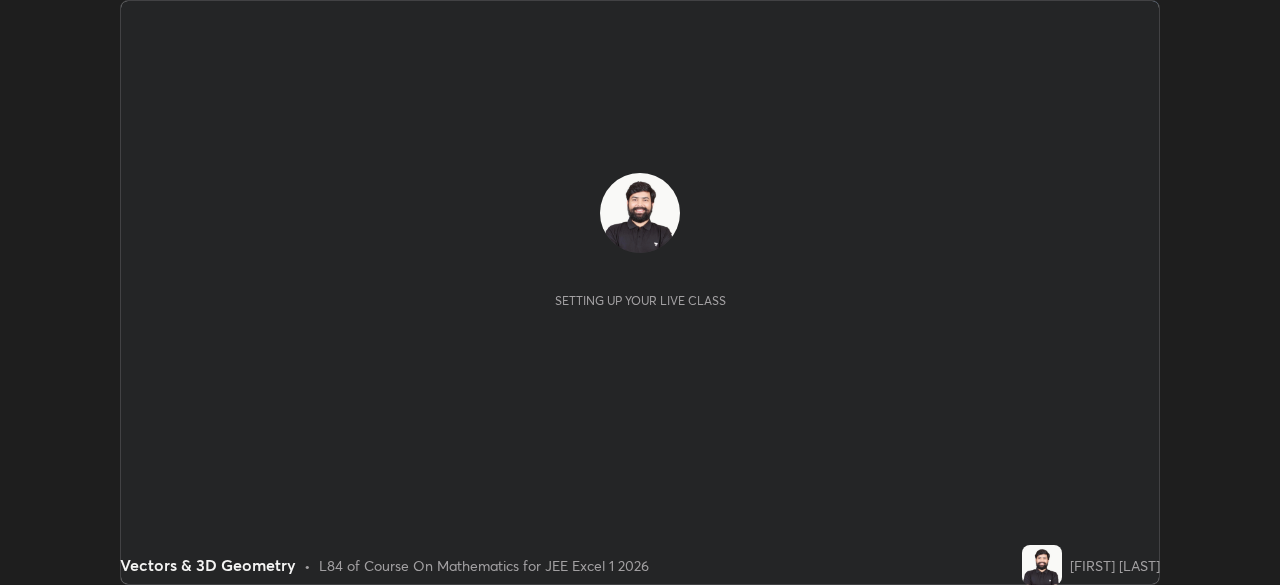 scroll, scrollTop: 0, scrollLeft: 0, axis: both 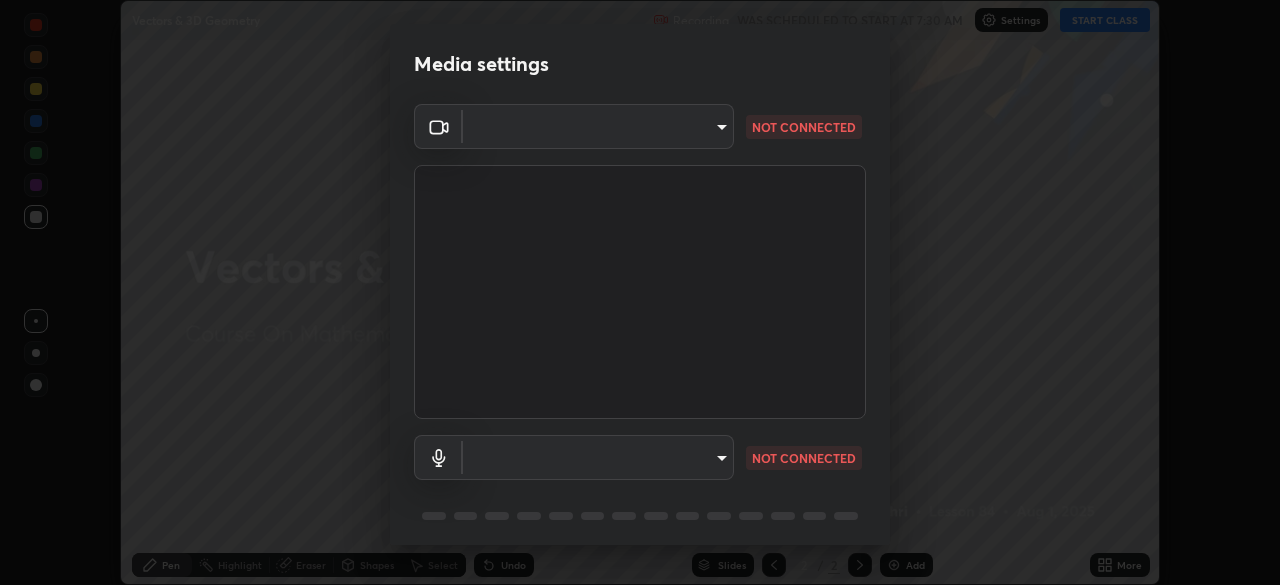type on "2e9b027d6a4255688e554df818383ce9ed5f881db366686a8468352ce6a31e43" 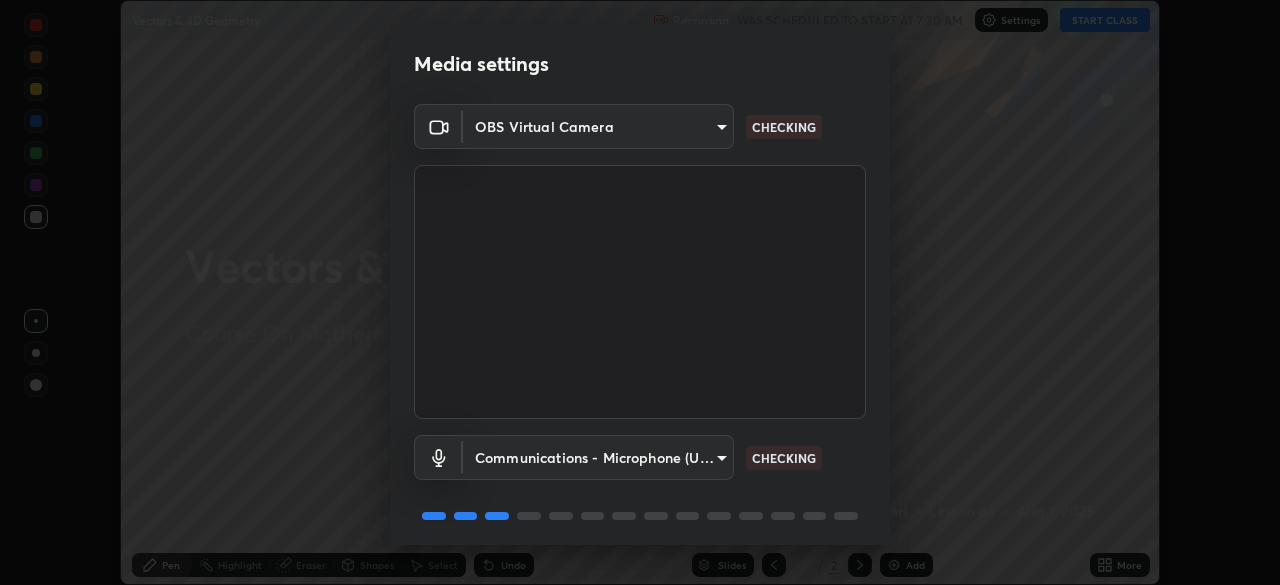 click on "Erase all Vectors & 3D Geometry Recording WAS SCHEDULED TO START AT  7:30 AM Settings START CLASS Setting up your live class Vectors & 3D Geometry • L84 of Course On Mathematics for JEE Excel 1 2026 [FIRST] [LAST] Pen Highlight Eraser Shapes Select Undo Slides 2 / 2 Add More No doubts shared Encourage your learners to ask a doubt for better clarity Report an issue Reason for reporting Buffering Chat not working Audio - Video sync issue Educator video quality low ​ Attach an image Report Media settings OBS Virtual Camera 2e9b027d6a4255688e554df818383ce9ed5f881db366686a8468352ce6a31e43 CHECKING Communications - Microphone (USB PnP Sound Device) communications CHECKING 1 / 5 Next" at bounding box center [640, 292] 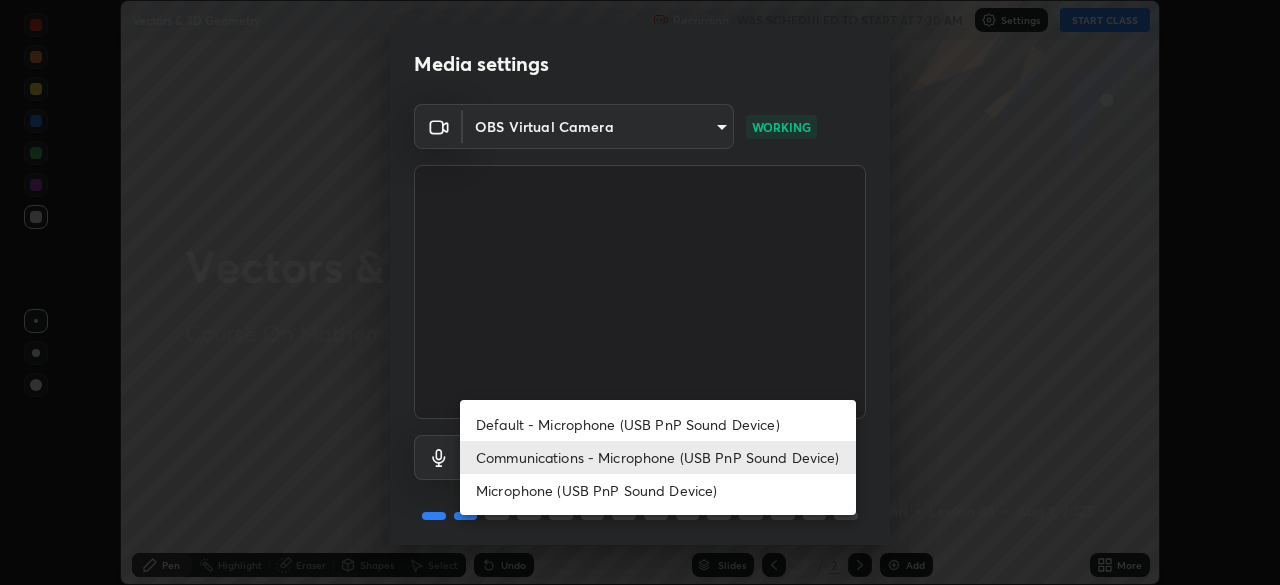 click on "Default - Microphone (USB PnP Sound Device)" at bounding box center (658, 424) 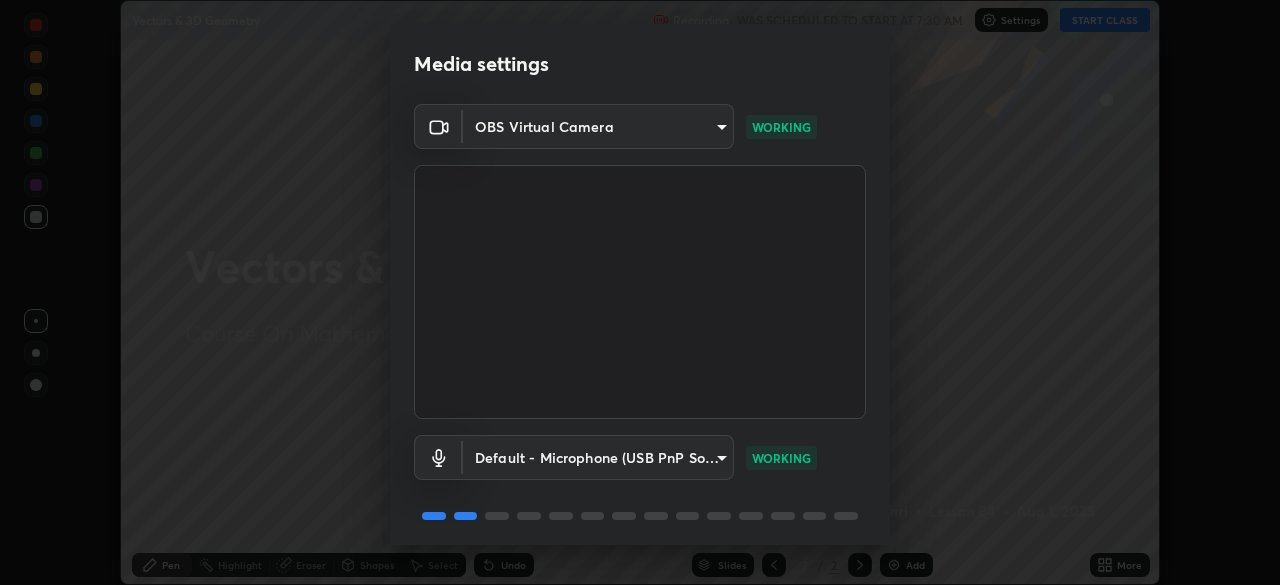 click on "Erase all Vectors & 3D Geometry Recording WAS SCHEDULED TO START AT  7:30 AM Settings START CLASS Setting up your live class Vectors & 3D Geometry • L84 of Course On Mathematics for JEE Excel 1 2026 [FIRST] [LAST] Pen Highlight Eraser Shapes Select Undo Slides 2 / 2 Add More No doubts shared Encourage your learners to ask a doubt for better clarity Report an issue Reason for reporting Buffering Chat not working Audio - Video sync issue Educator video quality low ​ Attach an image Report Media settings OBS Virtual Camera 2e9b027d6a4255688e554df818383ce9ed5f881db366686a8468352ce6a31e43 WORKING Default - Microphone (USB PnP Sound Device) default WORKING 1 / 5 Next" at bounding box center [640, 292] 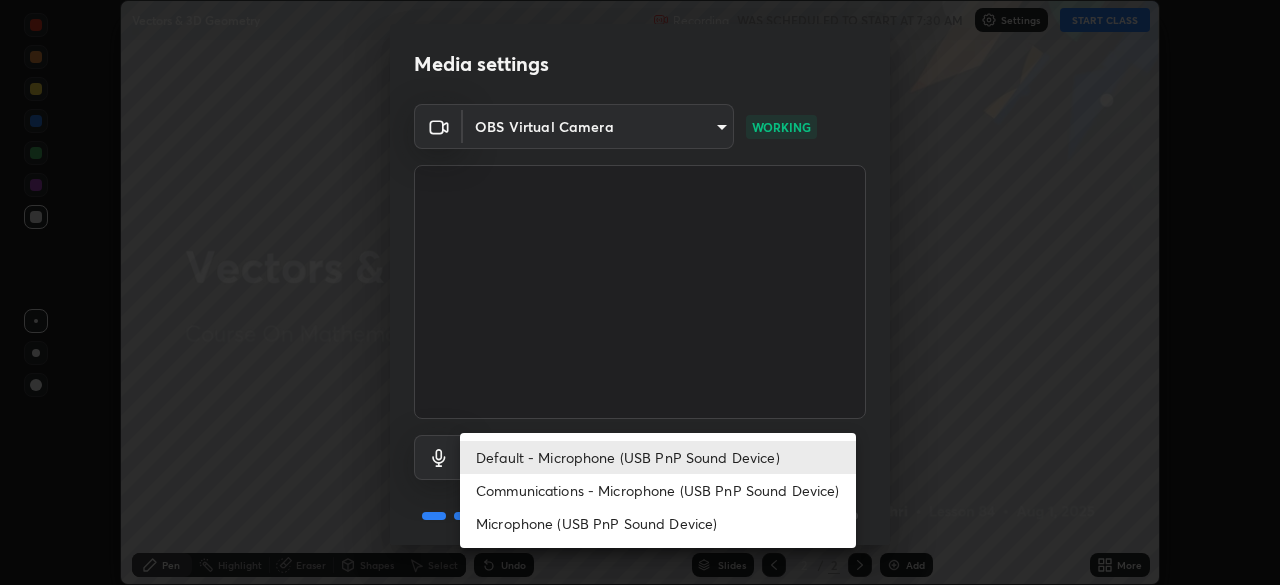 click on "Communications - Microphone (USB PnP Sound Device)" at bounding box center (658, 490) 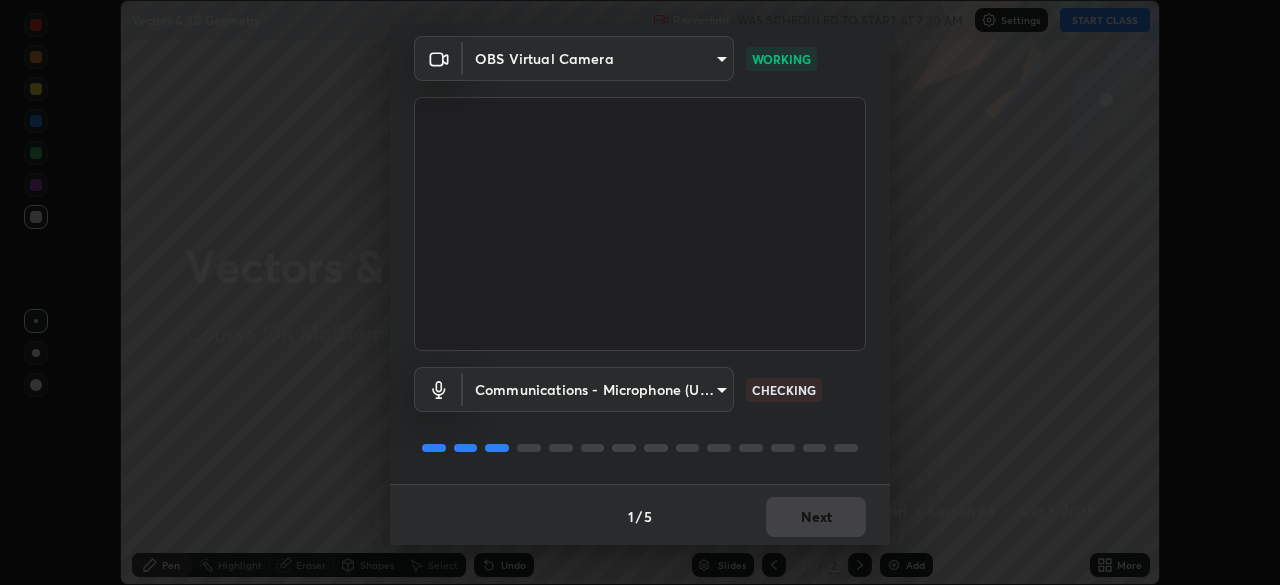 scroll, scrollTop: 71, scrollLeft: 0, axis: vertical 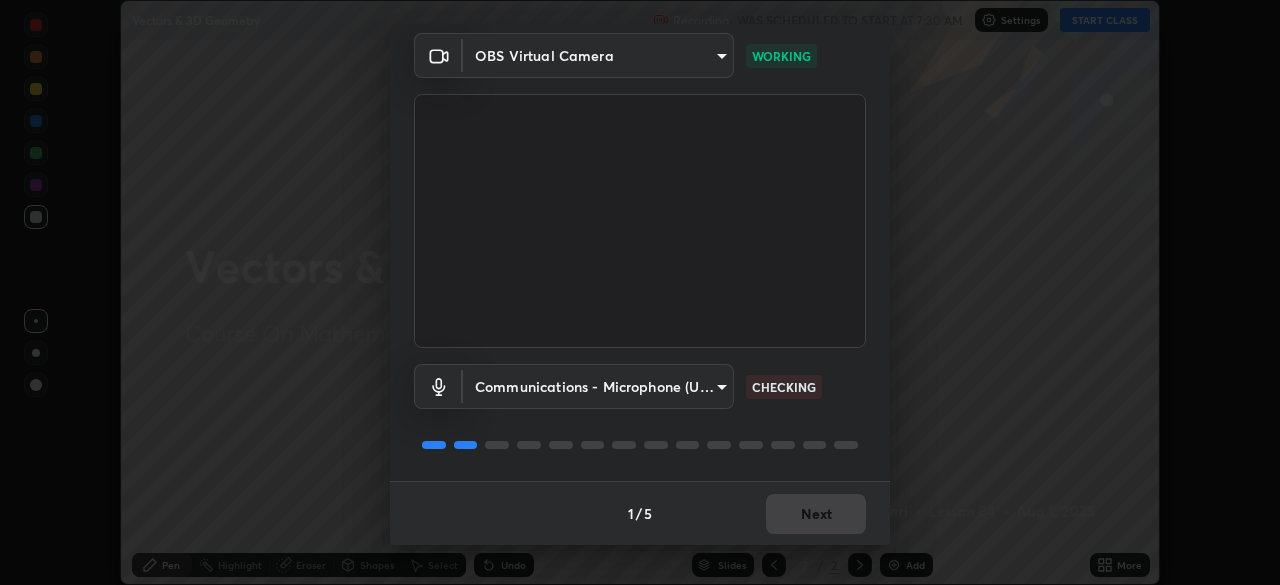 click on "1 / 5 Next" at bounding box center (640, 513) 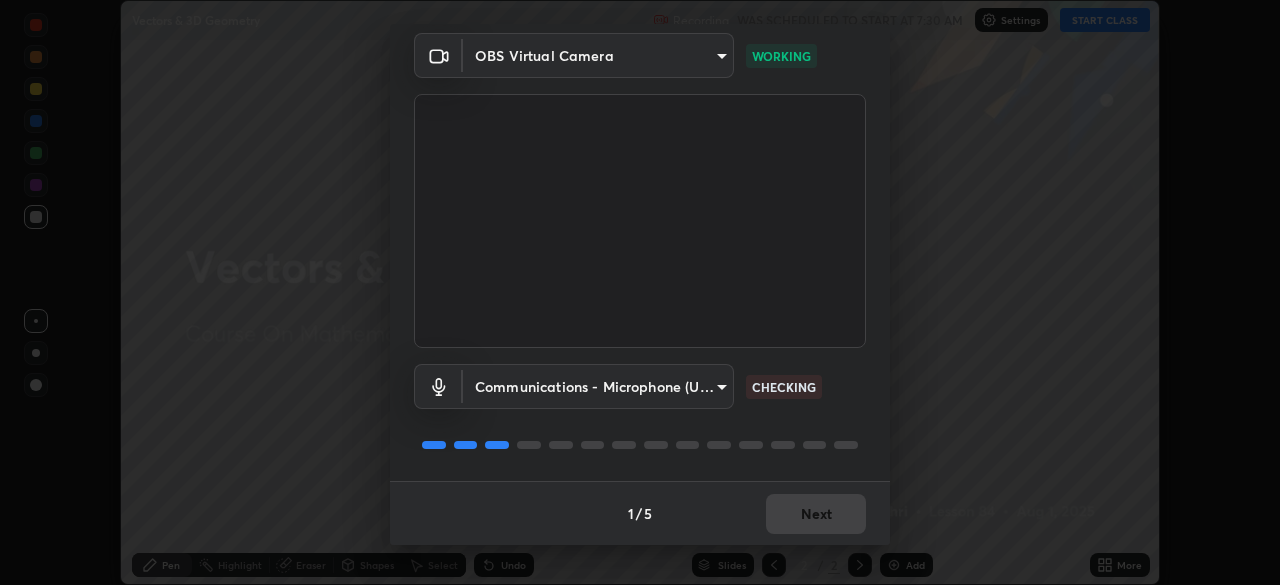 click on "1 / 5 Next" at bounding box center (640, 513) 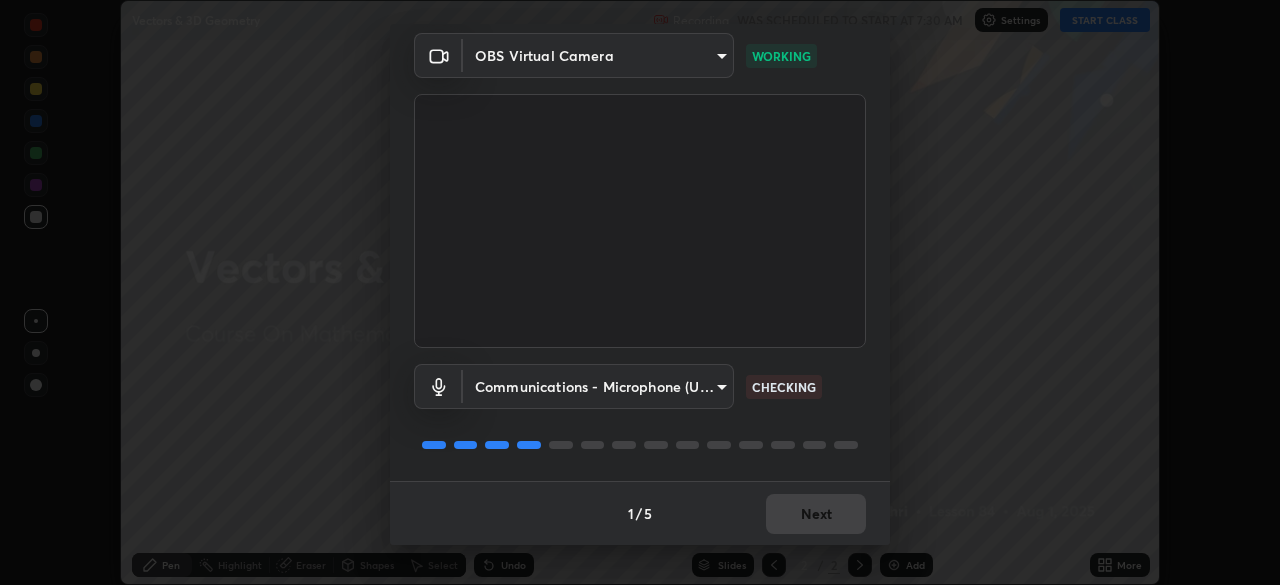 click on "1 / 5 Next" at bounding box center [640, 513] 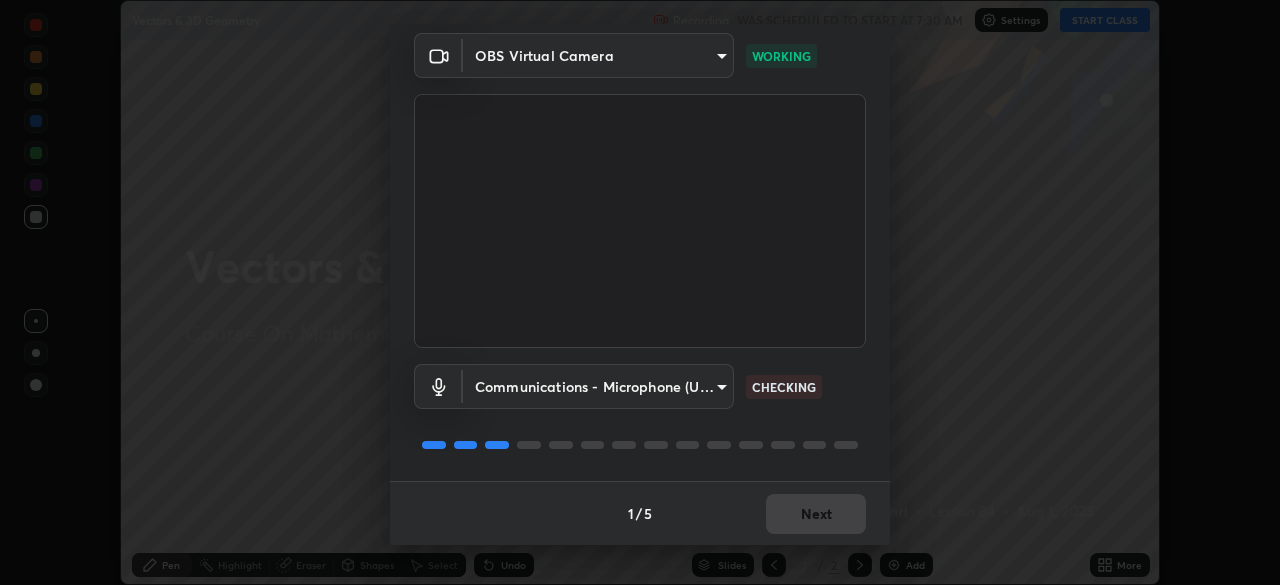 click on "1 / 5 Next" at bounding box center (640, 513) 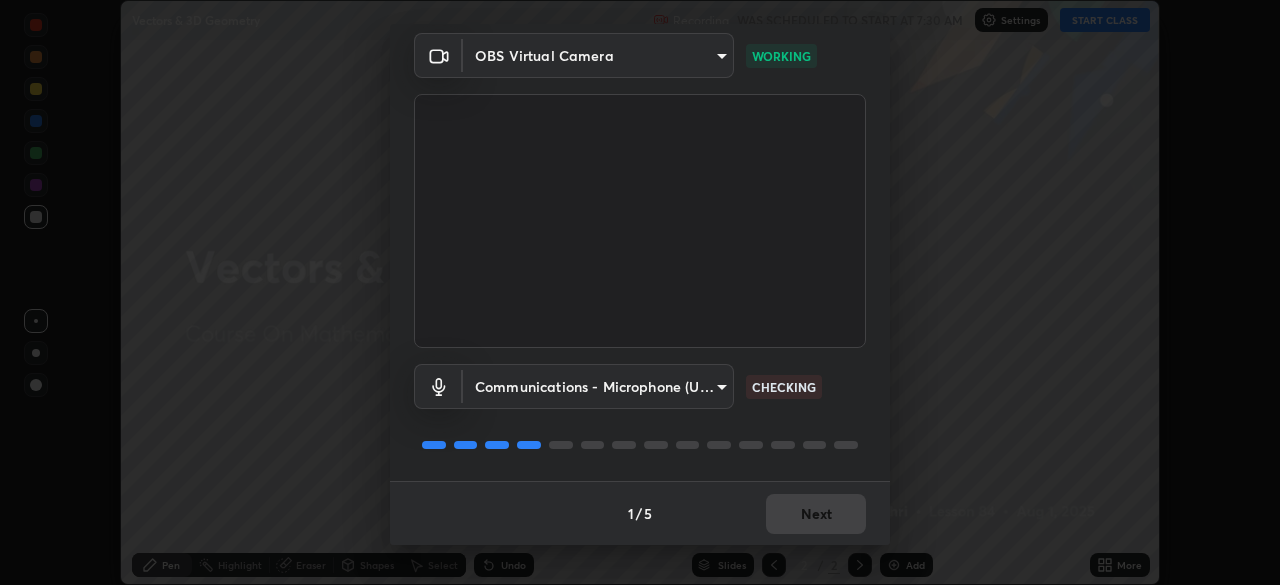 click on "1 / 5 Next" at bounding box center (640, 513) 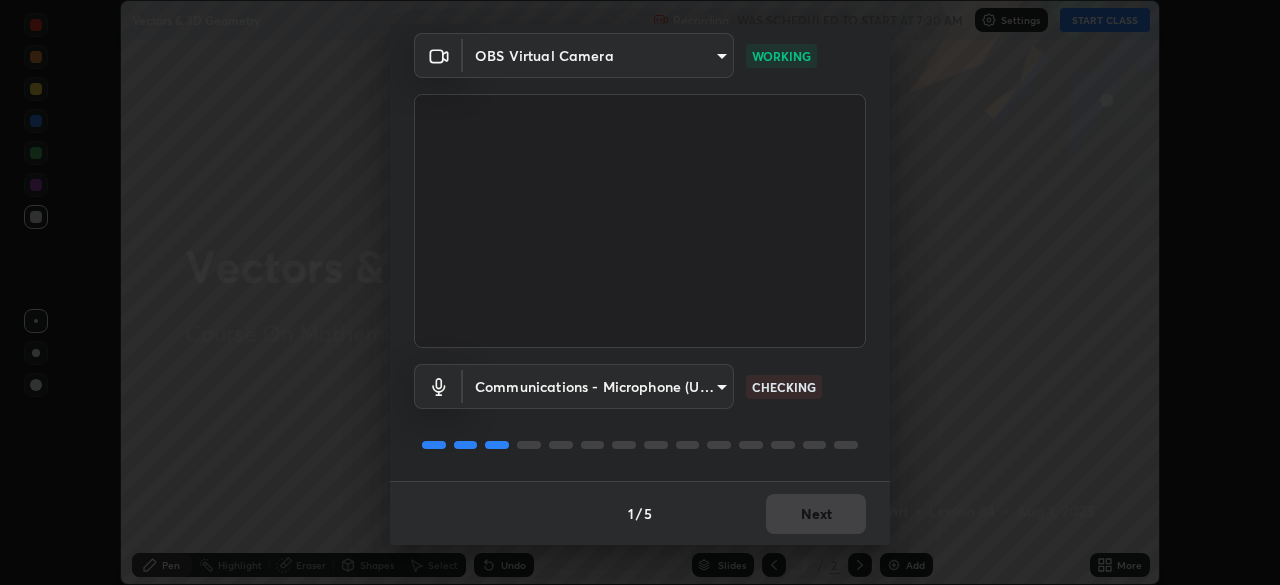 click on "1 / 5 Next" at bounding box center (640, 513) 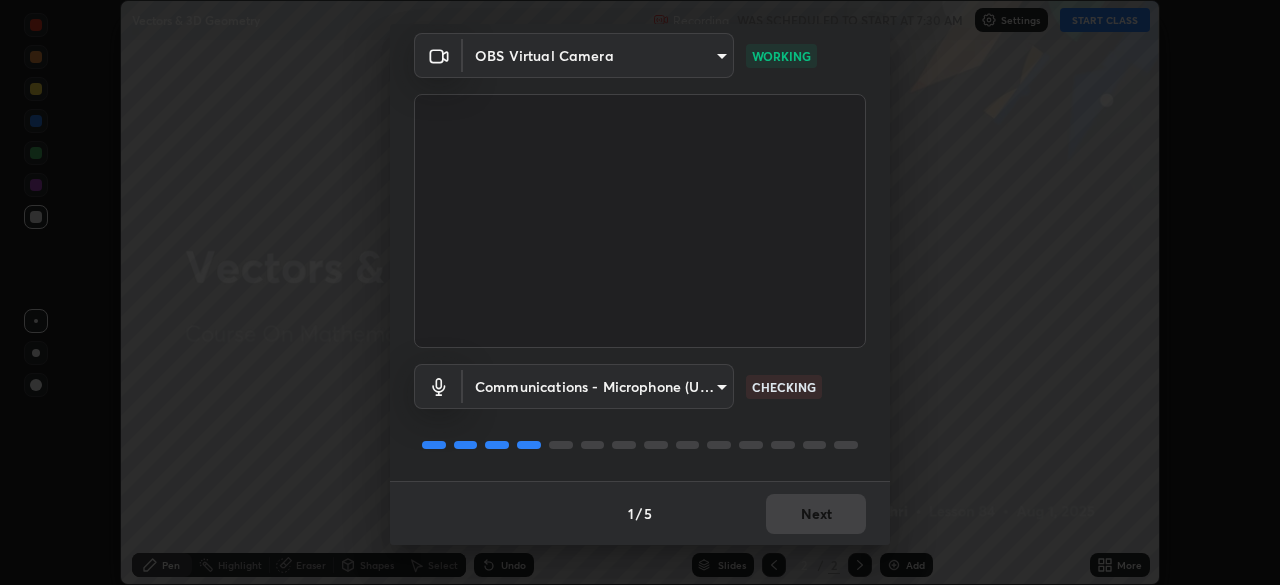 click on "Next" at bounding box center (816, 514) 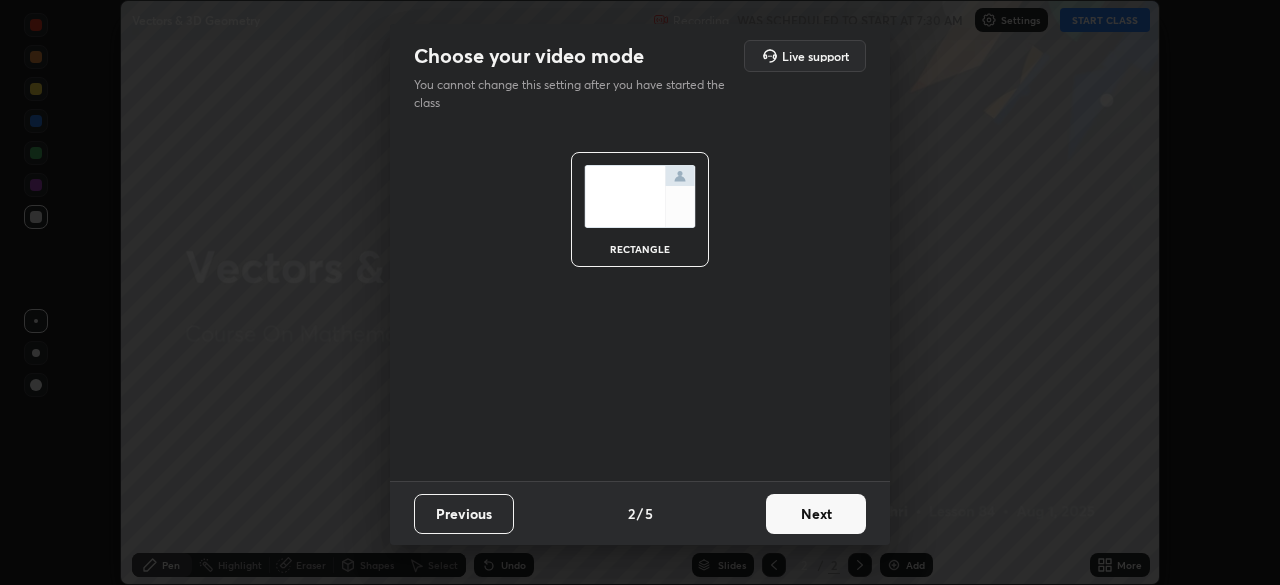 scroll, scrollTop: 0, scrollLeft: 0, axis: both 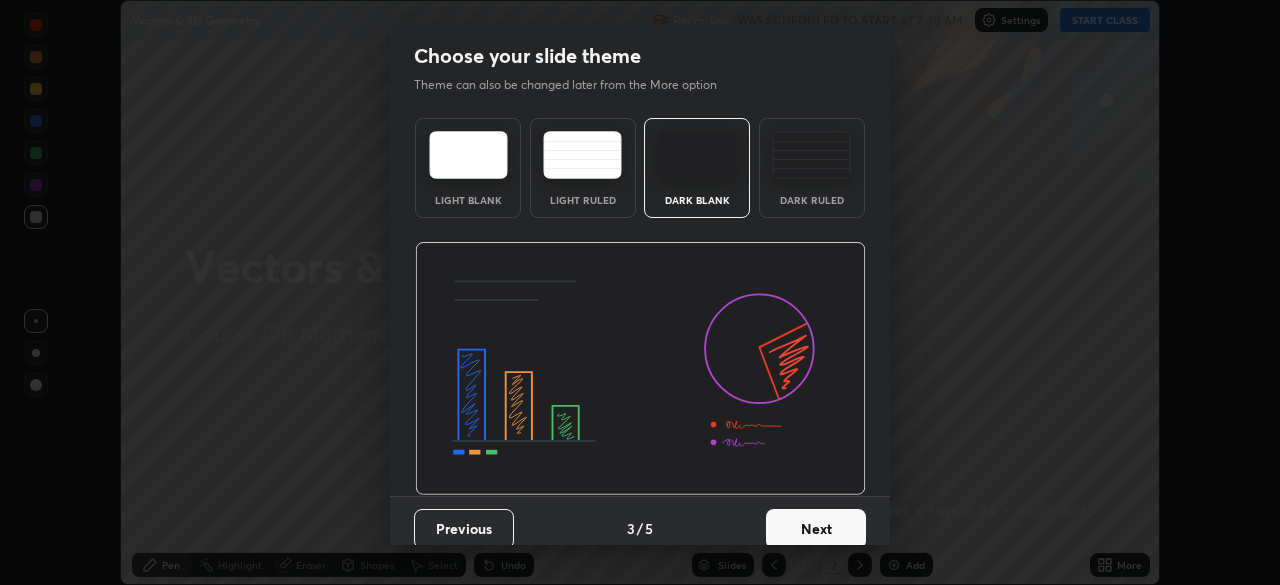 click on "Next" at bounding box center [816, 529] 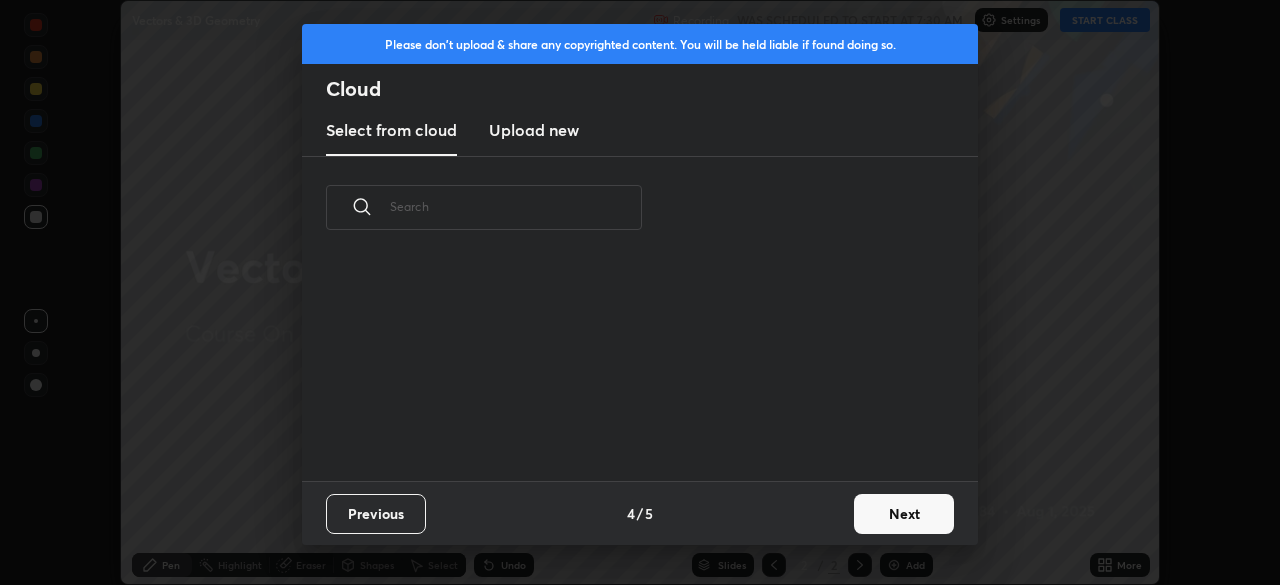 click on "Next" at bounding box center [904, 514] 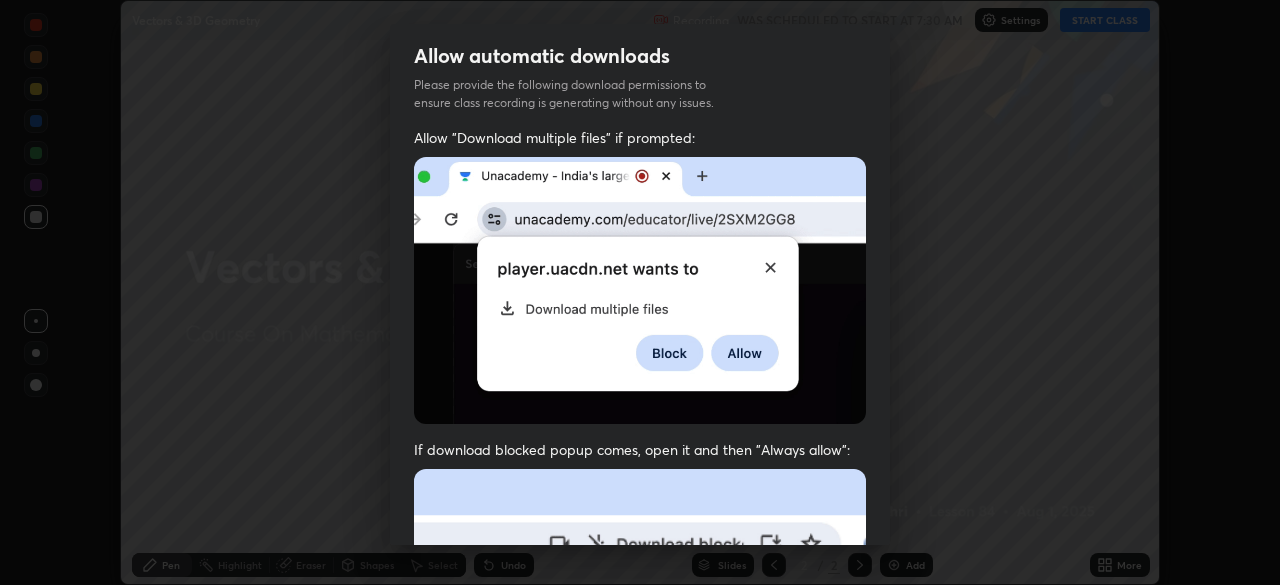 click at bounding box center (640, 687) 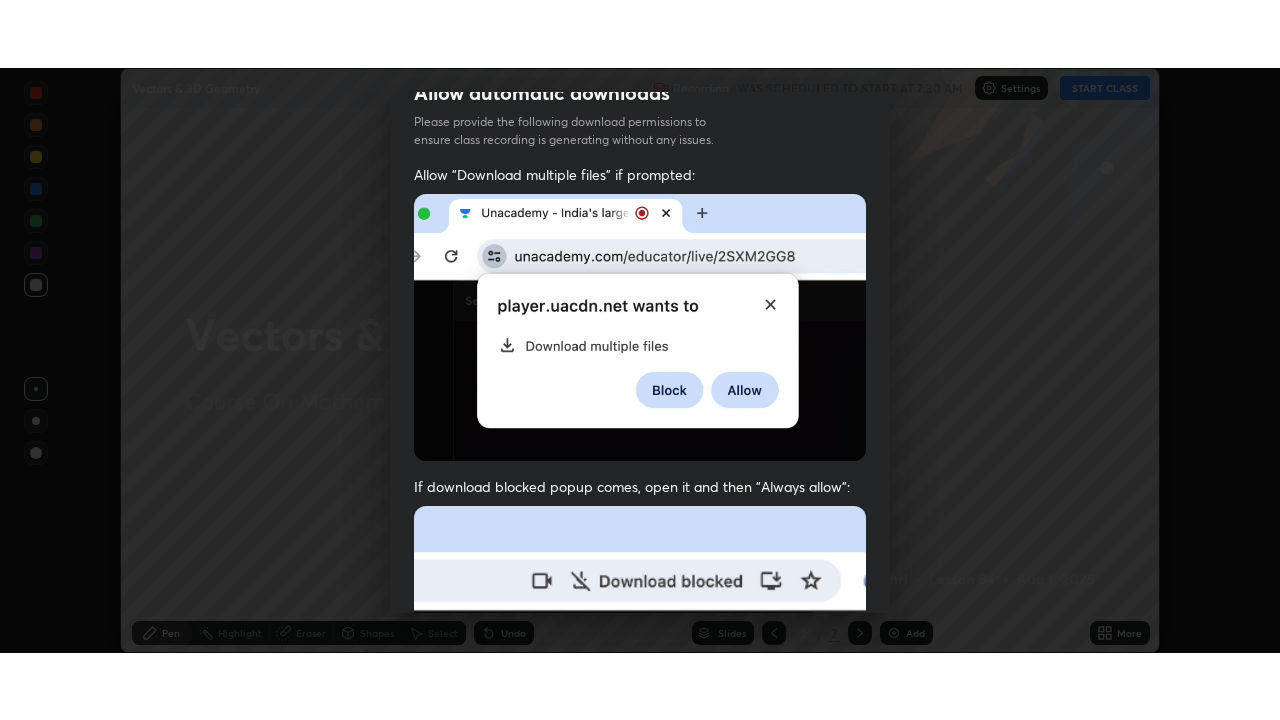 scroll, scrollTop: 479, scrollLeft: 0, axis: vertical 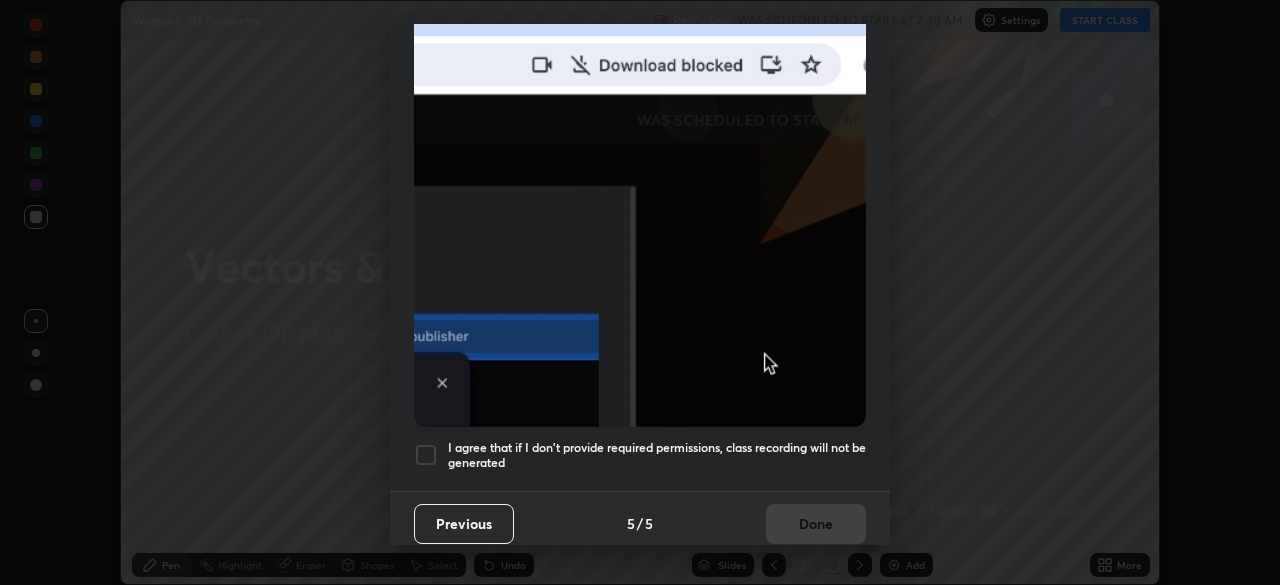 click at bounding box center (426, 455) 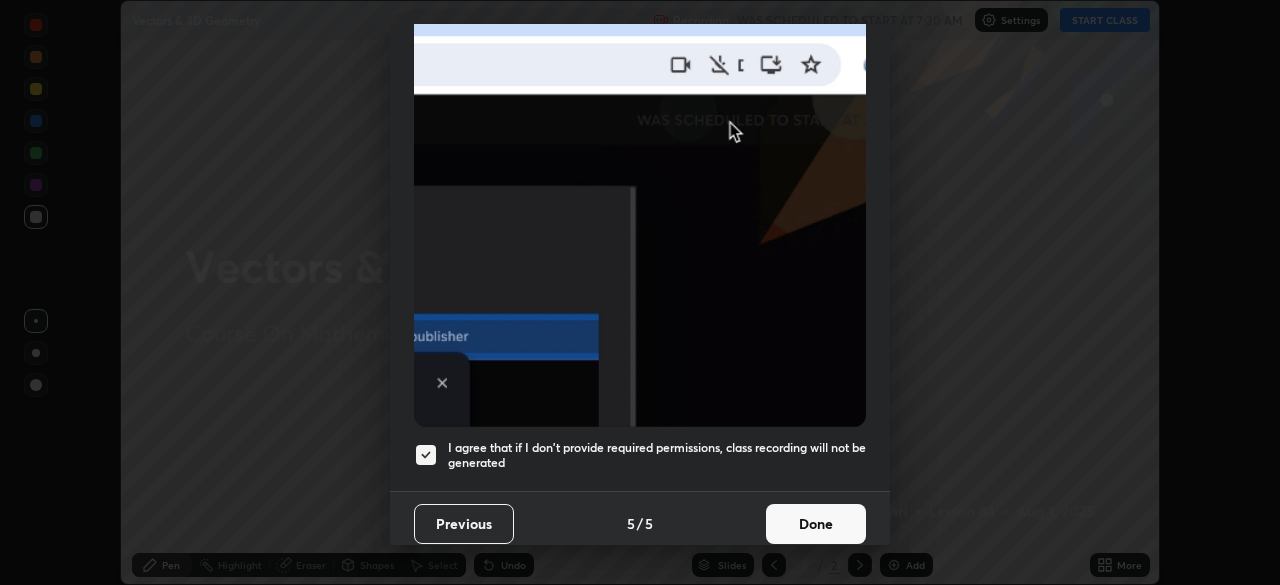 click on "Done" at bounding box center [816, 524] 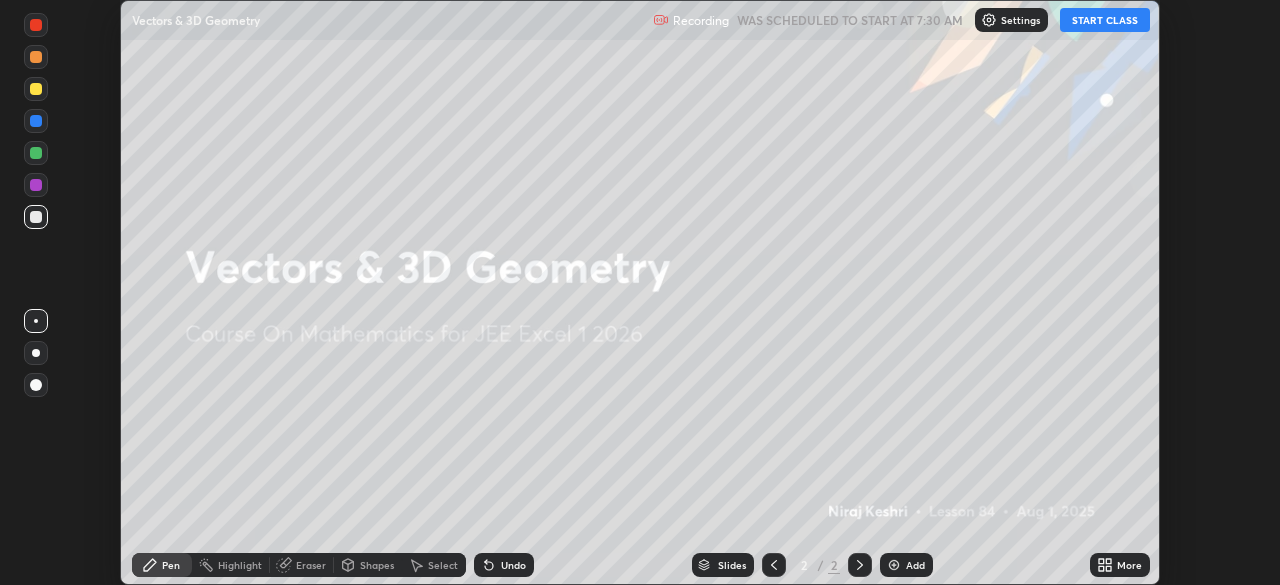 click on "START CLASS" at bounding box center (1105, 20) 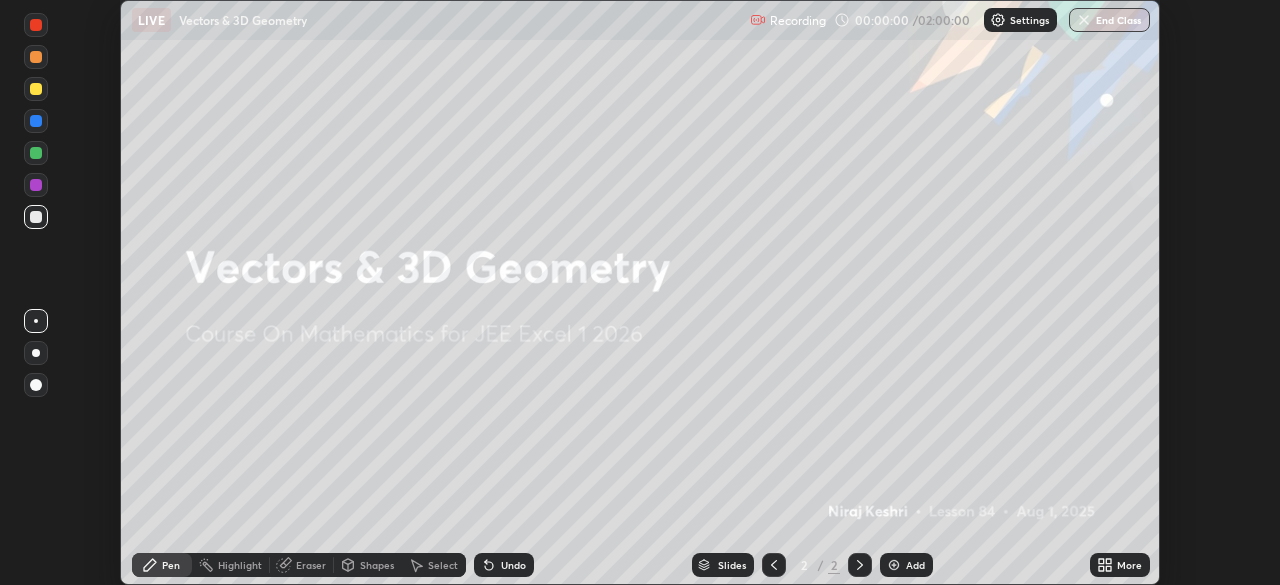 click 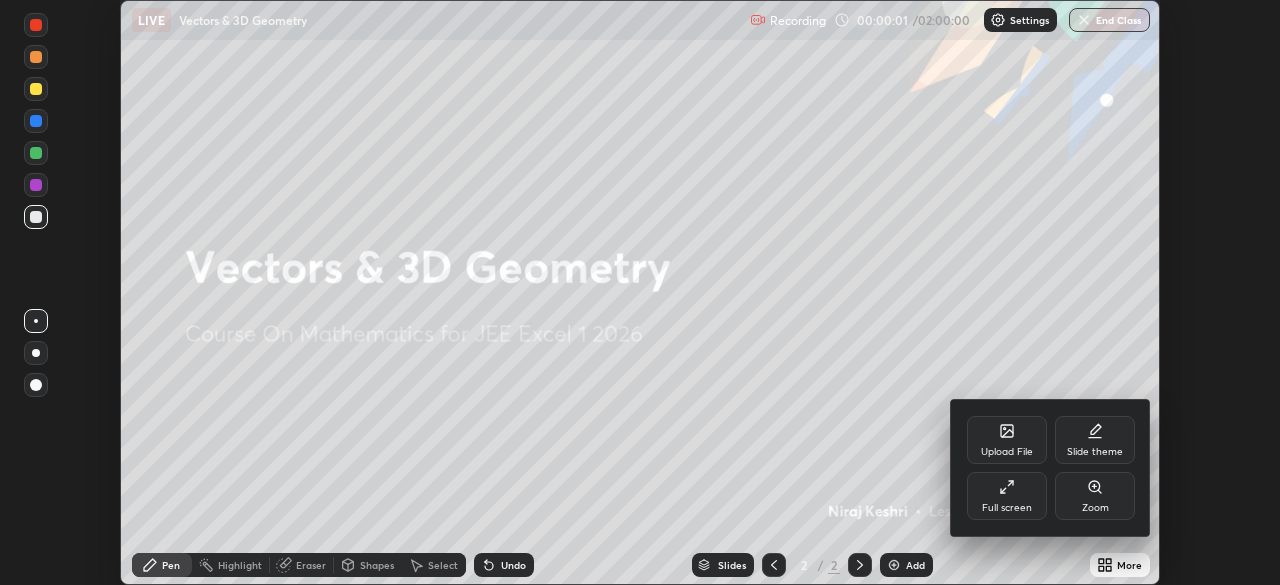 click on "Full screen" at bounding box center (1007, 496) 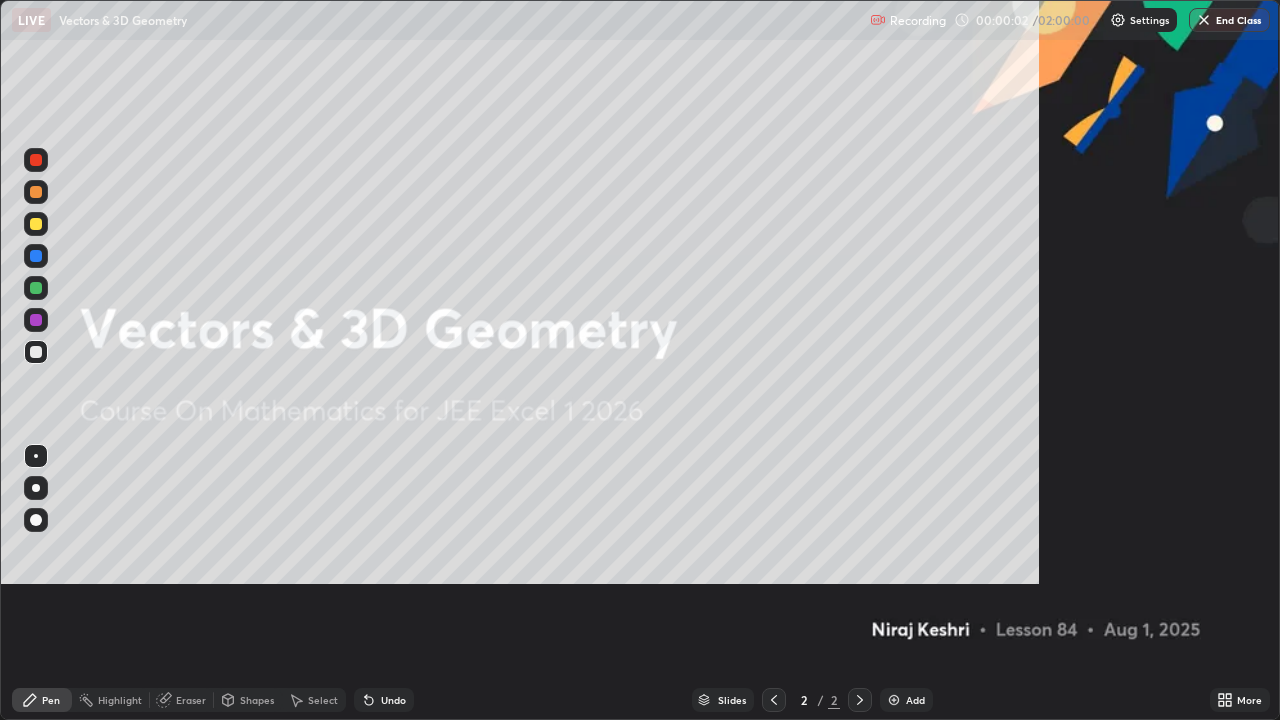 scroll, scrollTop: 99280, scrollLeft: 98720, axis: both 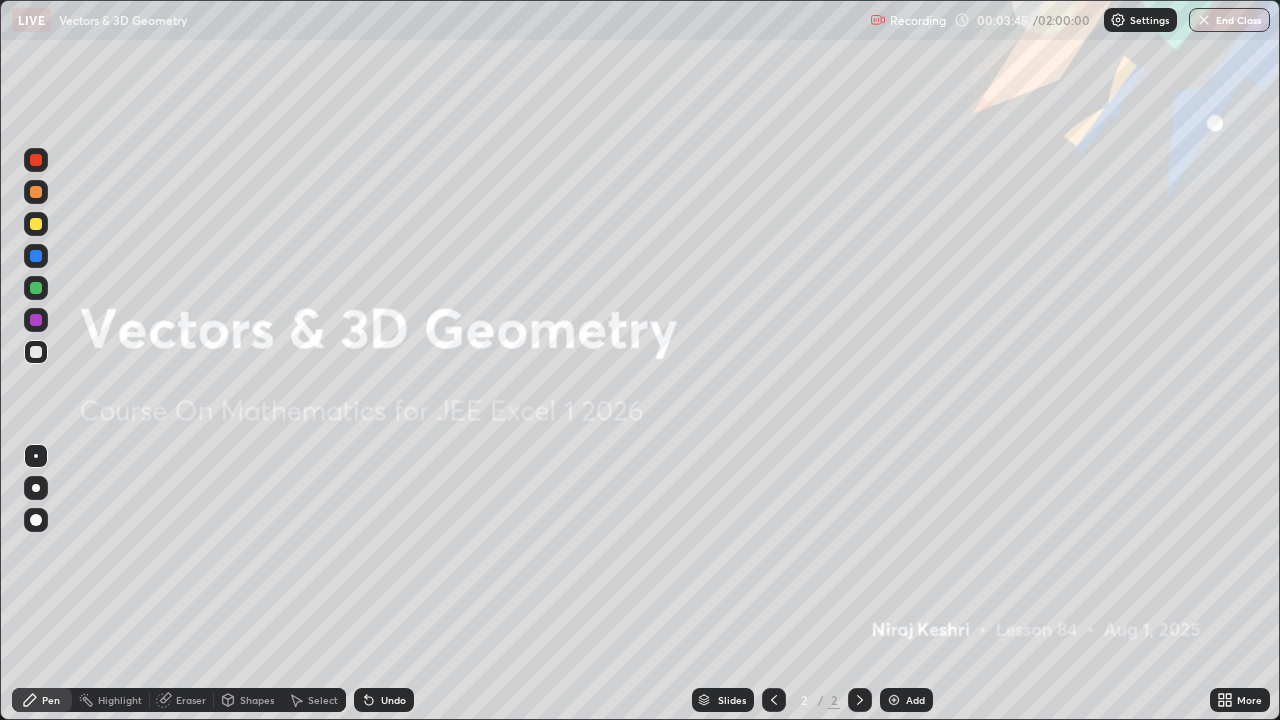 click on "Add" at bounding box center [915, 700] 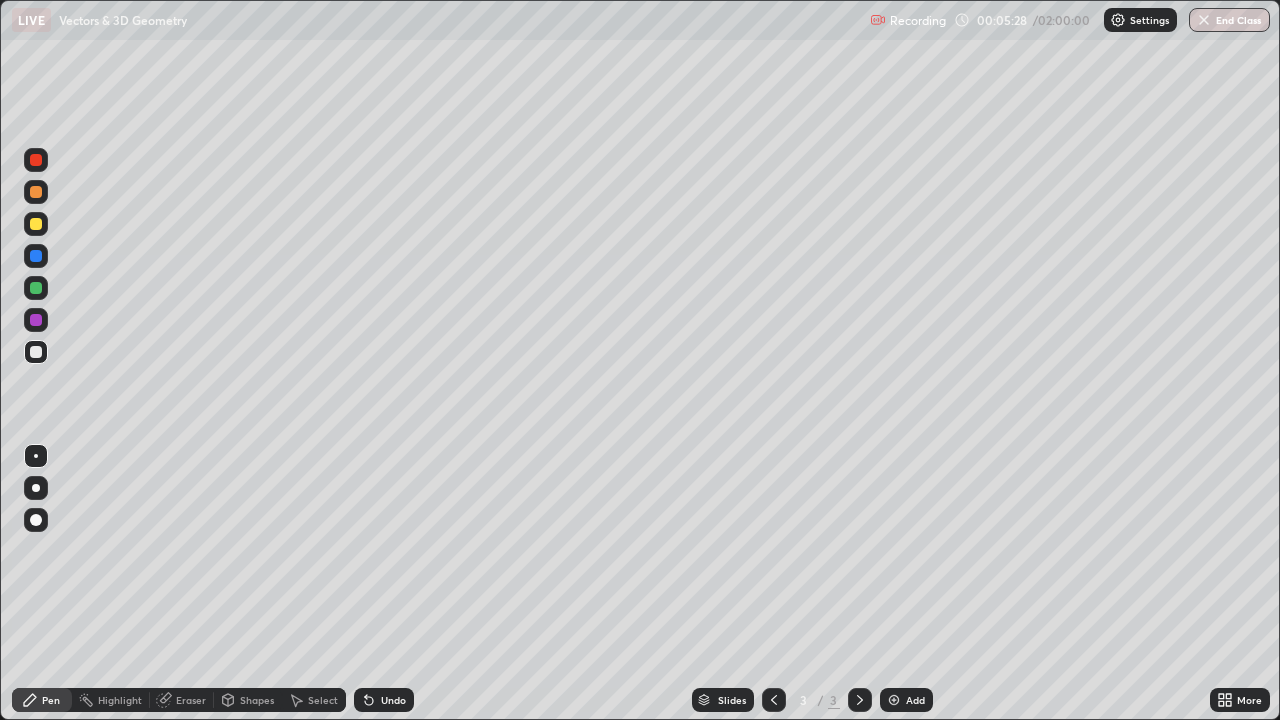 click at bounding box center [36, 224] 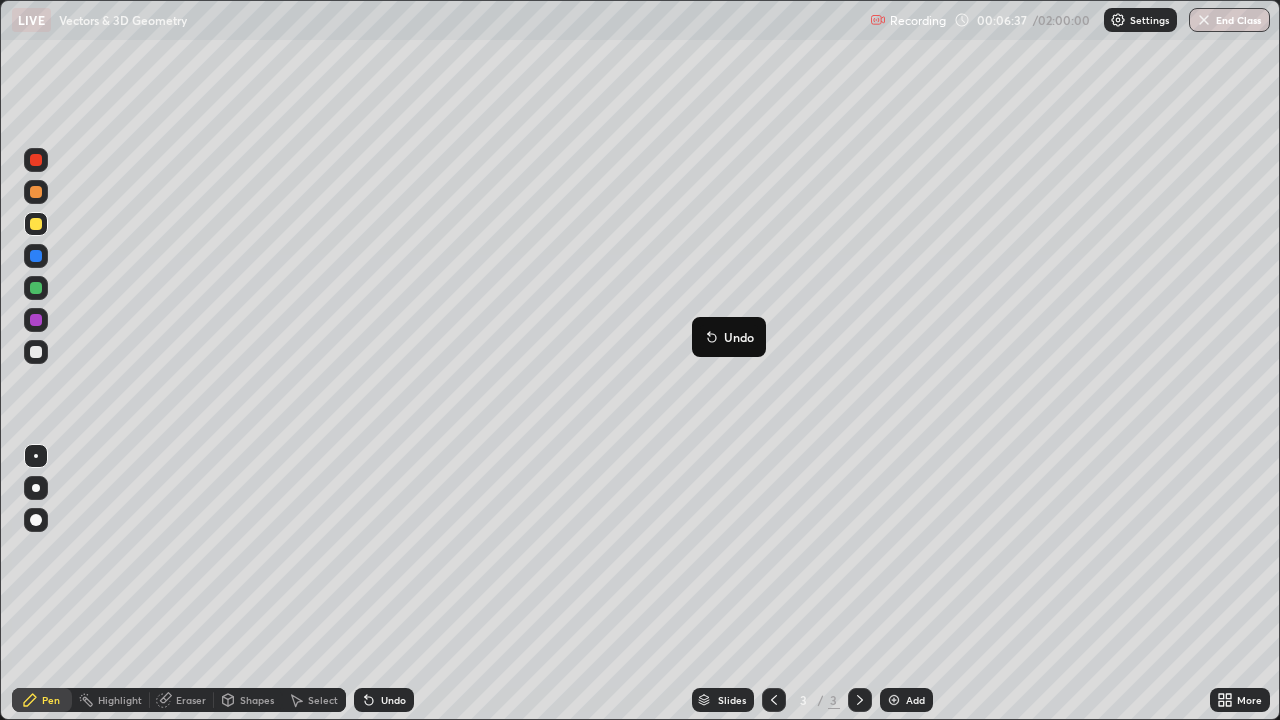 click 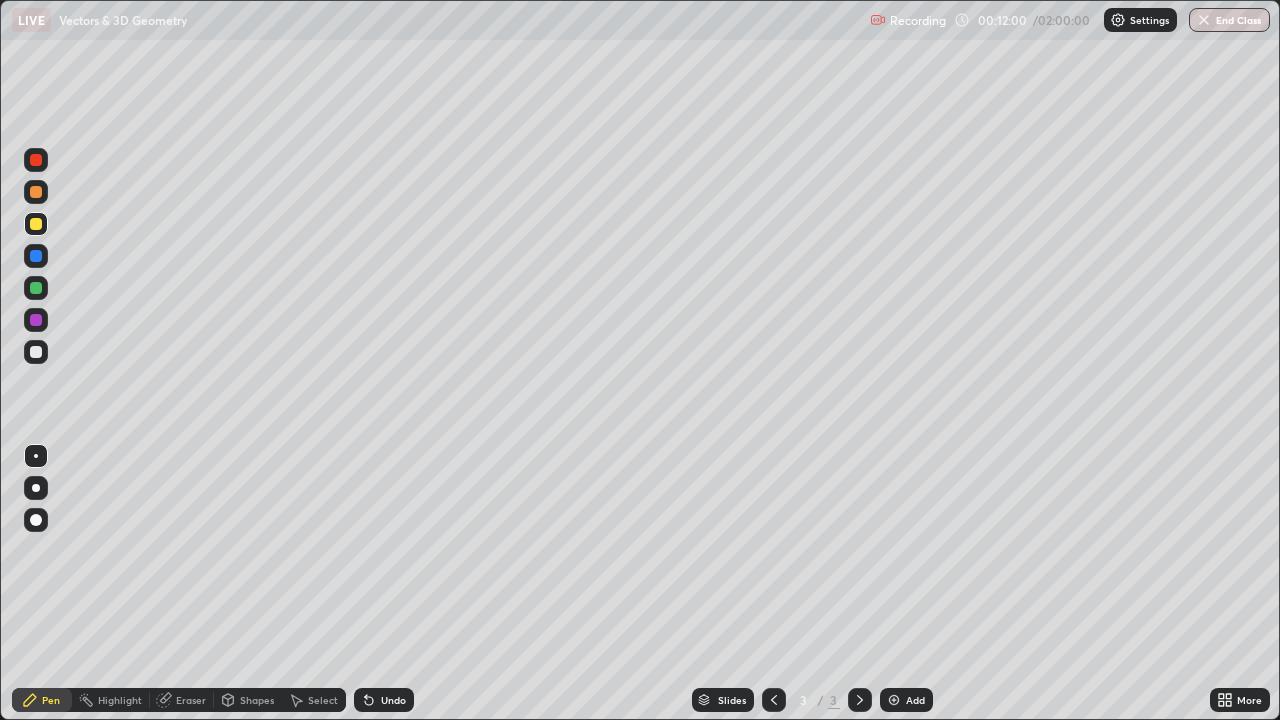 click on "Add" at bounding box center [915, 700] 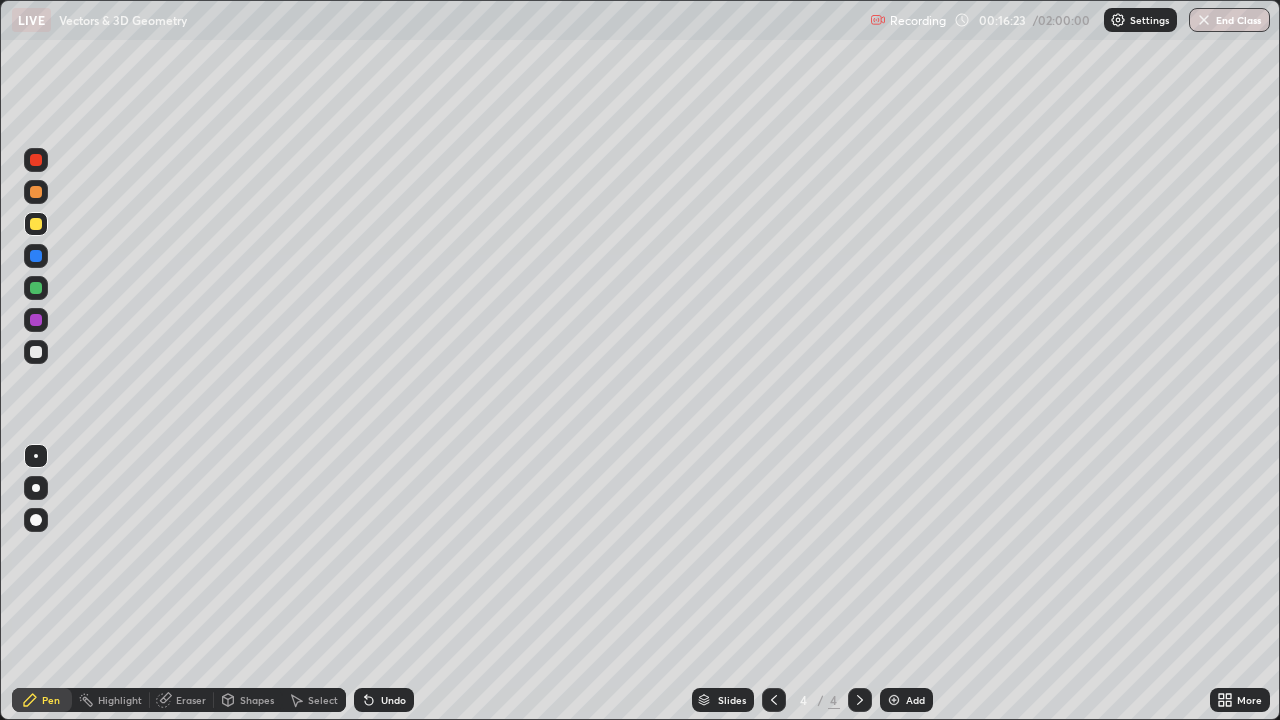 click on "Eraser" at bounding box center (191, 700) 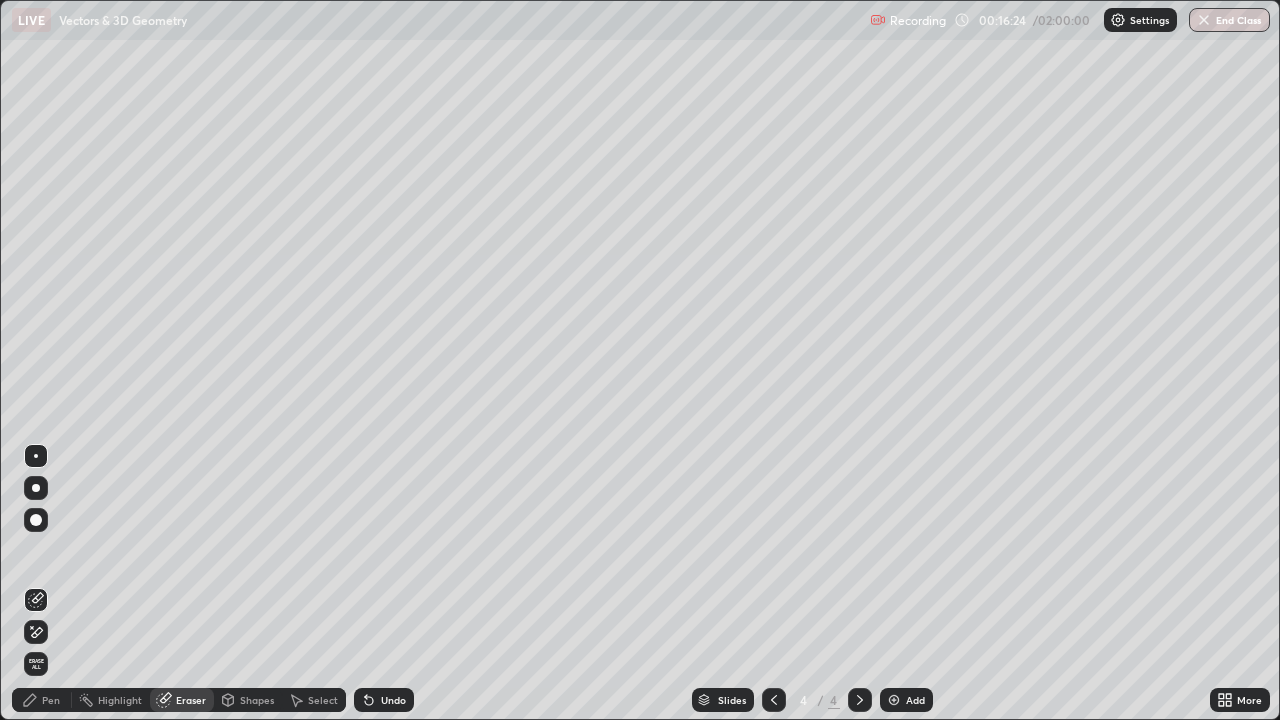 click at bounding box center [36, 520] 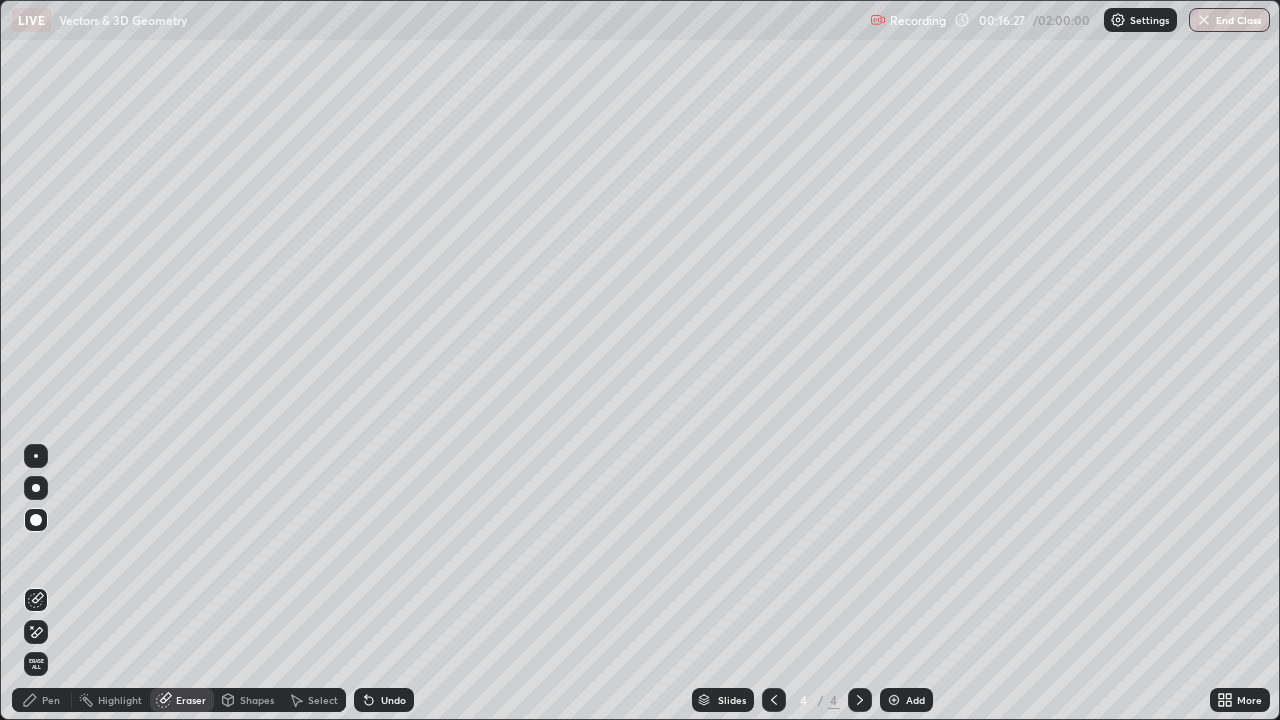click 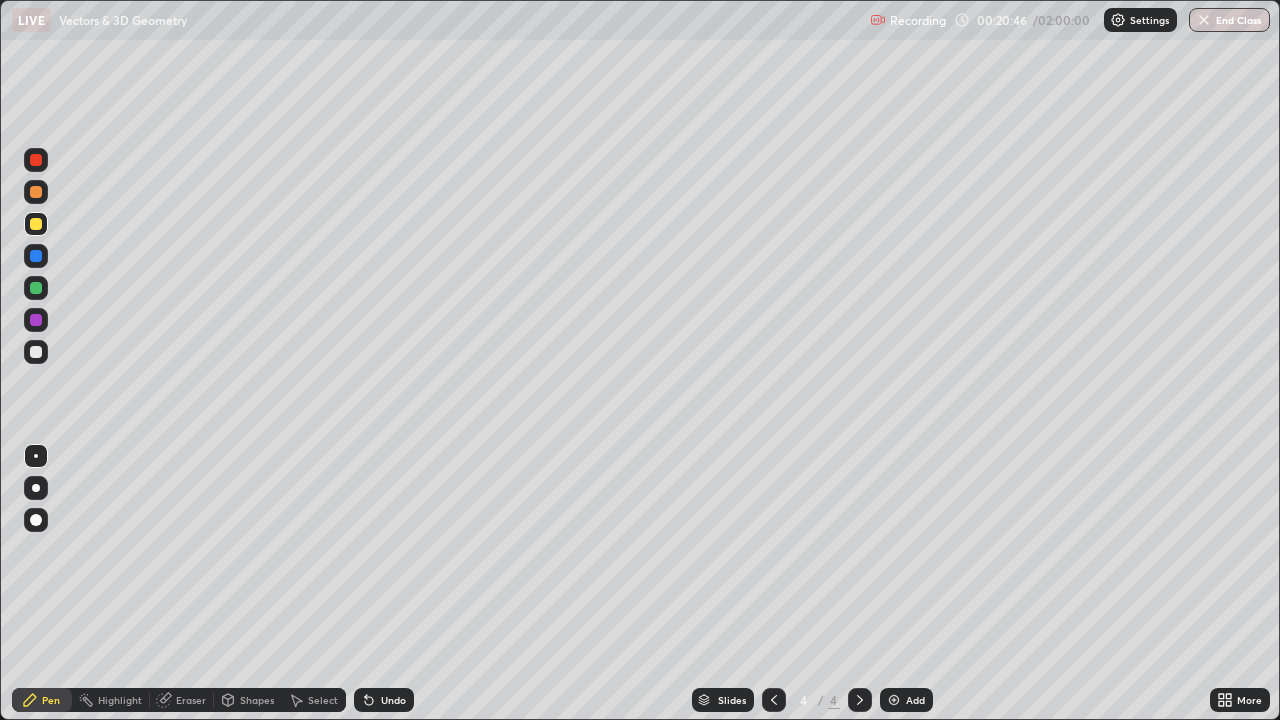 click on "Add" at bounding box center [906, 700] 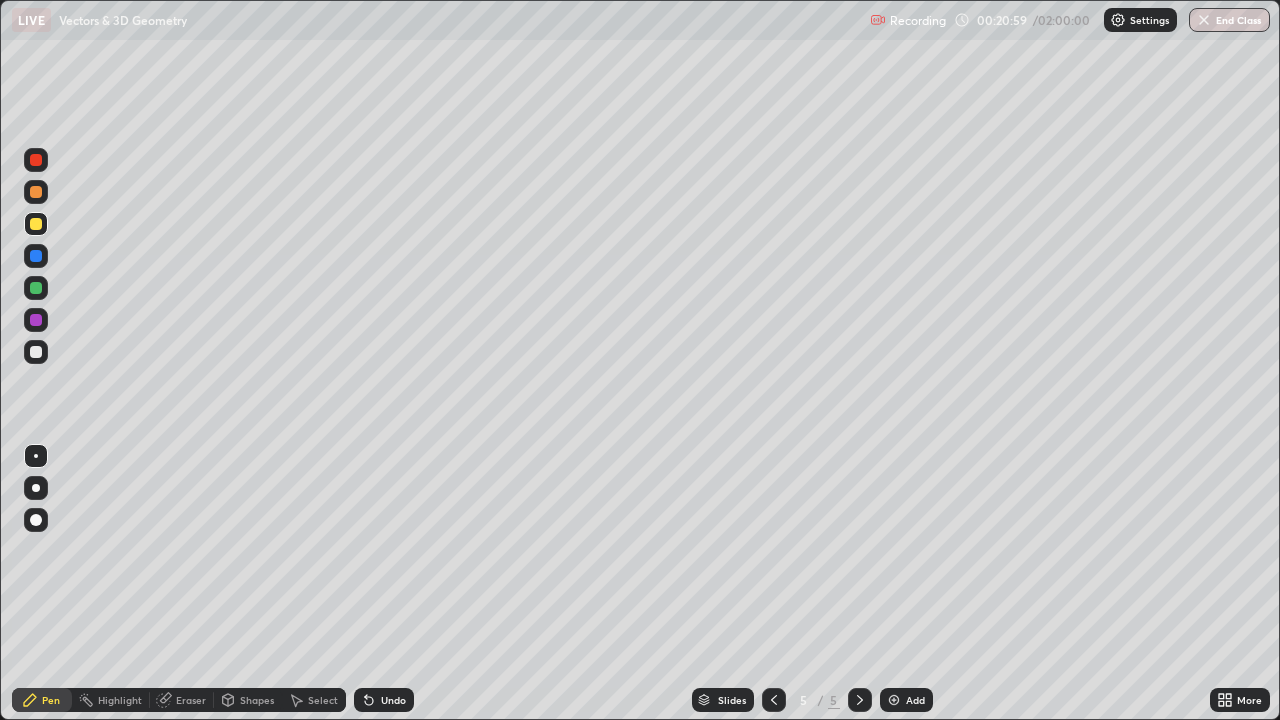 click at bounding box center (36, 288) 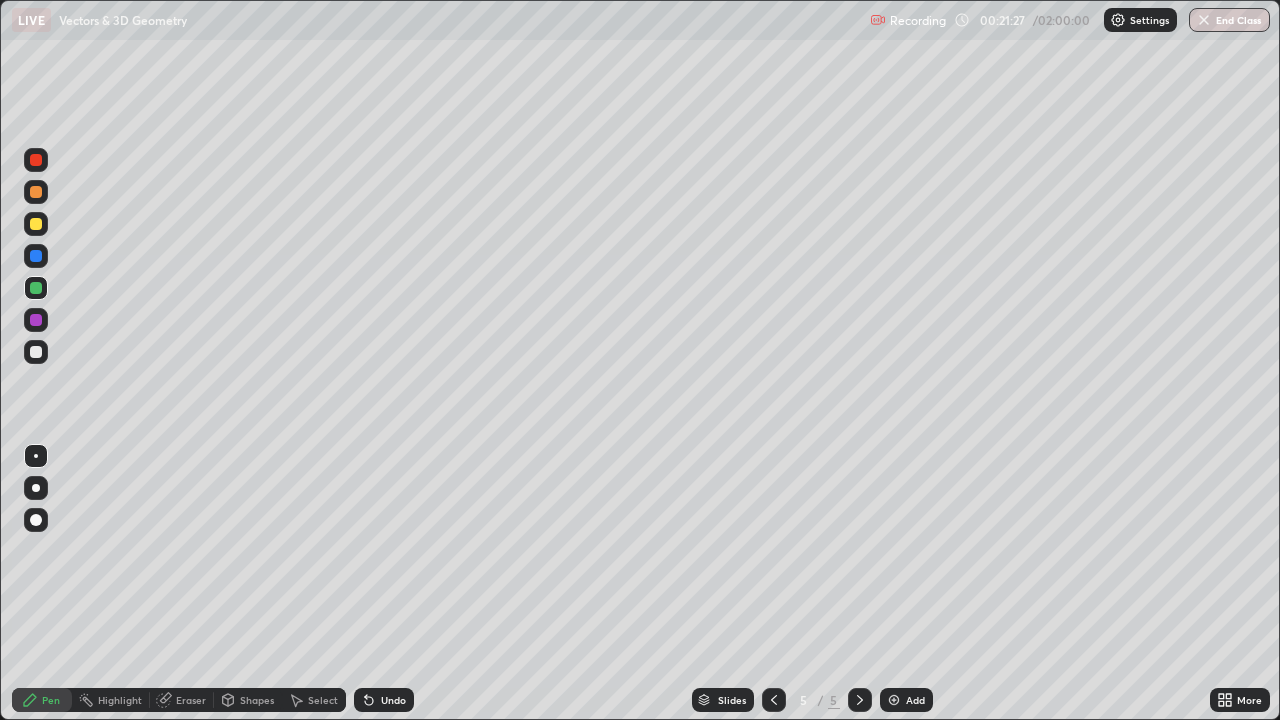 click at bounding box center [36, 320] 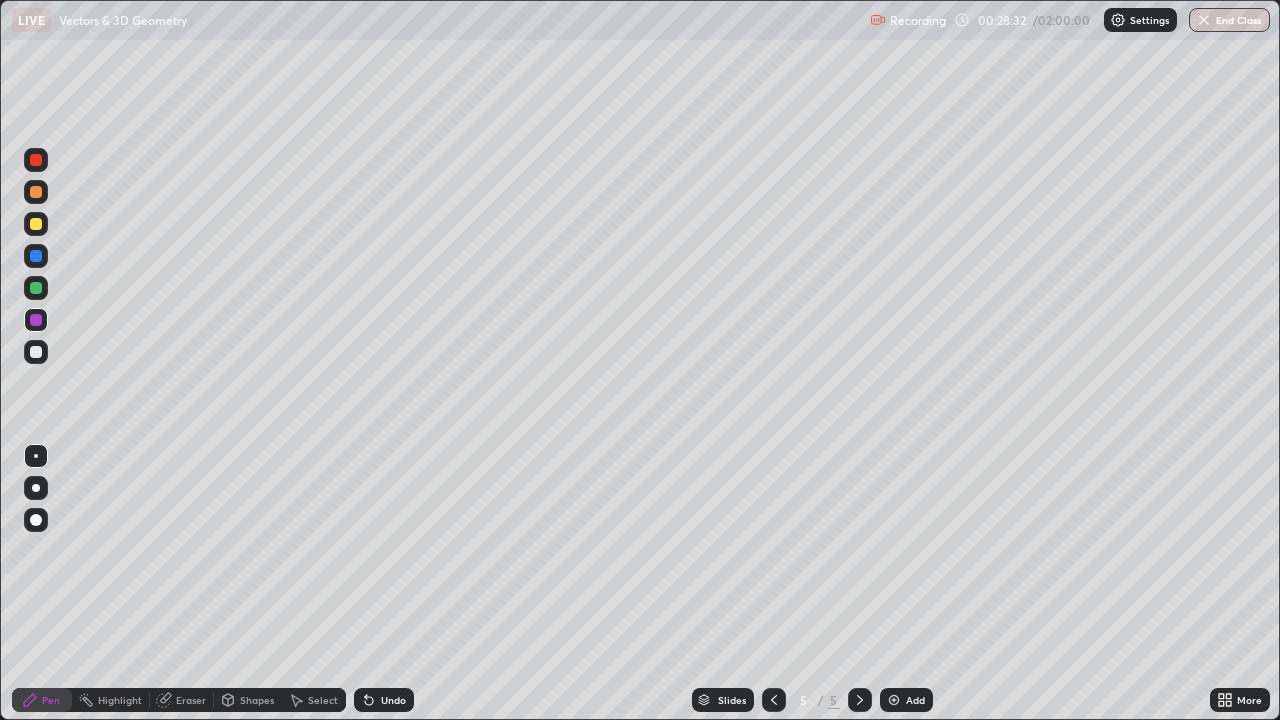 click at bounding box center [36, 352] 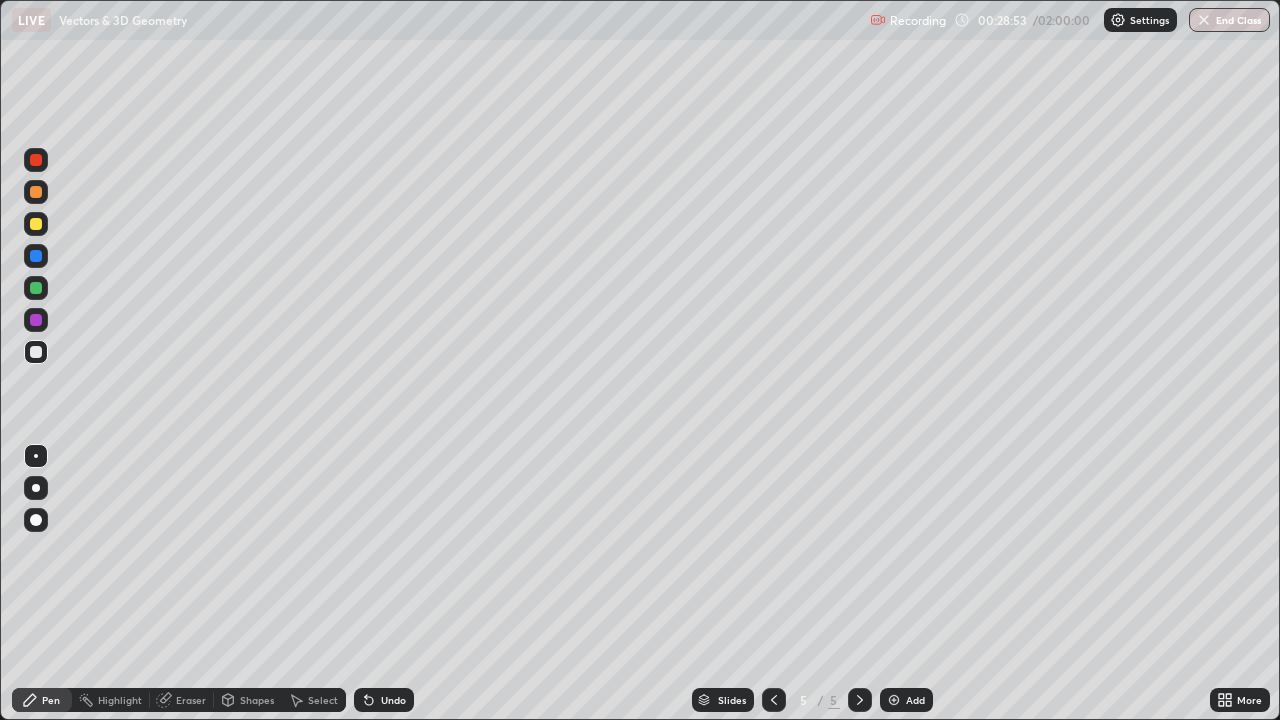 click at bounding box center [36, 224] 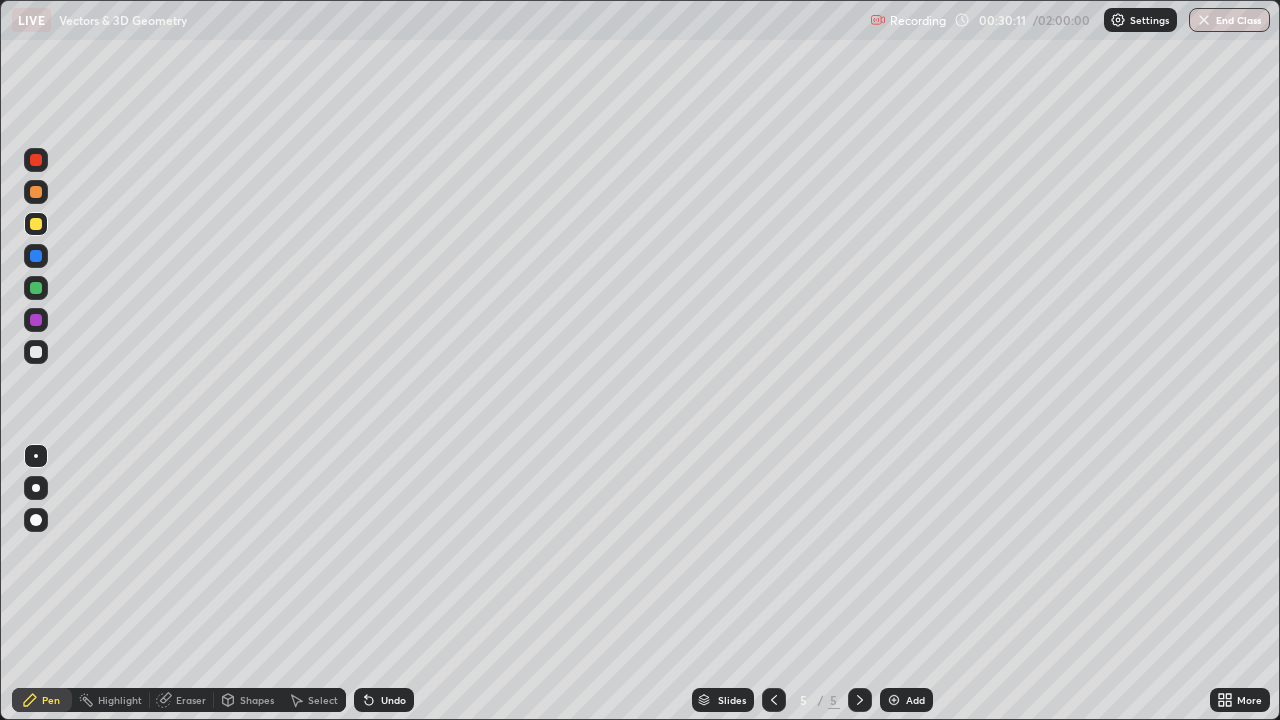 click on "Undo" at bounding box center (384, 700) 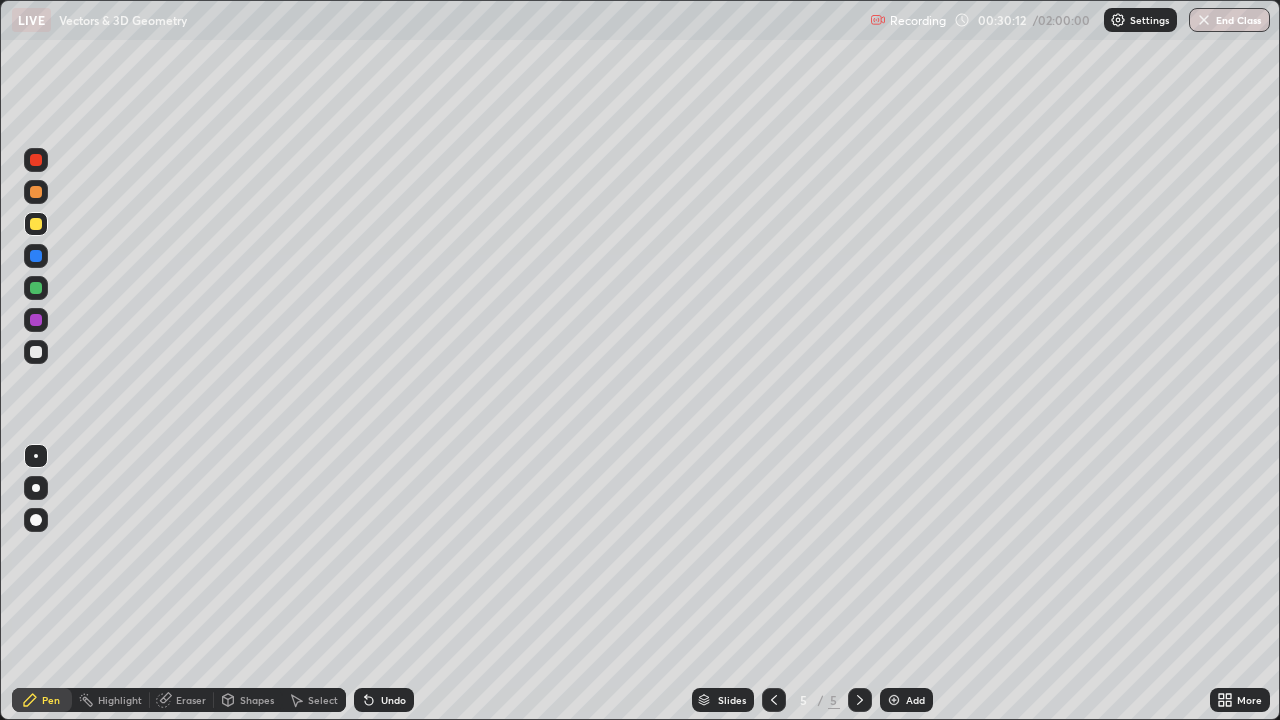 click on "Undo" at bounding box center [393, 700] 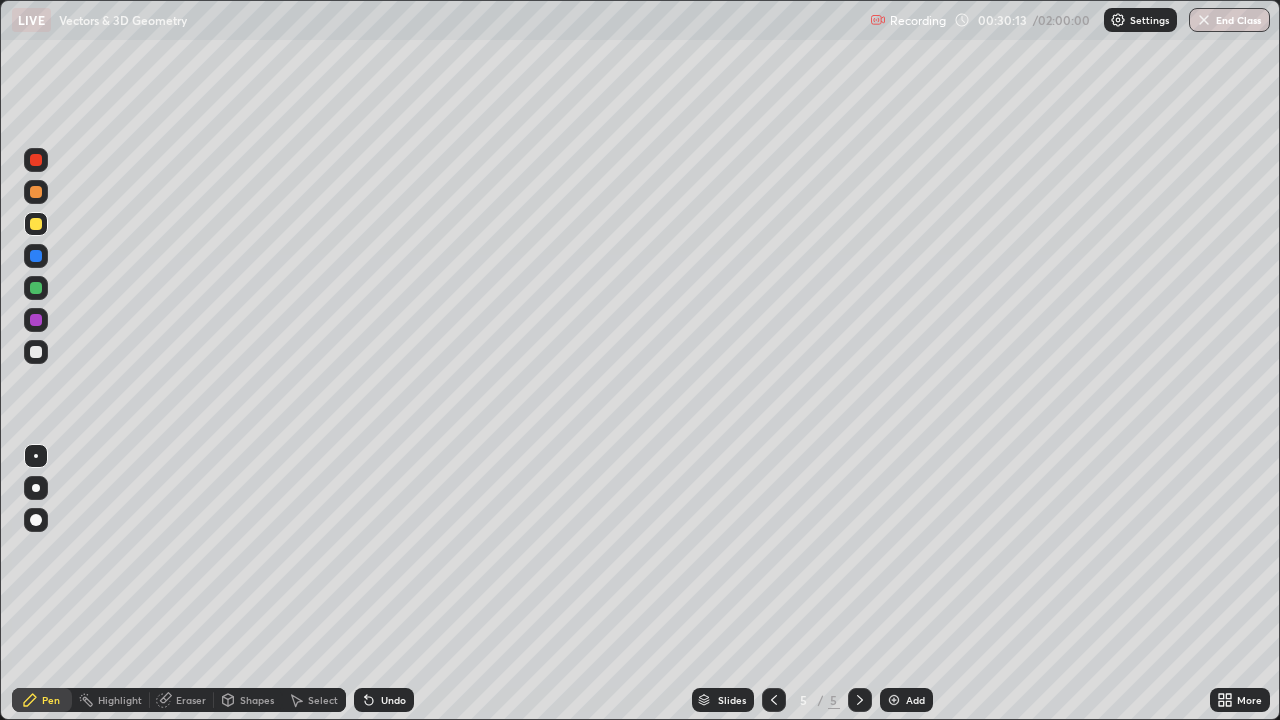 click on "Undo" at bounding box center [384, 700] 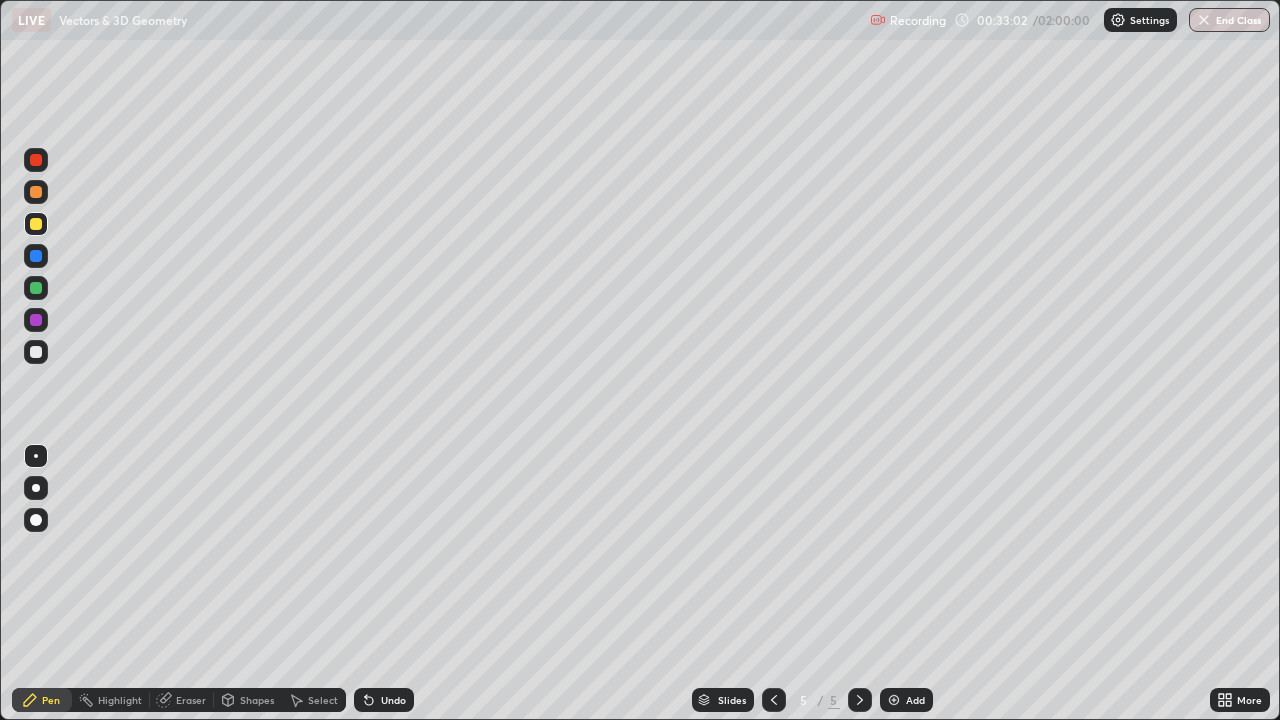 click at bounding box center (894, 700) 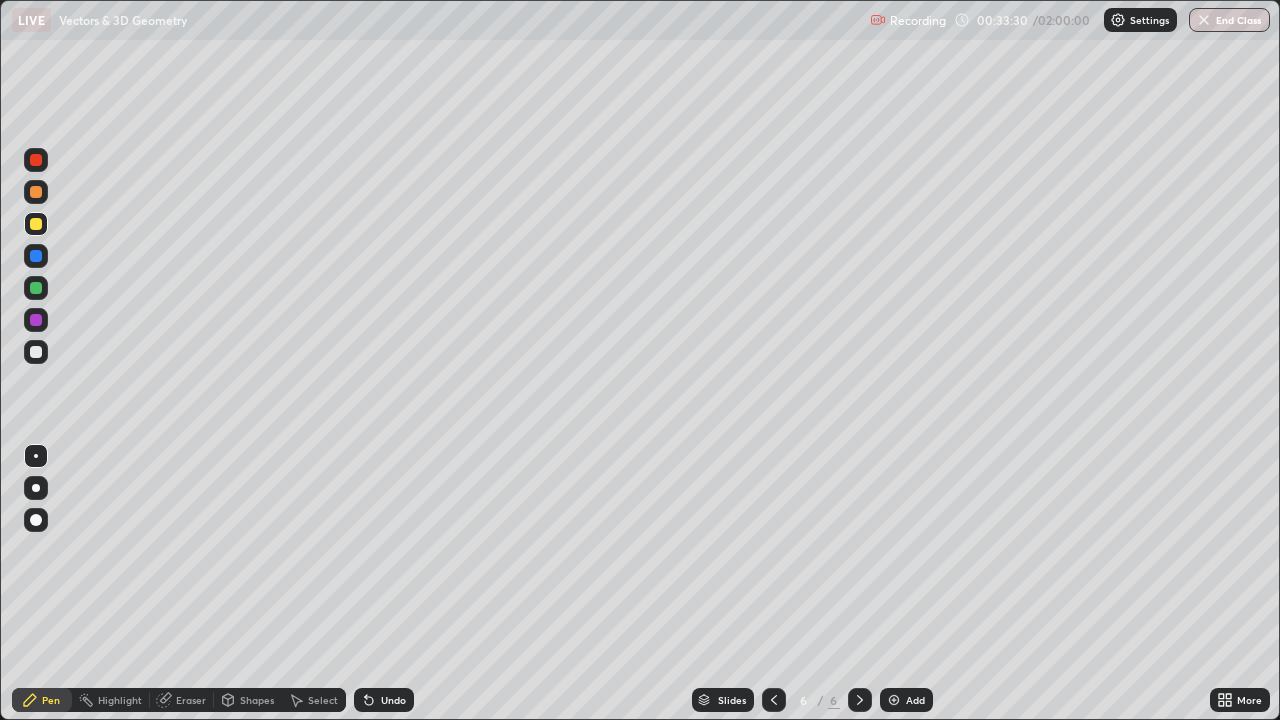 click on "Undo" at bounding box center (384, 700) 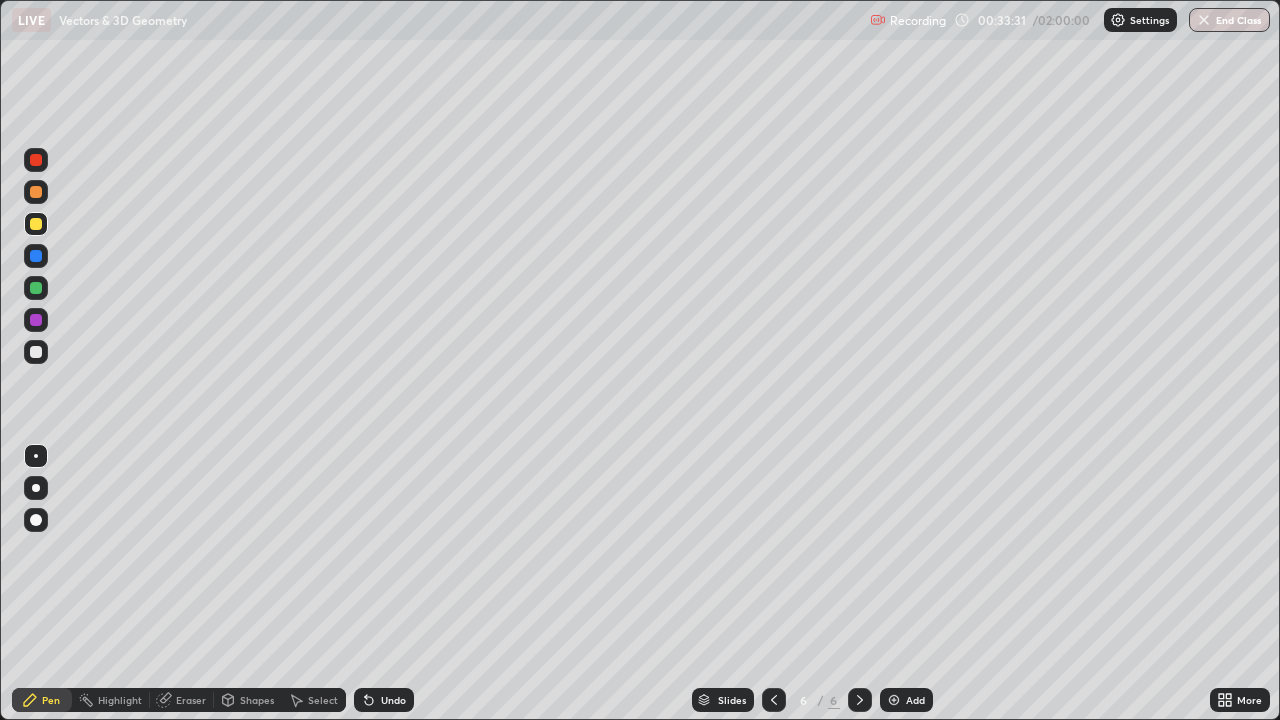 click on "Undo" at bounding box center [384, 700] 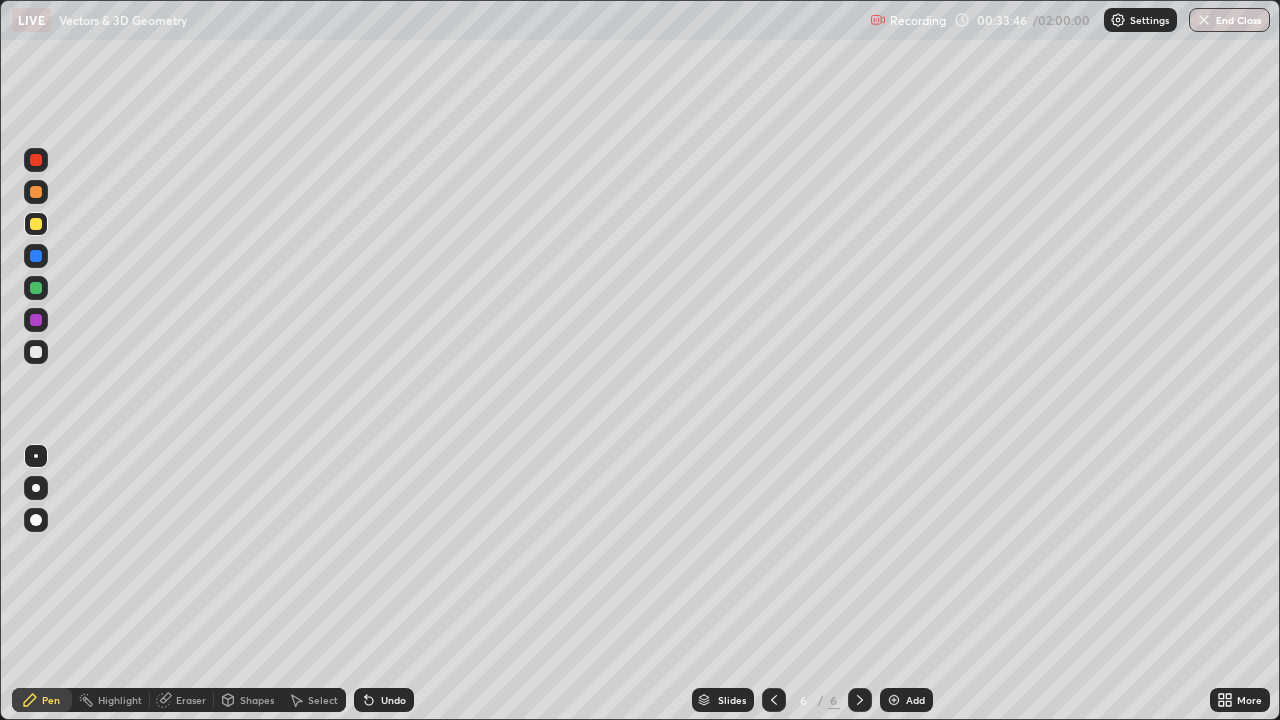 click on "Undo" at bounding box center [393, 700] 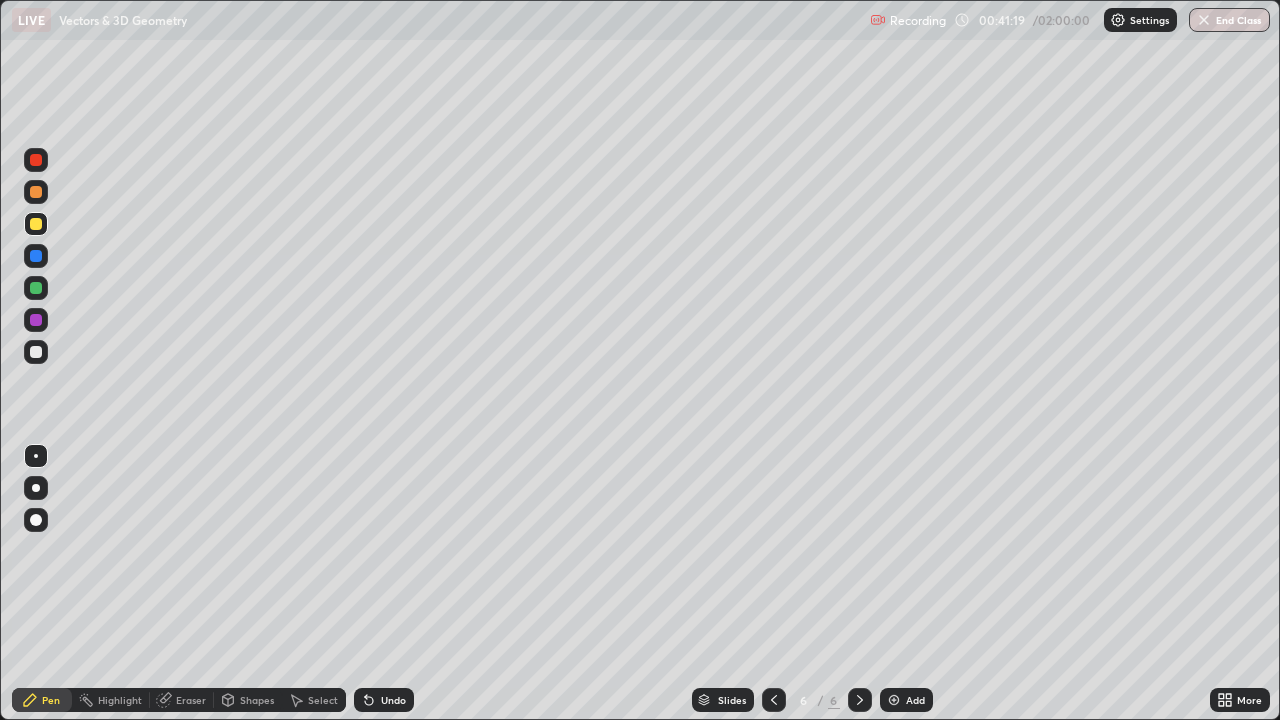 click on "Add" at bounding box center (915, 700) 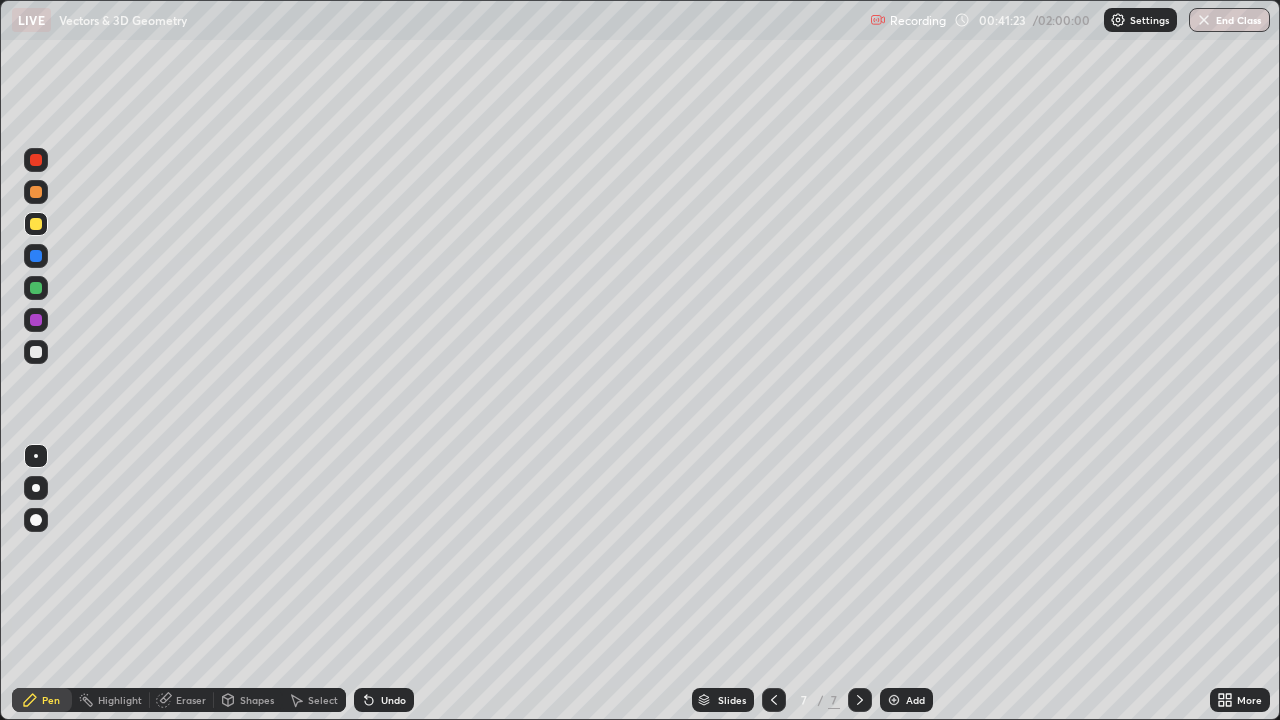 click on "Undo" at bounding box center [384, 700] 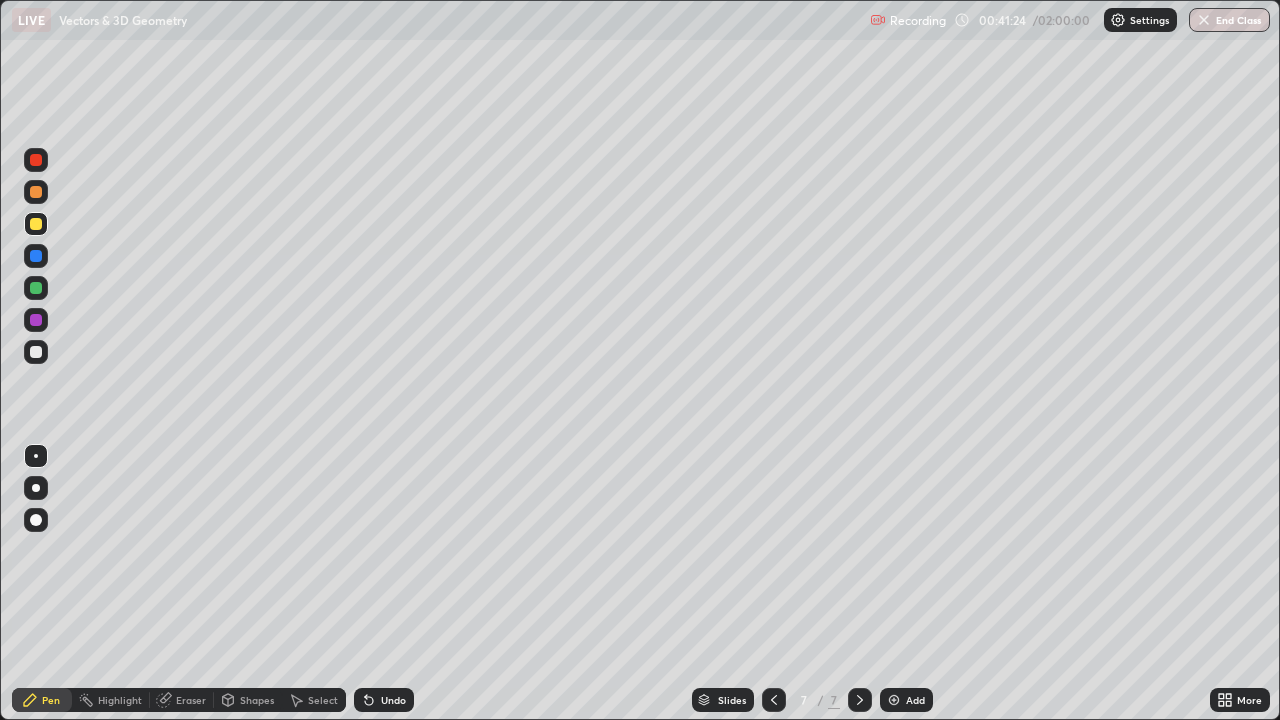 click on "Undo" at bounding box center (384, 700) 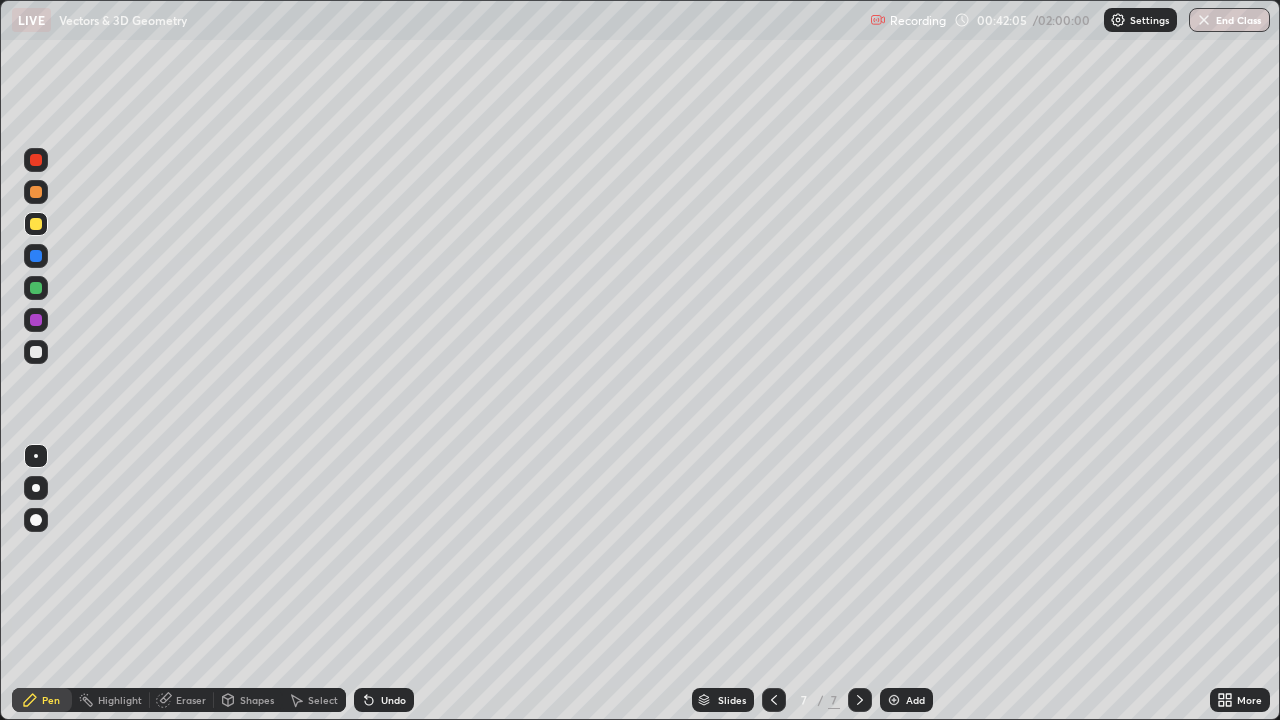 click at bounding box center (36, 352) 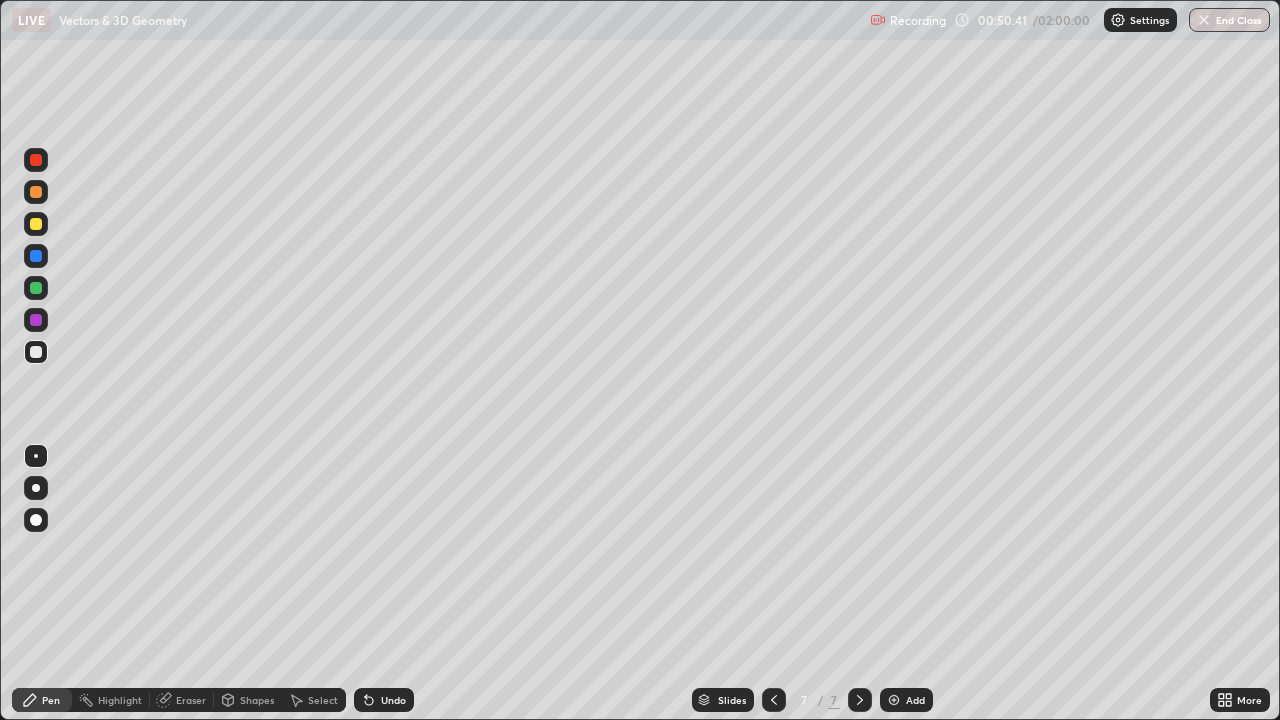 click at bounding box center [894, 700] 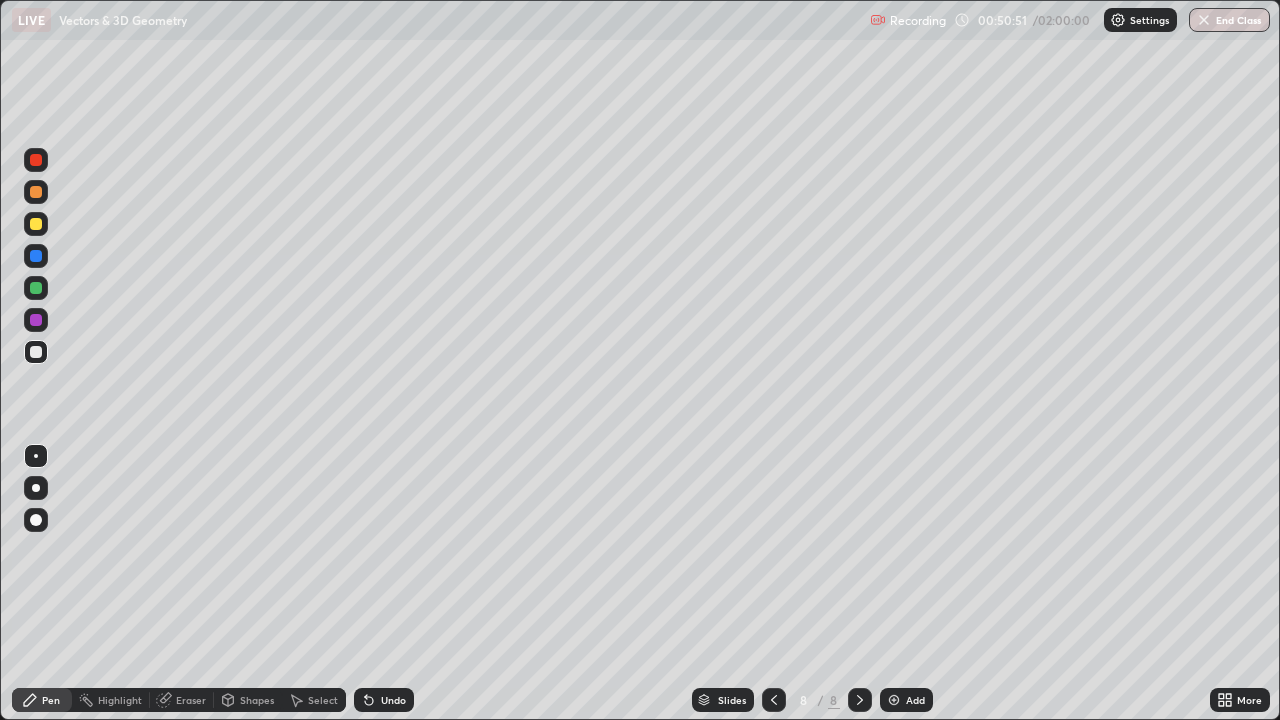 click at bounding box center (774, 700) 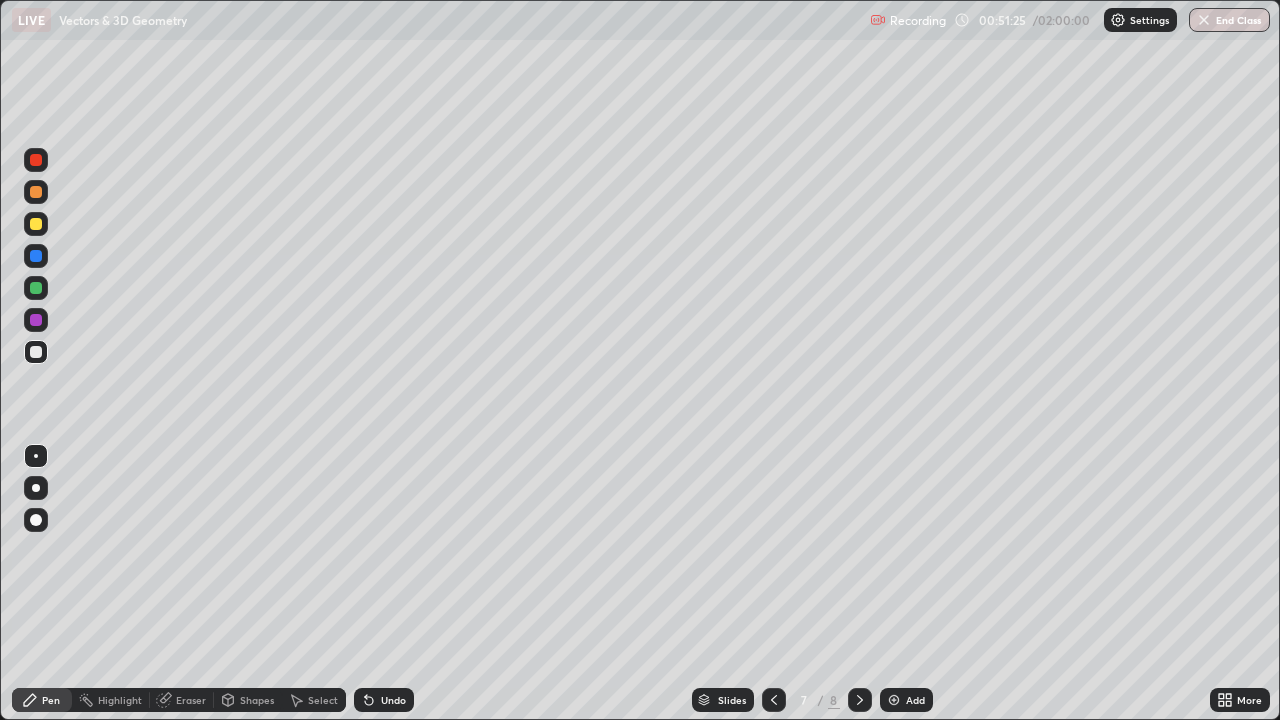 click on "Eraser" at bounding box center [182, 700] 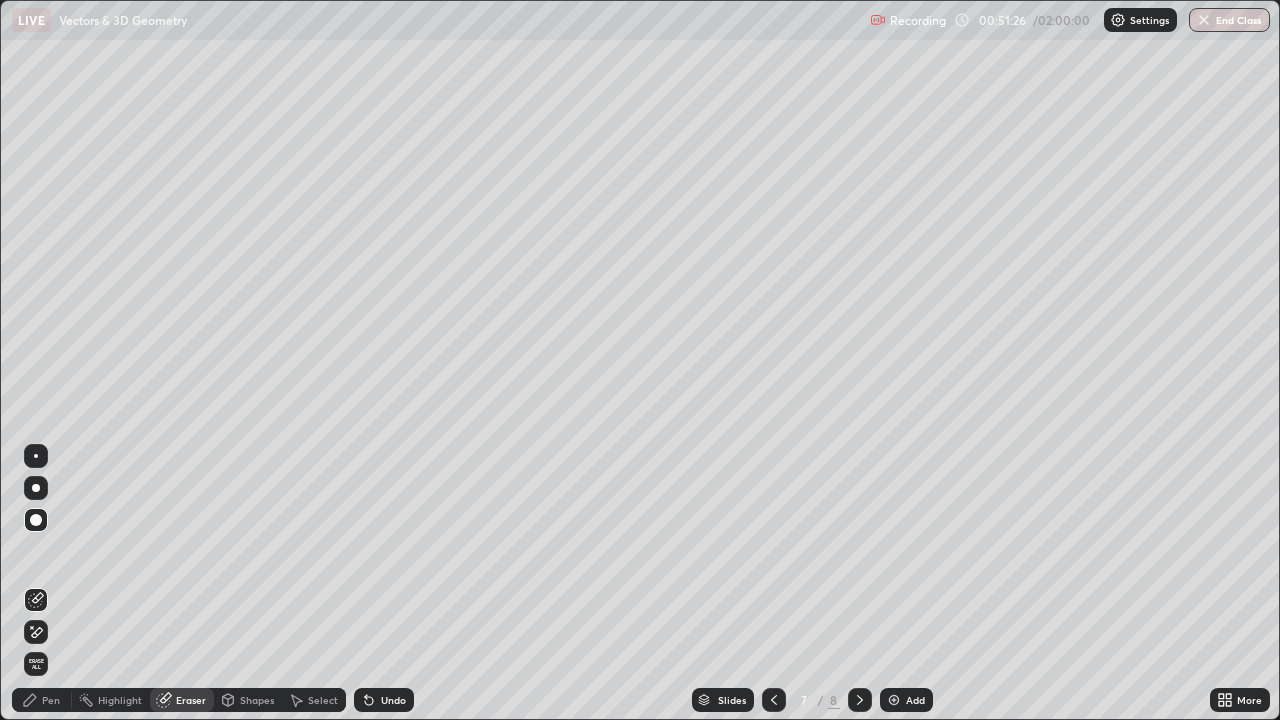 click on "Pen" at bounding box center (51, 700) 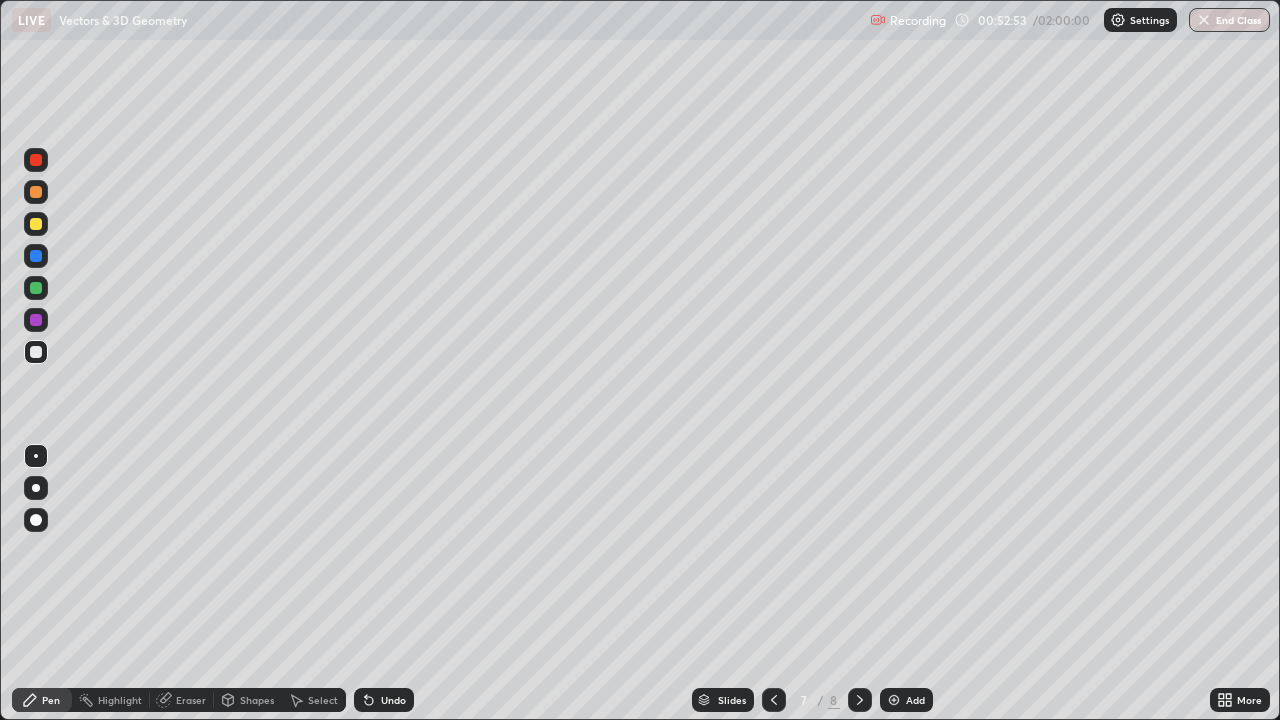 click 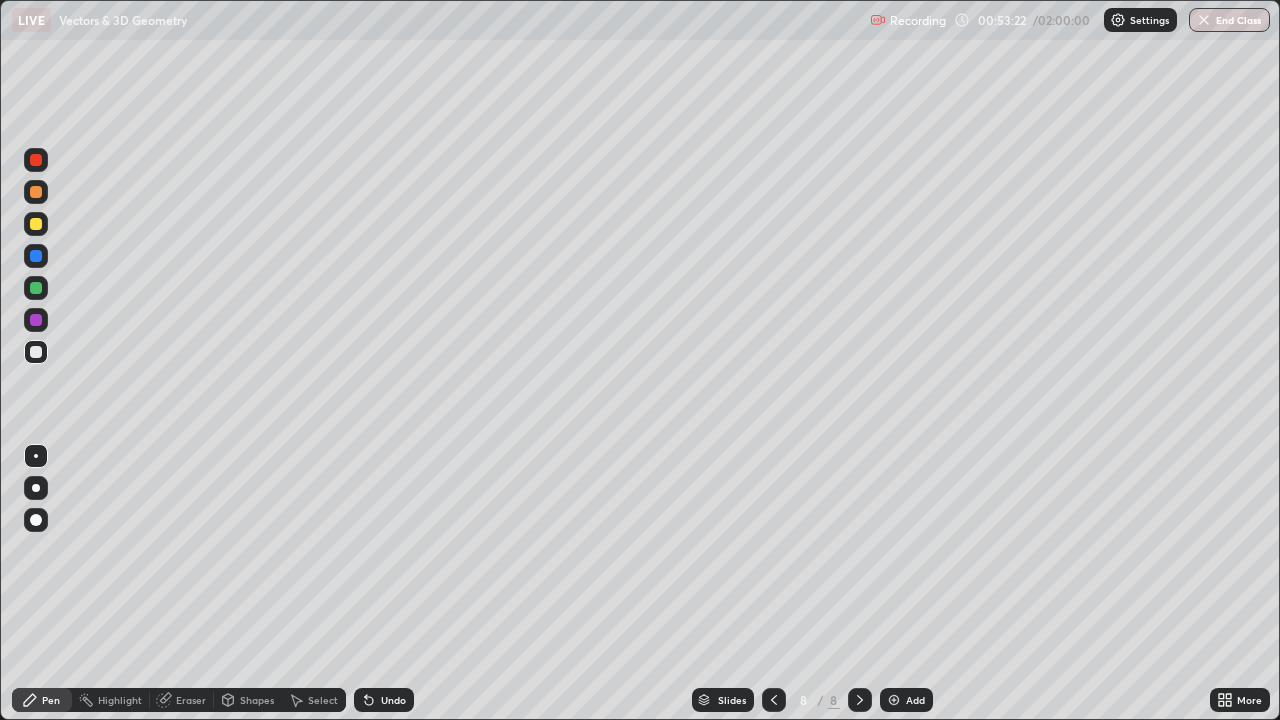 click at bounding box center (36, 192) 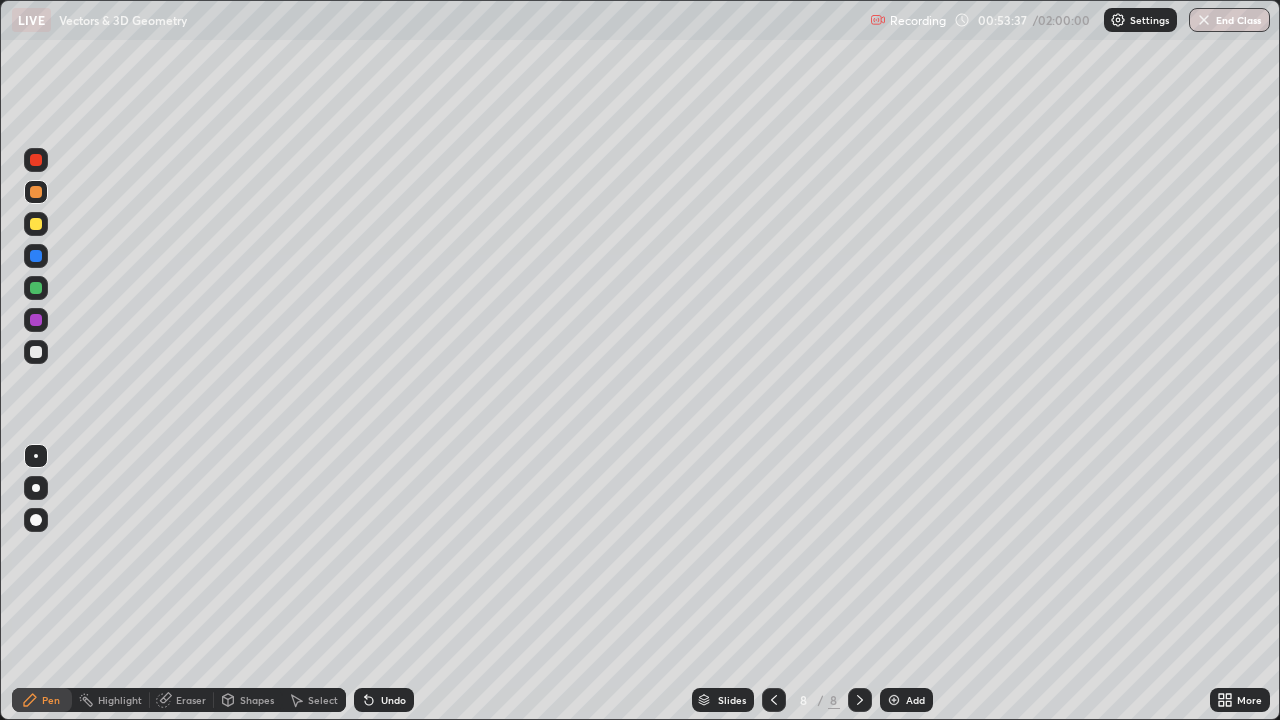 click at bounding box center (36, 352) 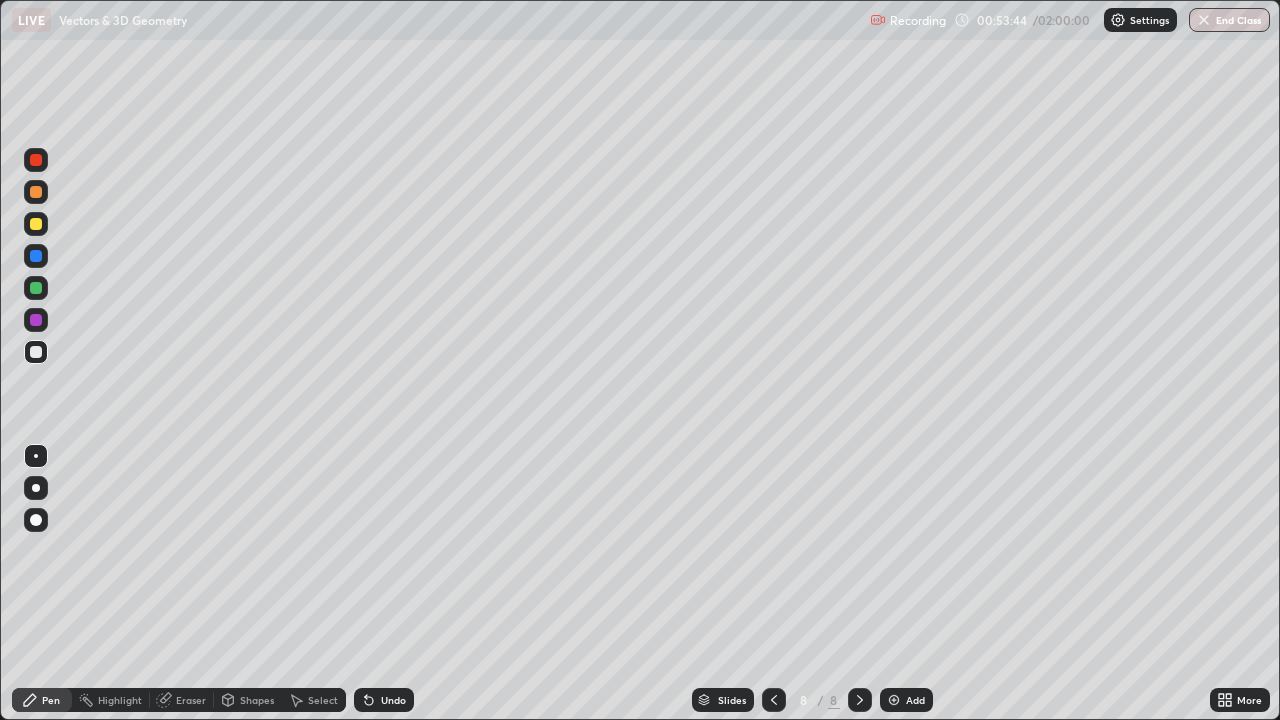 click on "Undo" at bounding box center [393, 700] 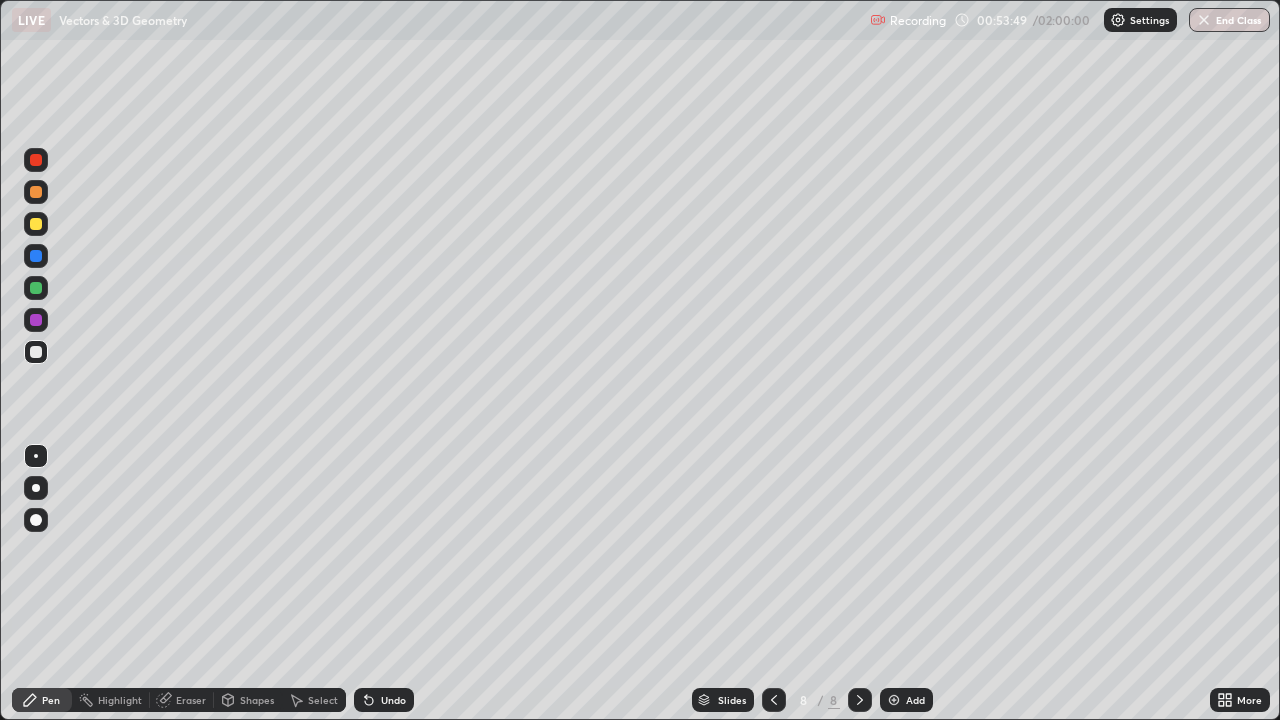 click 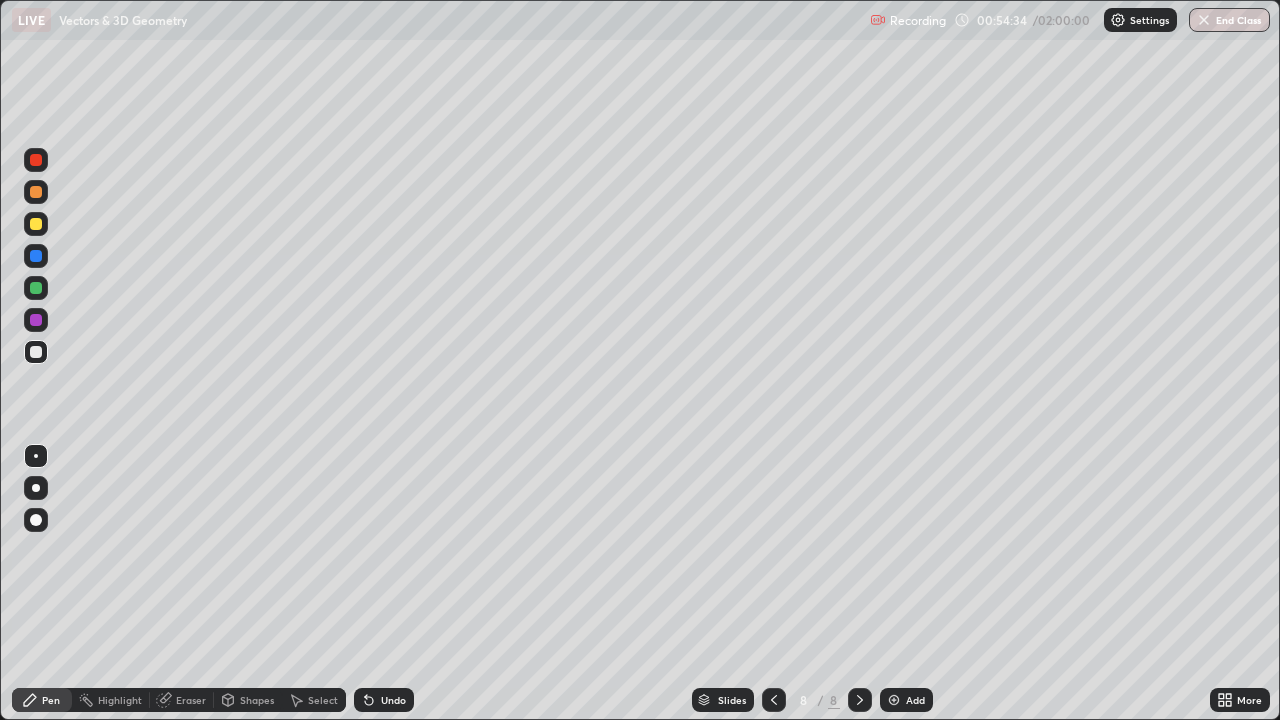 click on "Eraser" at bounding box center [182, 700] 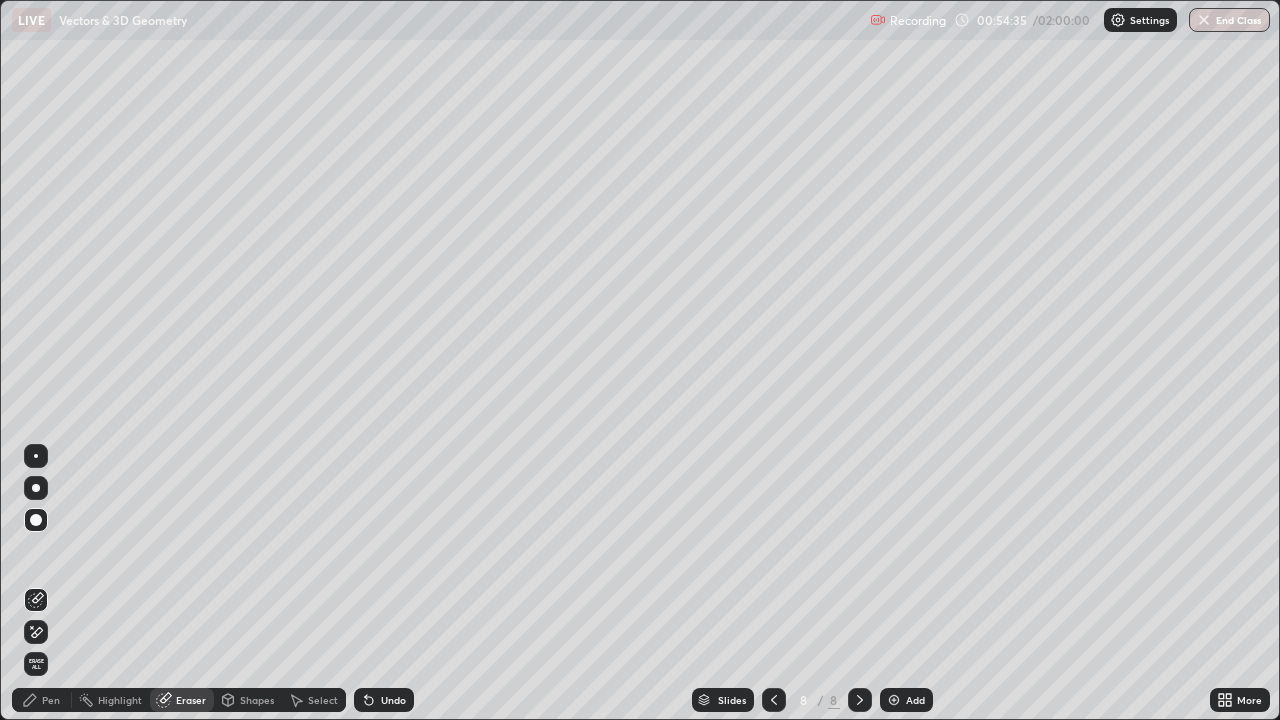 click at bounding box center [36, 456] 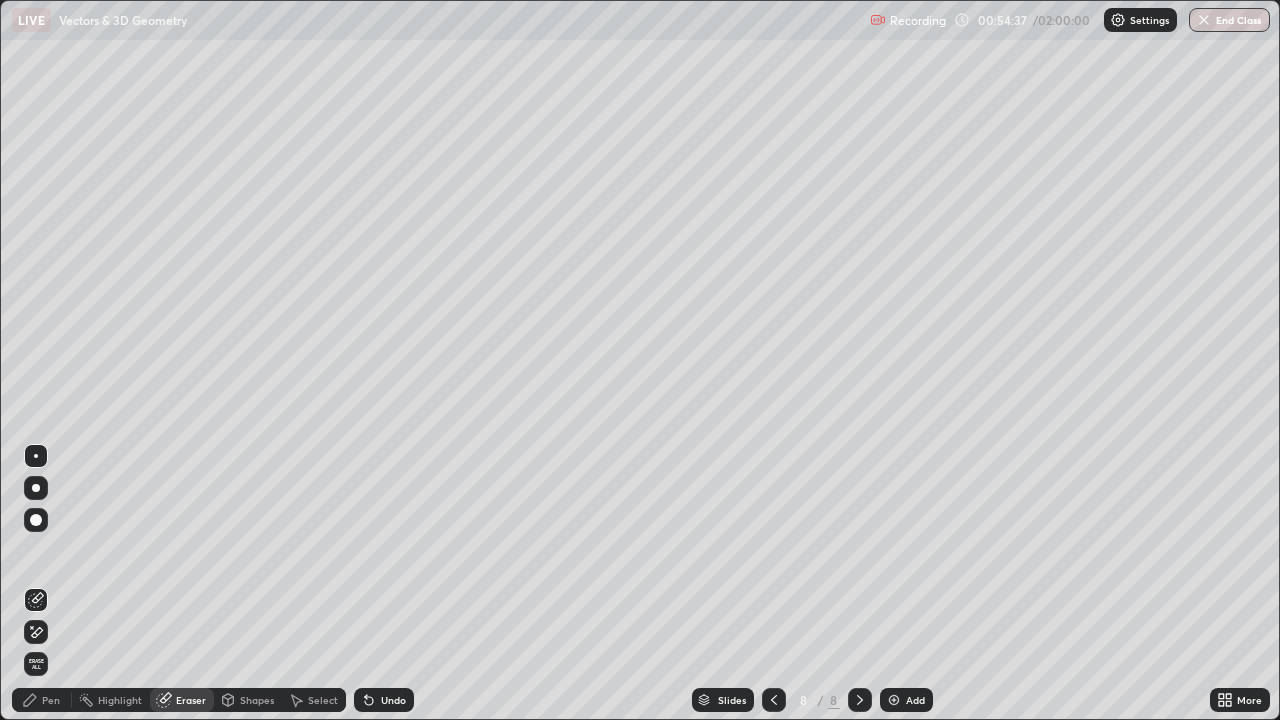 click on "Pen" at bounding box center (51, 700) 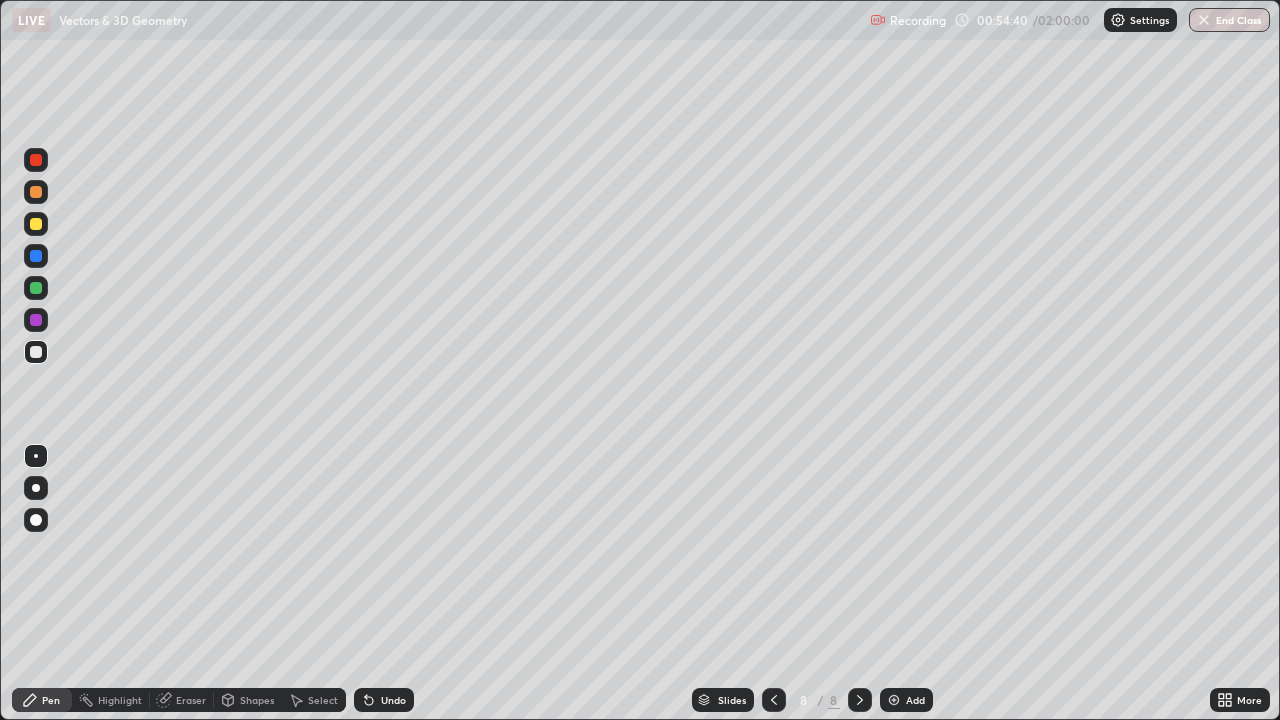 click on "Eraser" at bounding box center [191, 700] 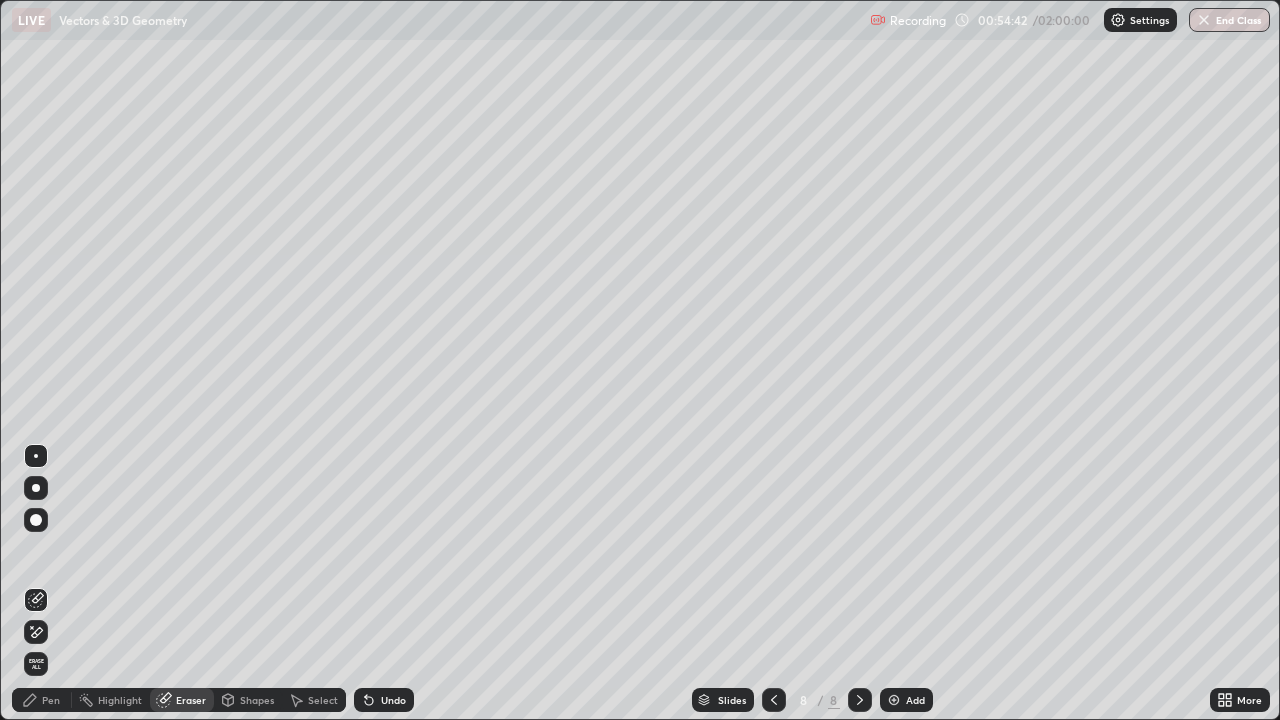 click on "Pen" at bounding box center [51, 700] 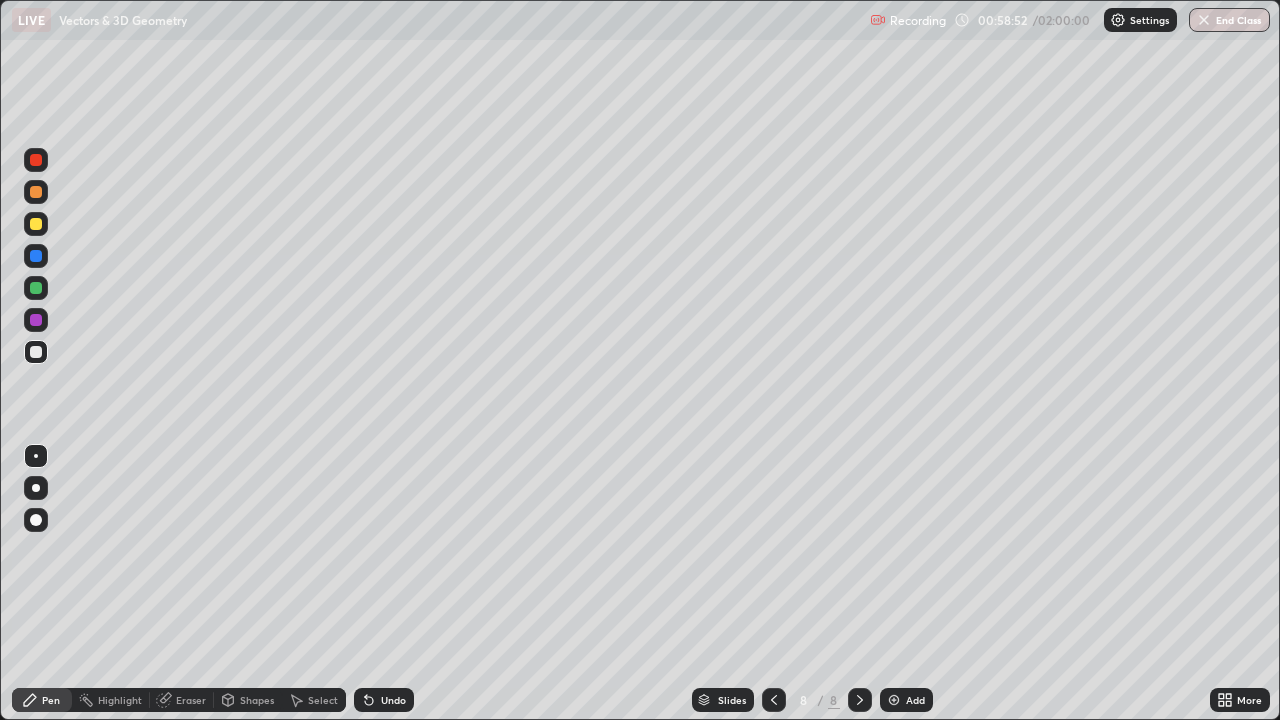 click at bounding box center [36, 224] 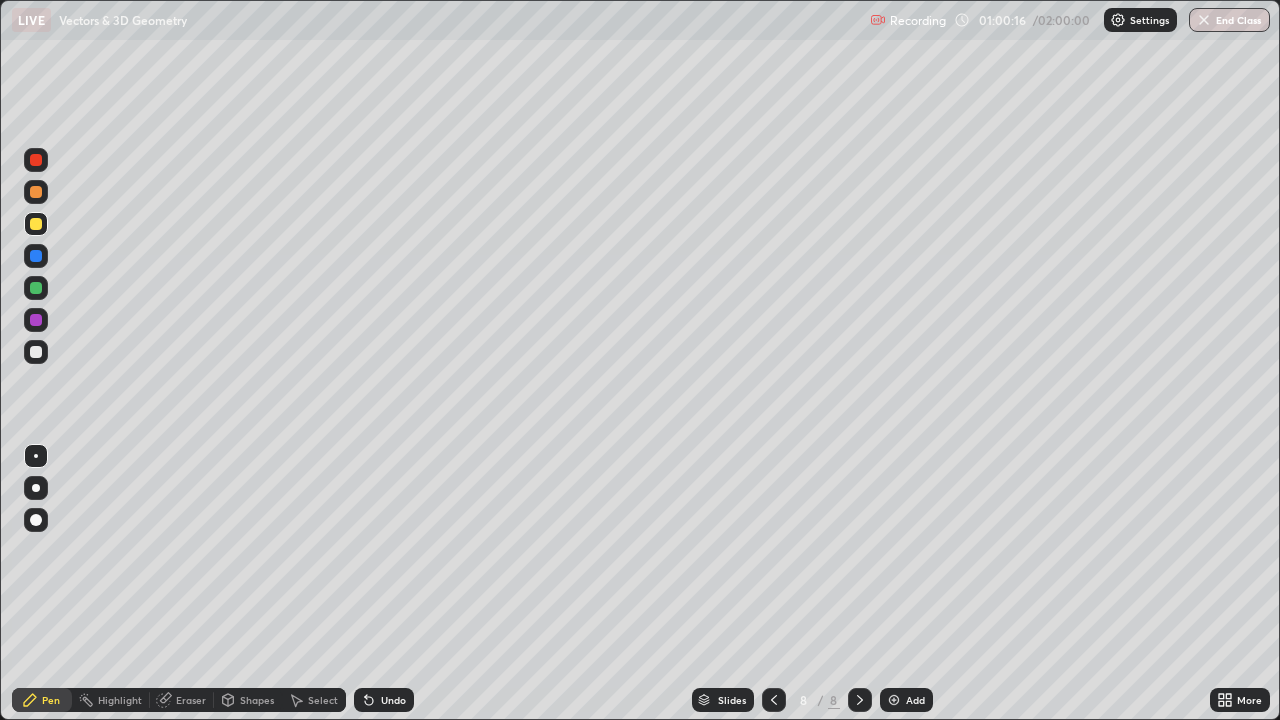 click on "Undo" at bounding box center (393, 700) 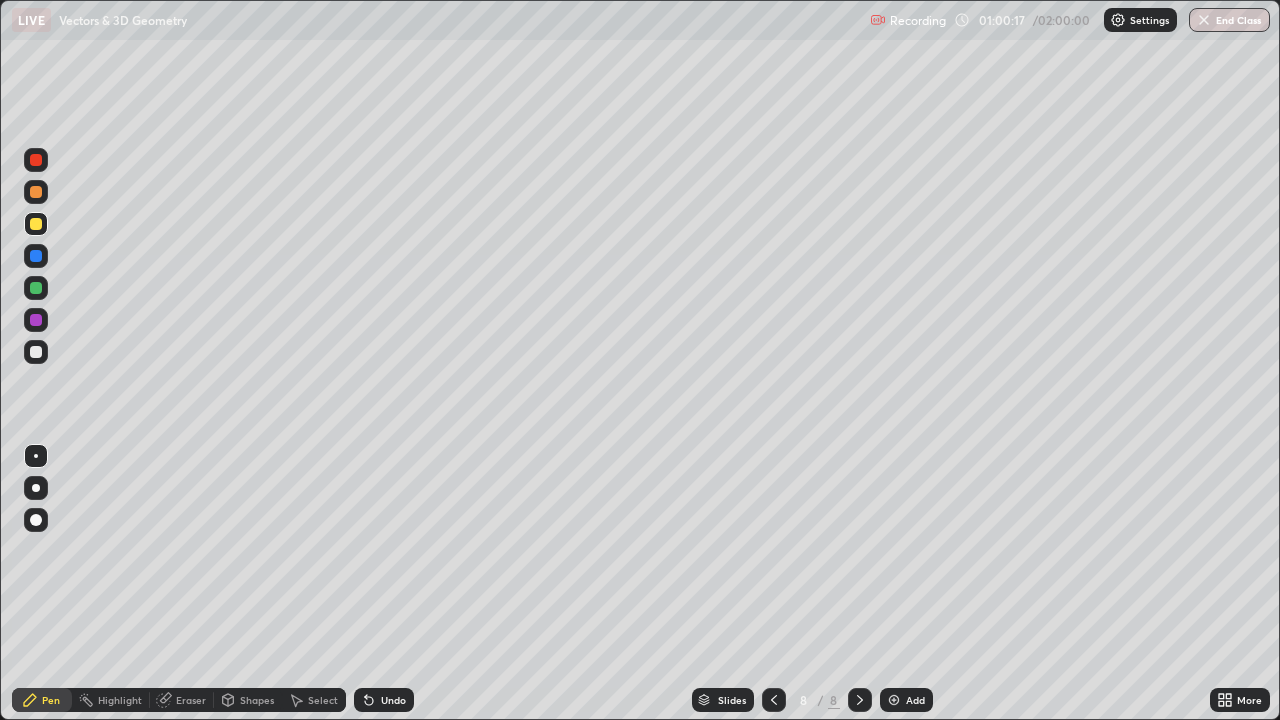 click on "Undo" at bounding box center (384, 700) 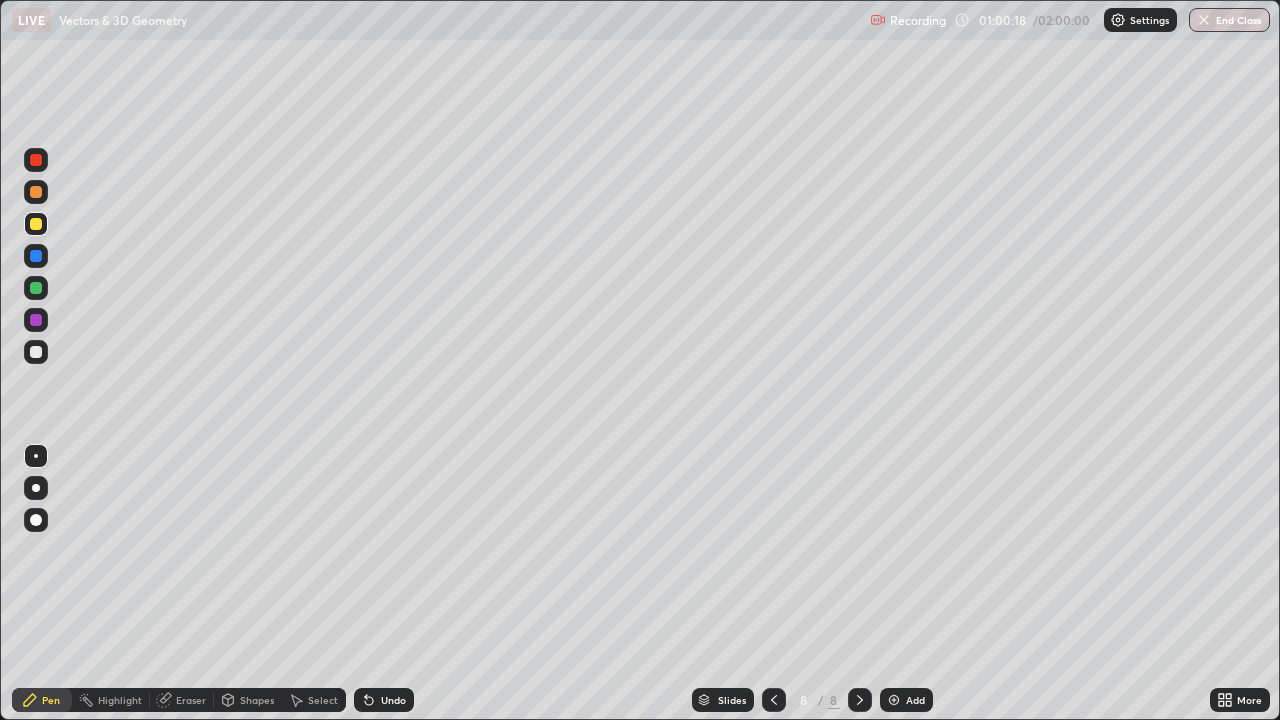 click on "Undo" at bounding box center (393, 700) 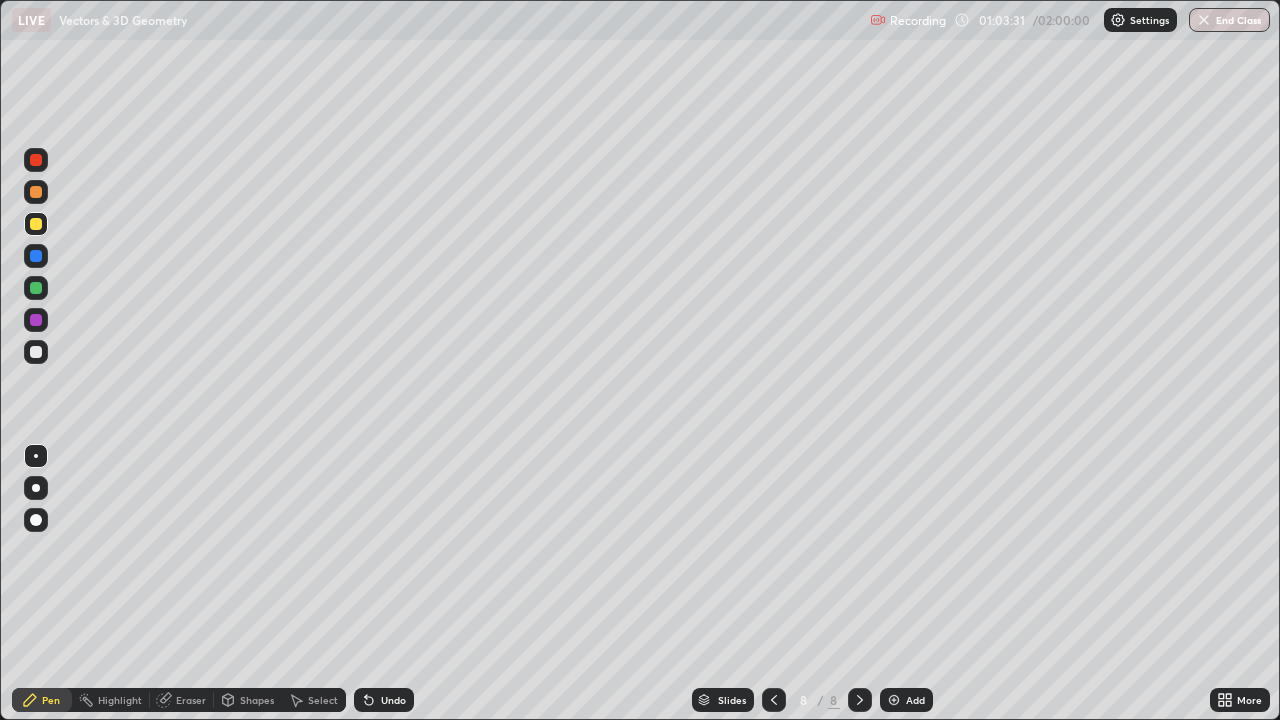 click on "Add" at bounding box center [906, 700] 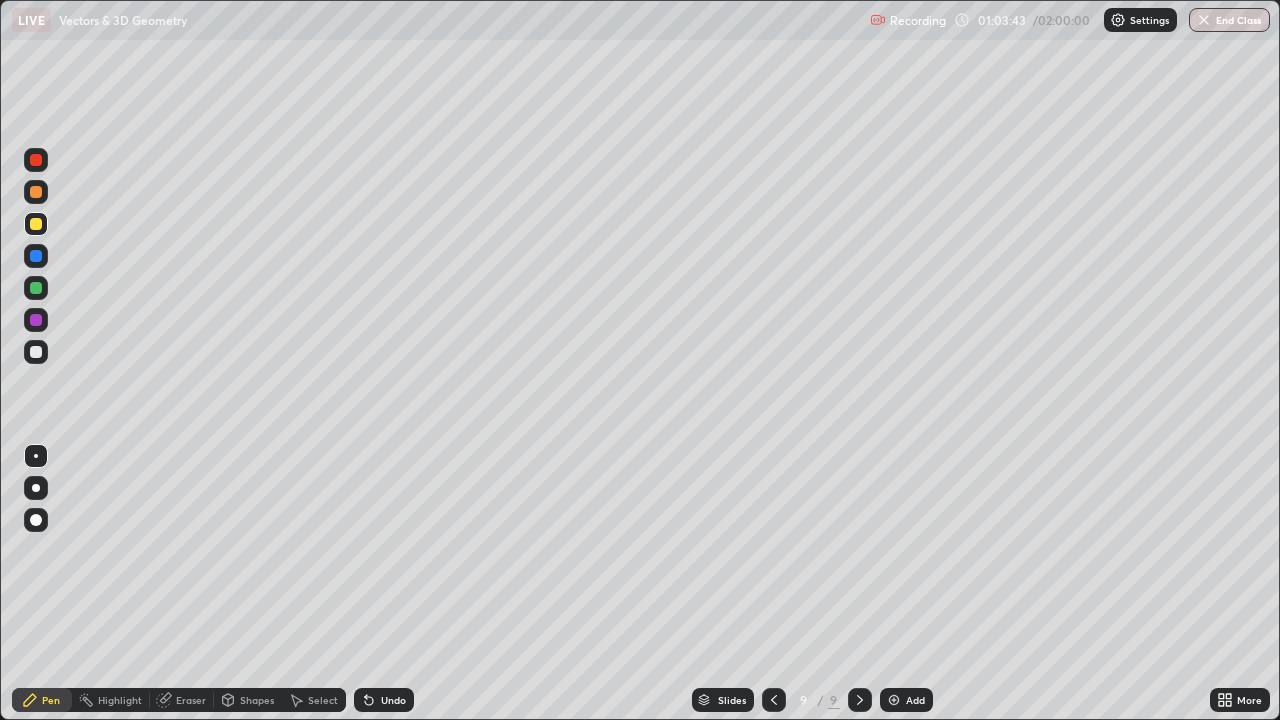 click at bounding box center (36, 288) 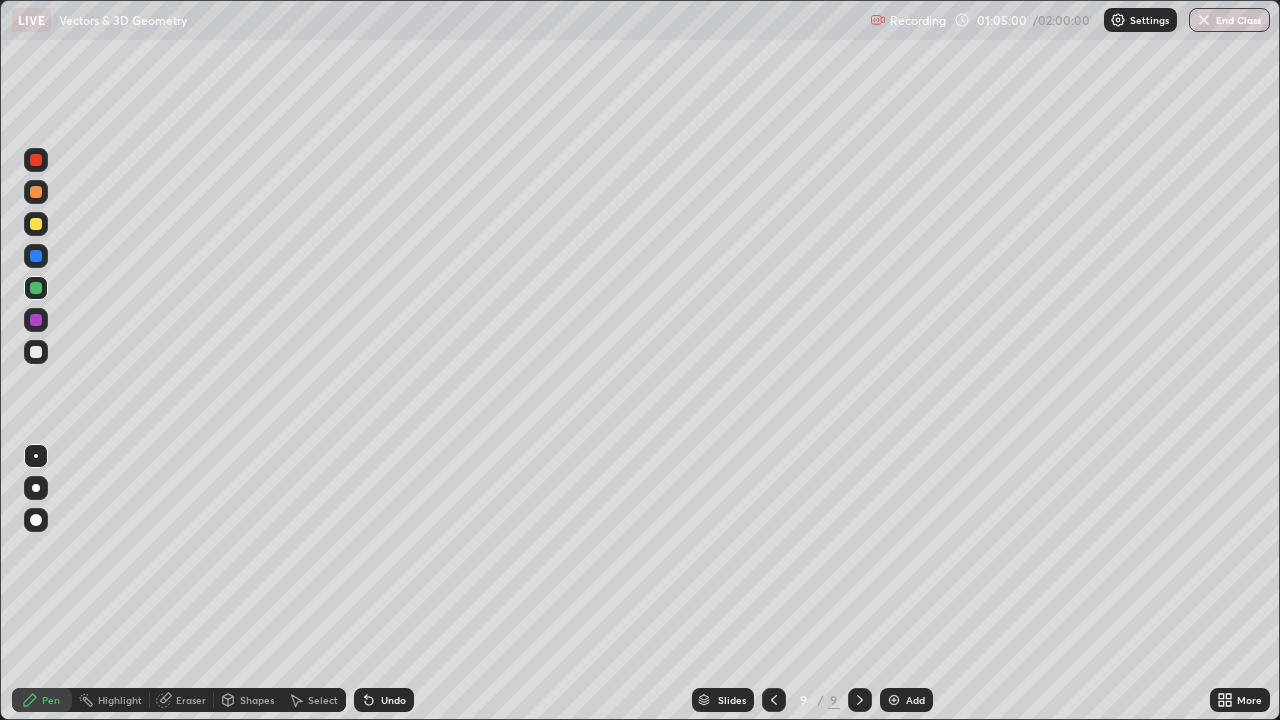 click at bounding box center (36, 352) 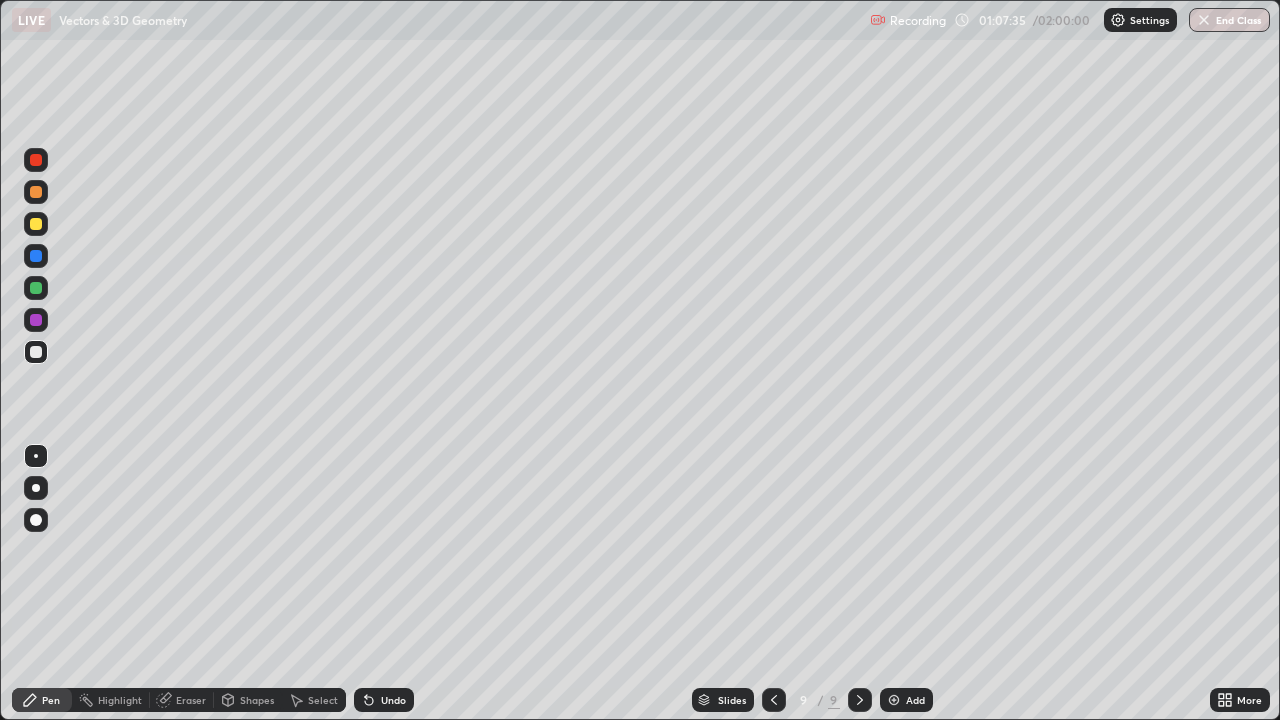 click on "Undo" at bounding box center [393, 700] 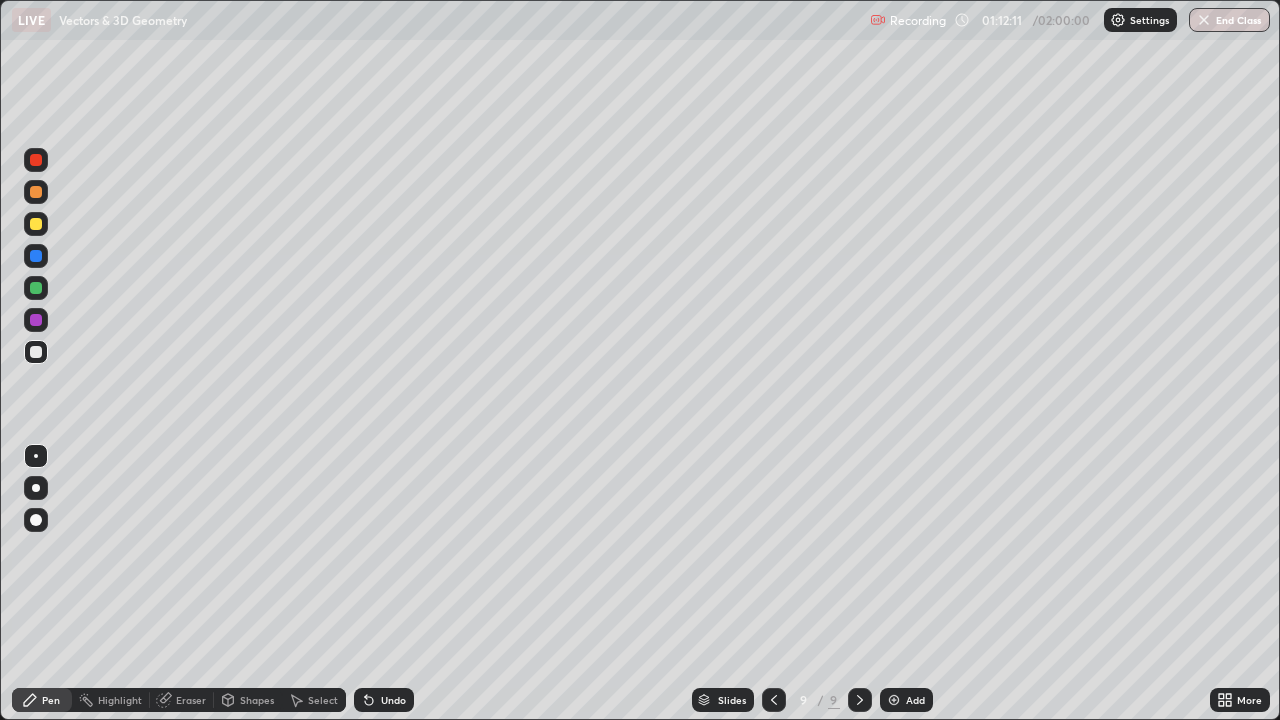 click at bounding box center (894, 700) 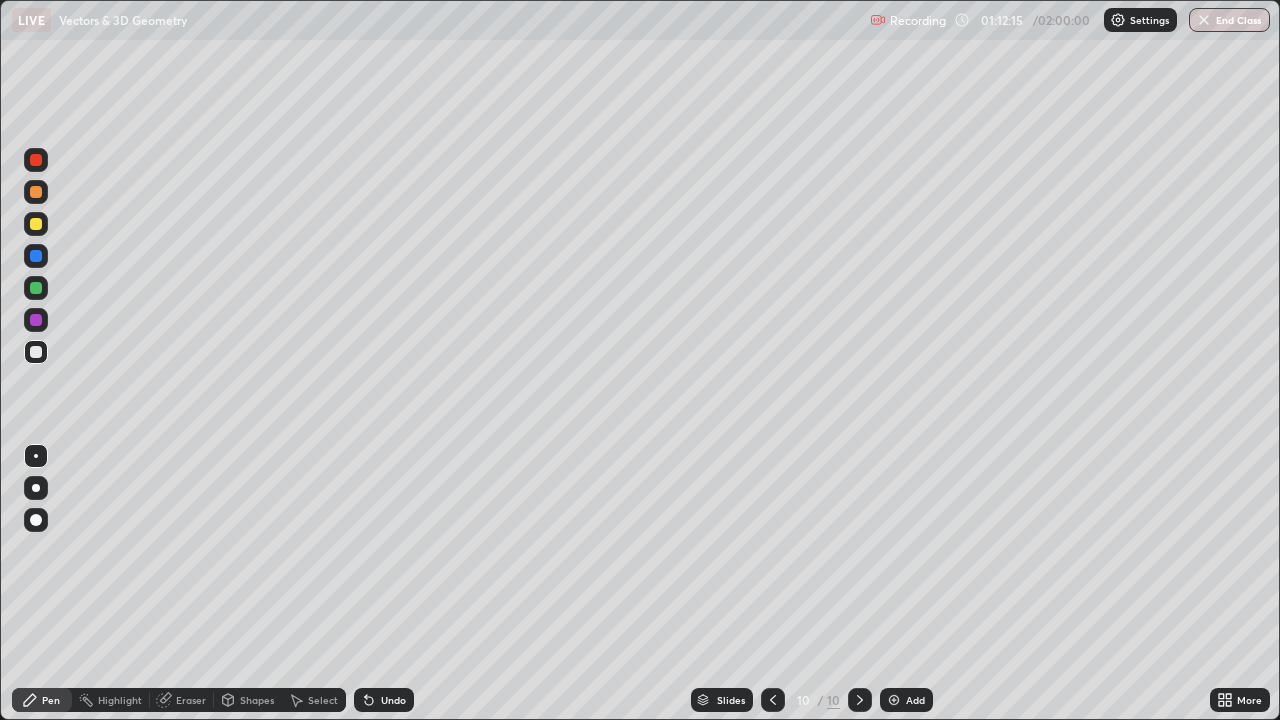 click at bounding box center (36, 224) 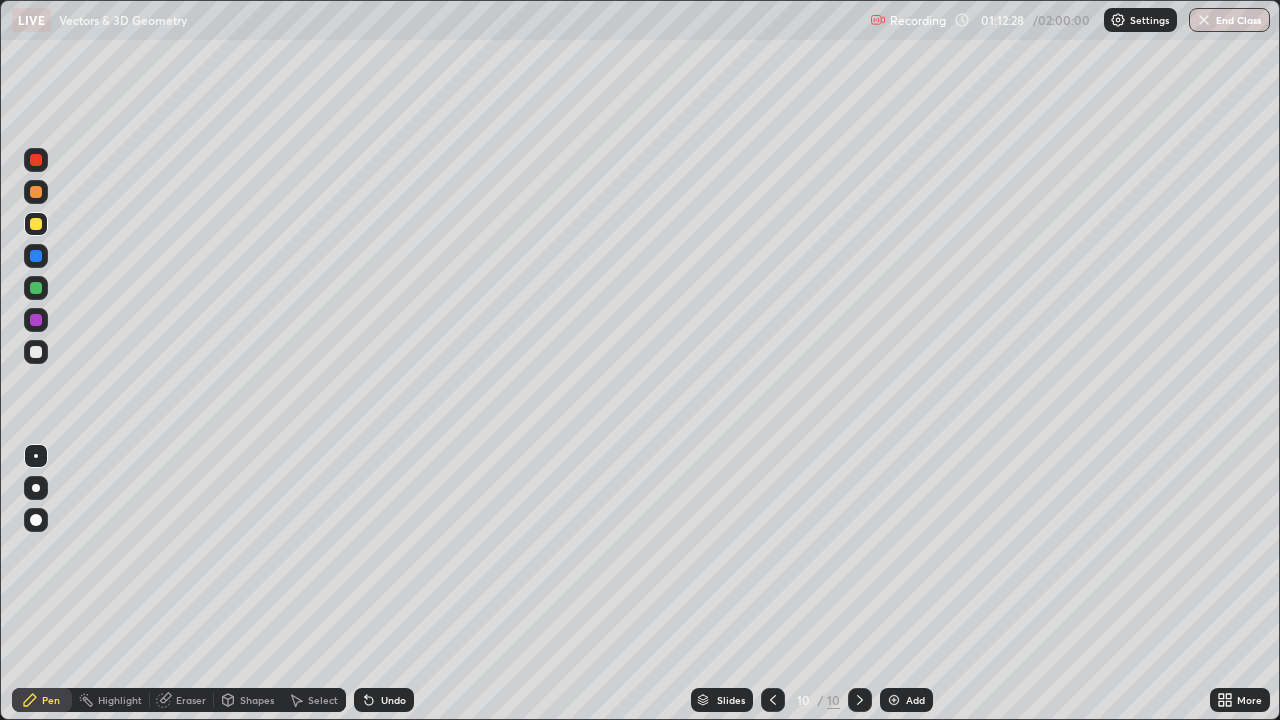 click at bounding box center [36, 192] 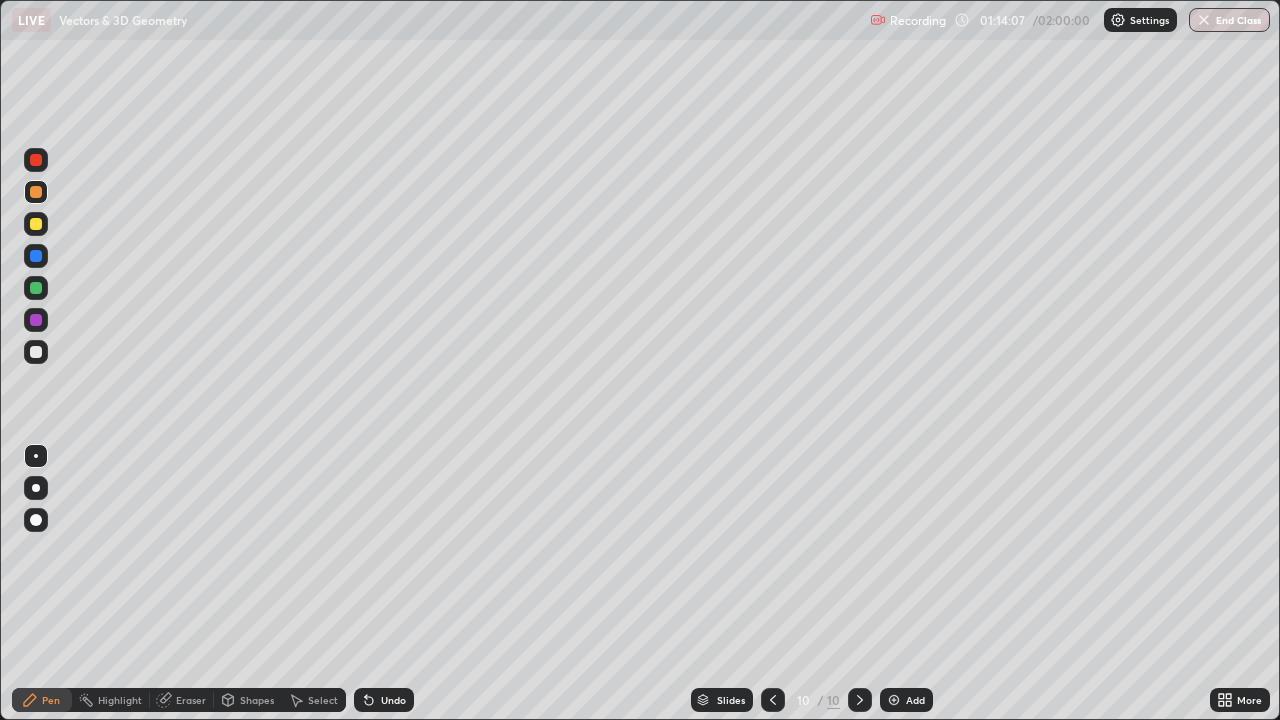 click at bounding box center [36, 352] 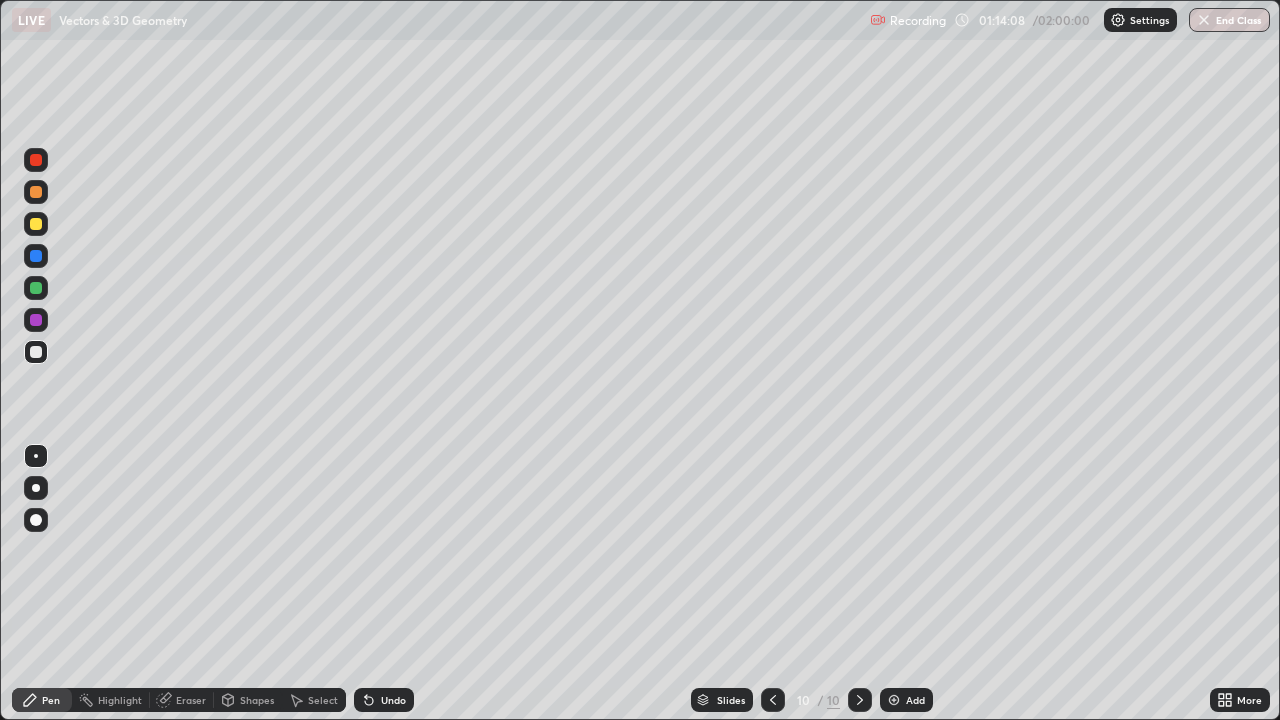 click on "Add" at bounding box center [915, 700] 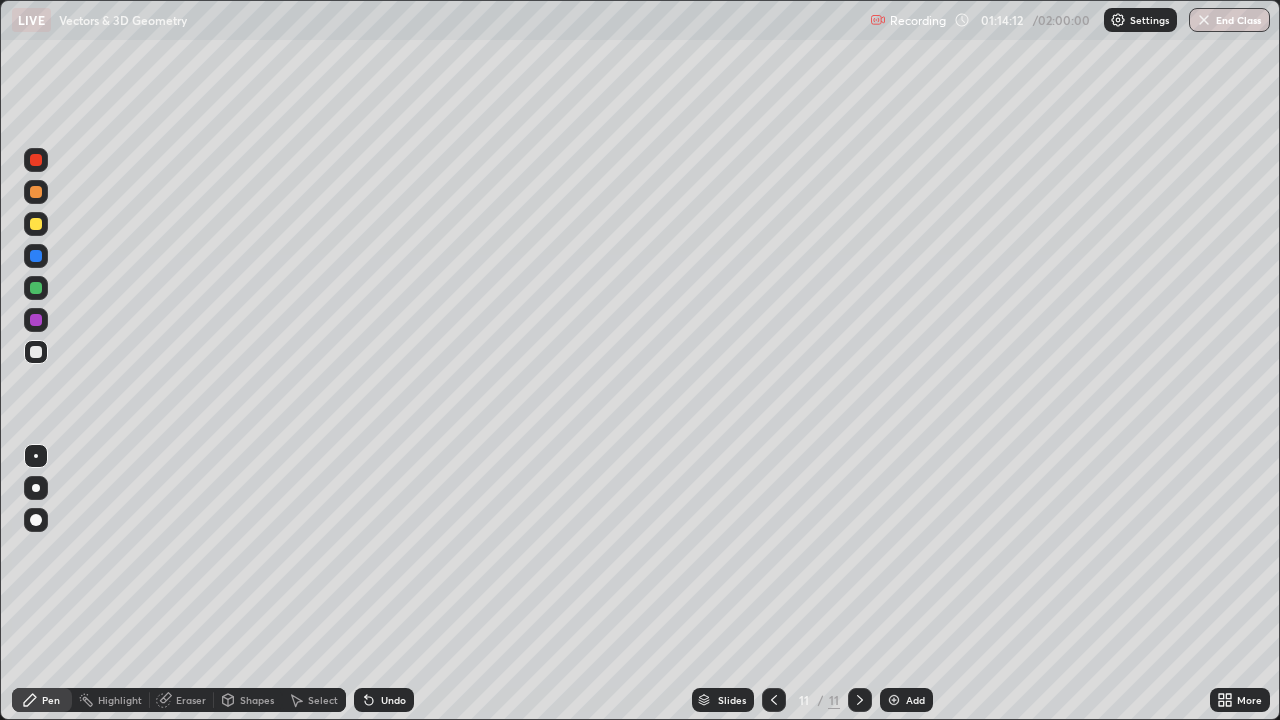 click 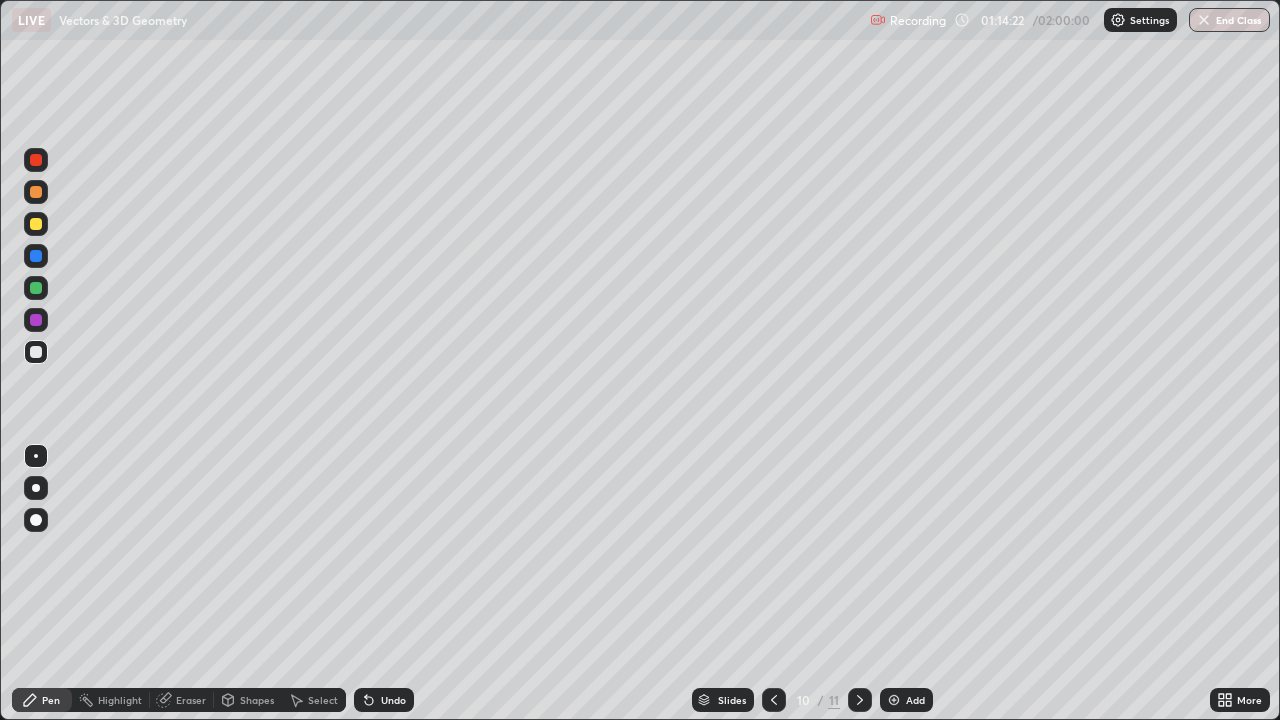 click at bounding box center (36, 352) 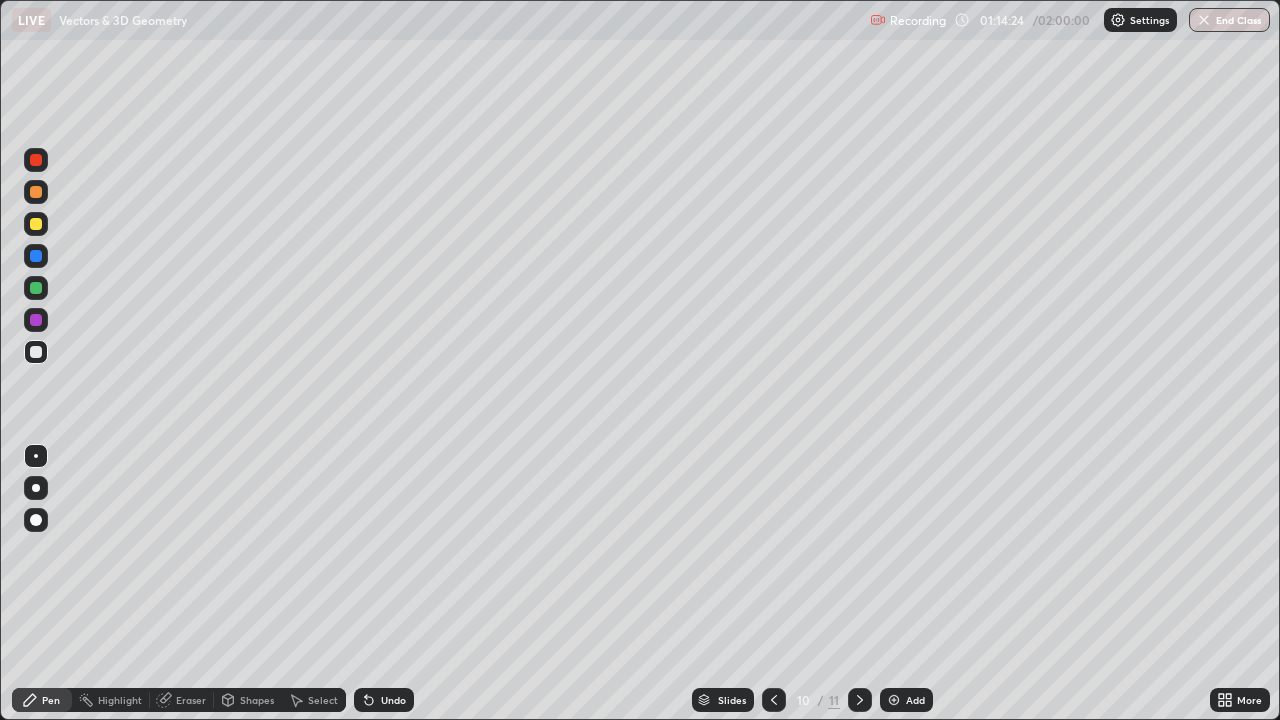 click on "Erase all" at bounding box center [36, 360] 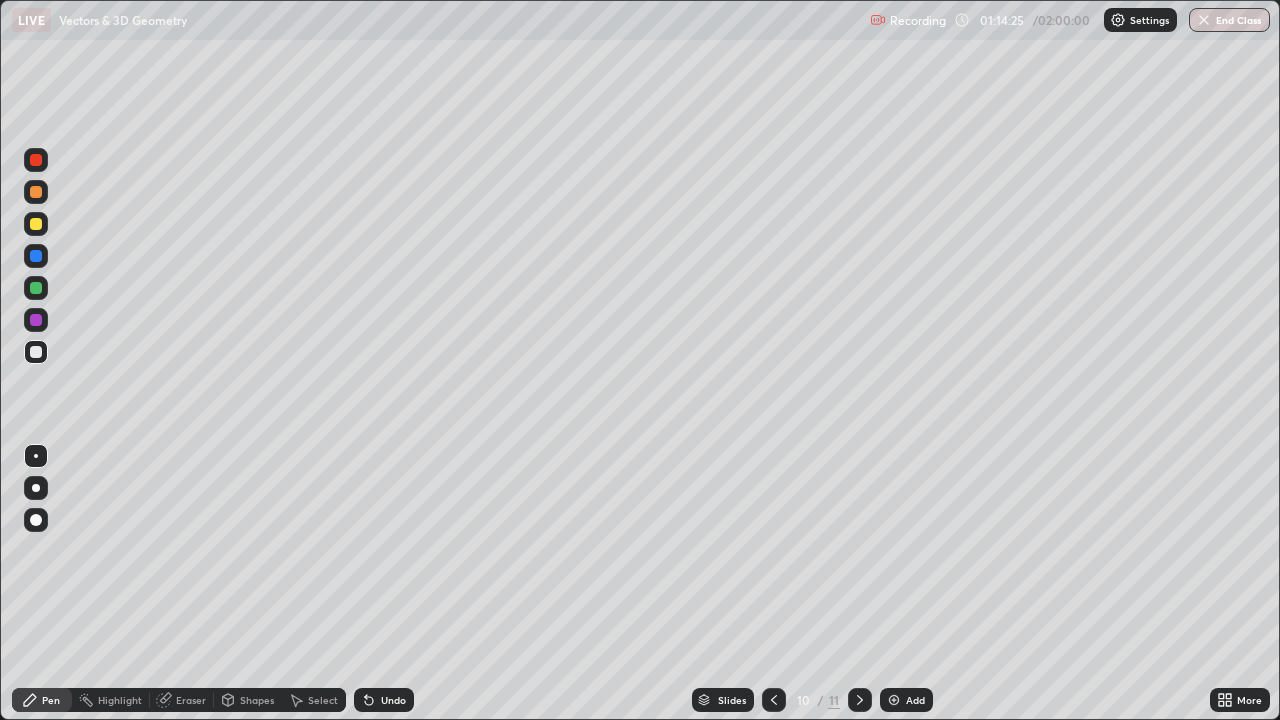 click on "Erase all" at bounding box center [36, 360] 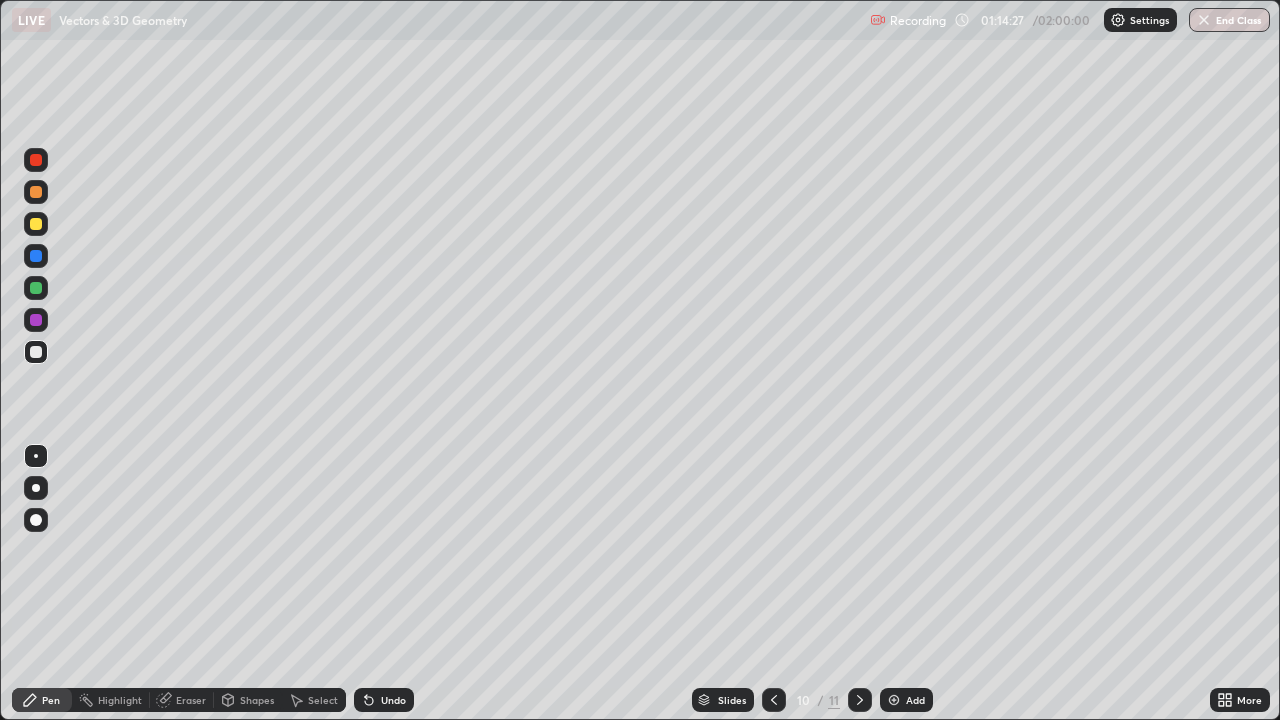 click on "Erase all" at bounding box center (36, 360) 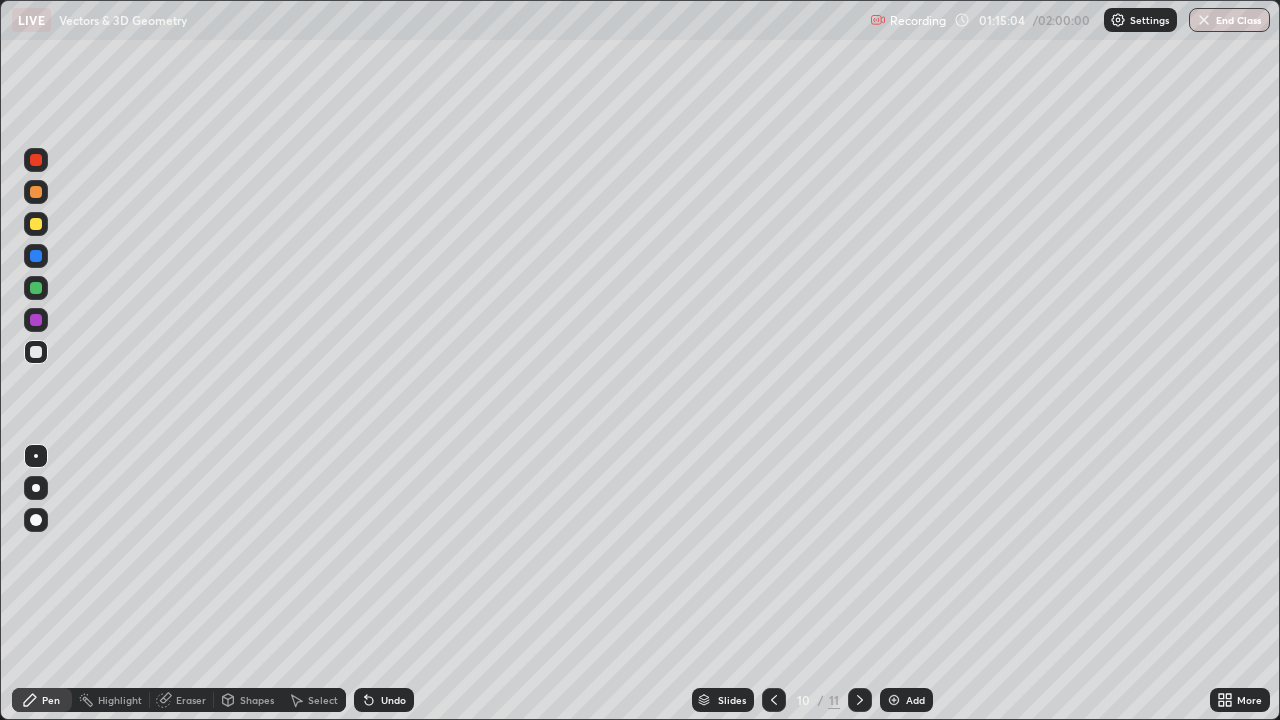 click on "Eraser" at bounding box center (182, 700) 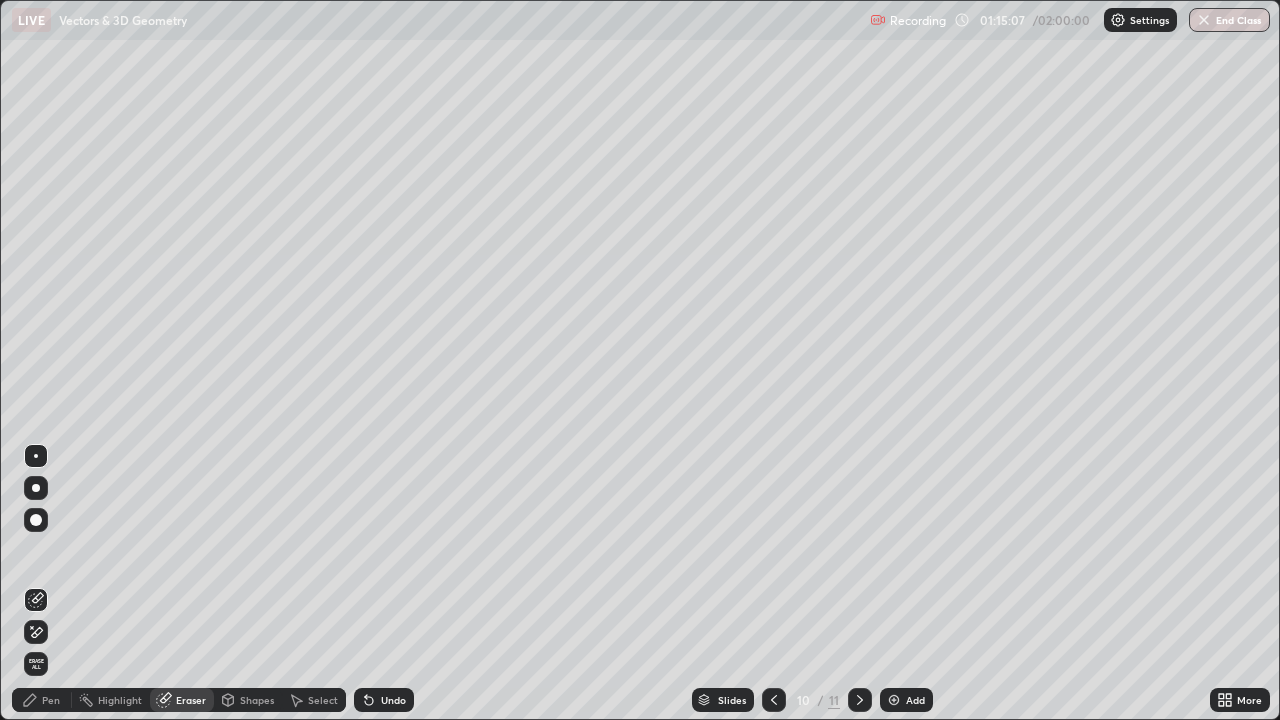 click on "Pen" at bounding box center [51, 700] 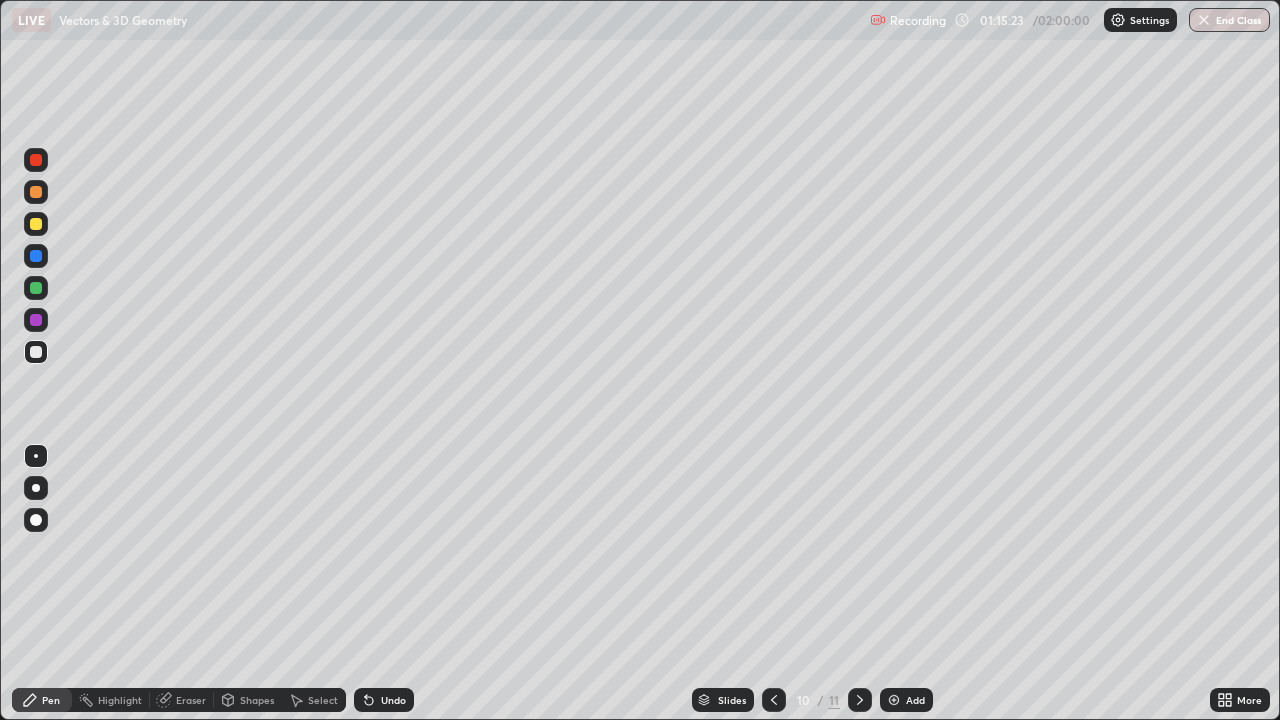 click at bounding box center (36, 288) 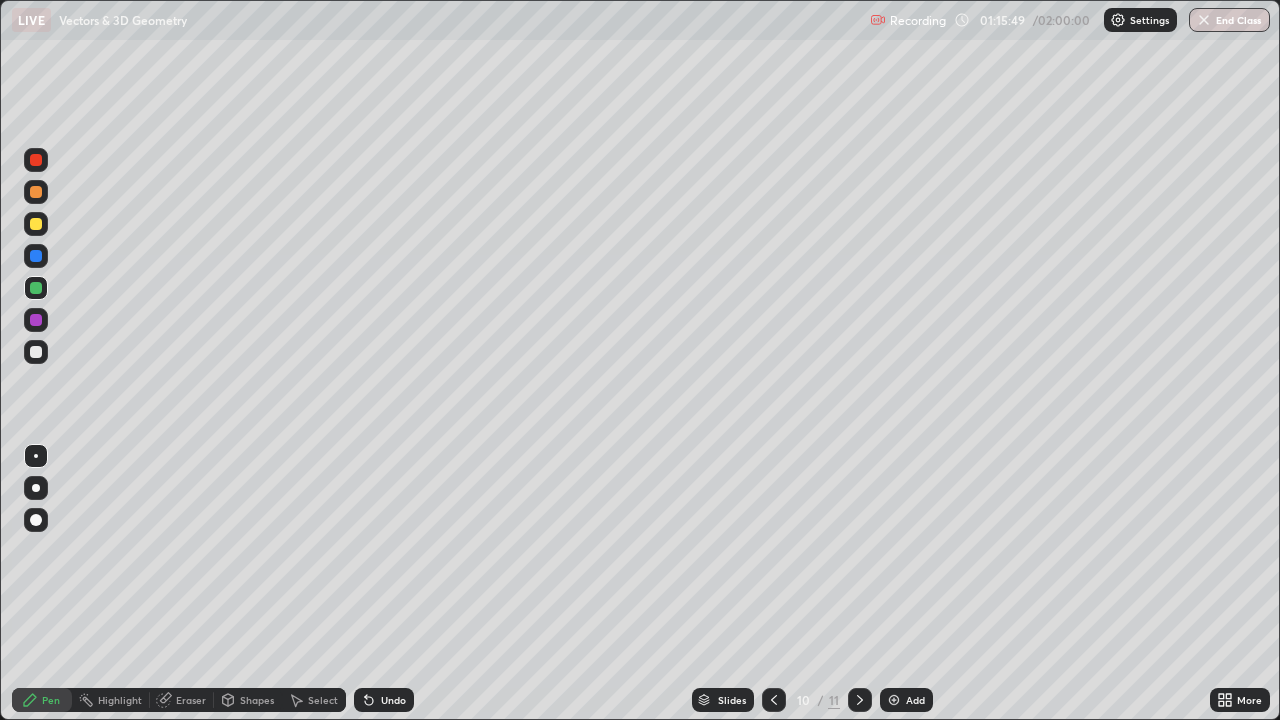 click at bounding box center [36, 352] 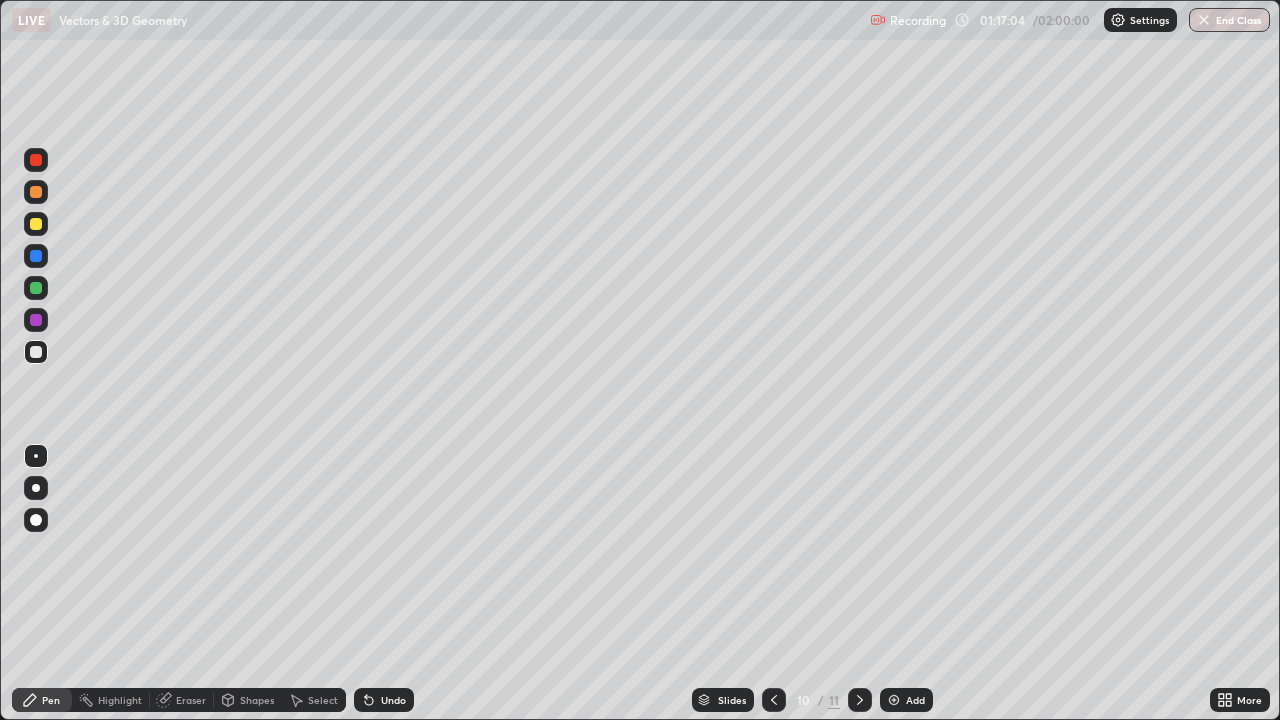 click on "Add" at bounding box center [906, 700] 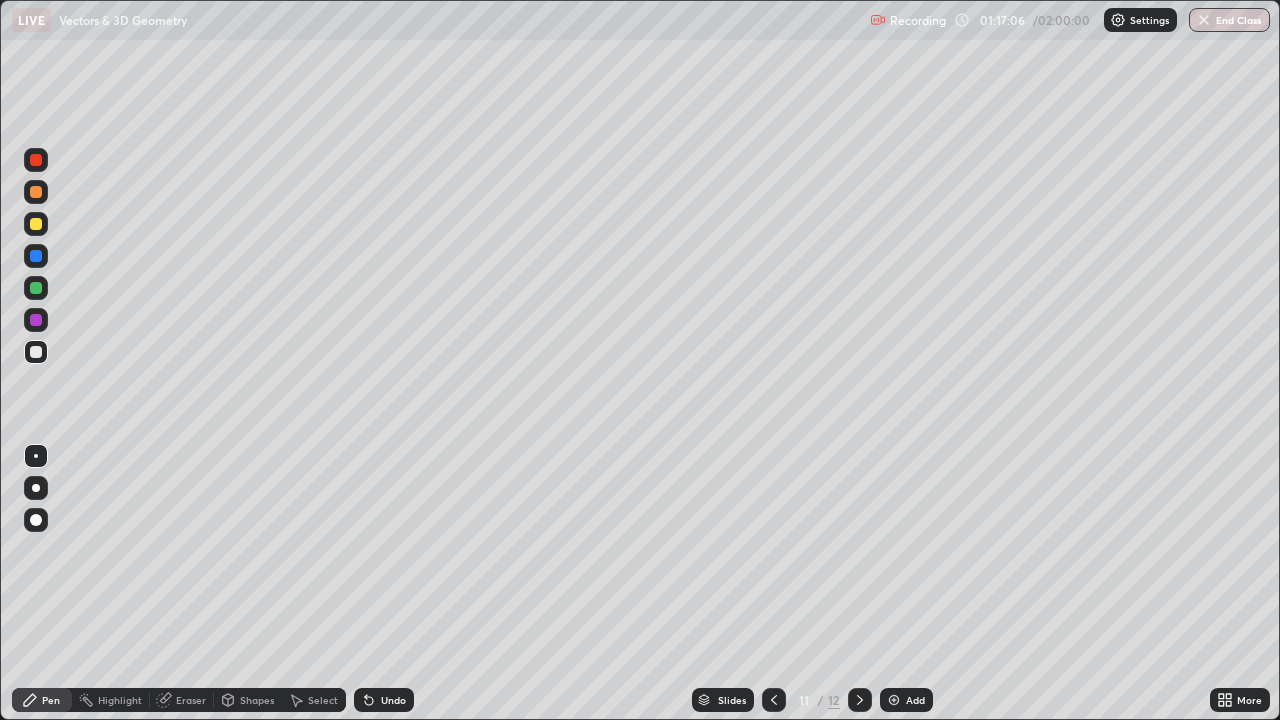 click at bounding box center (36, 192) 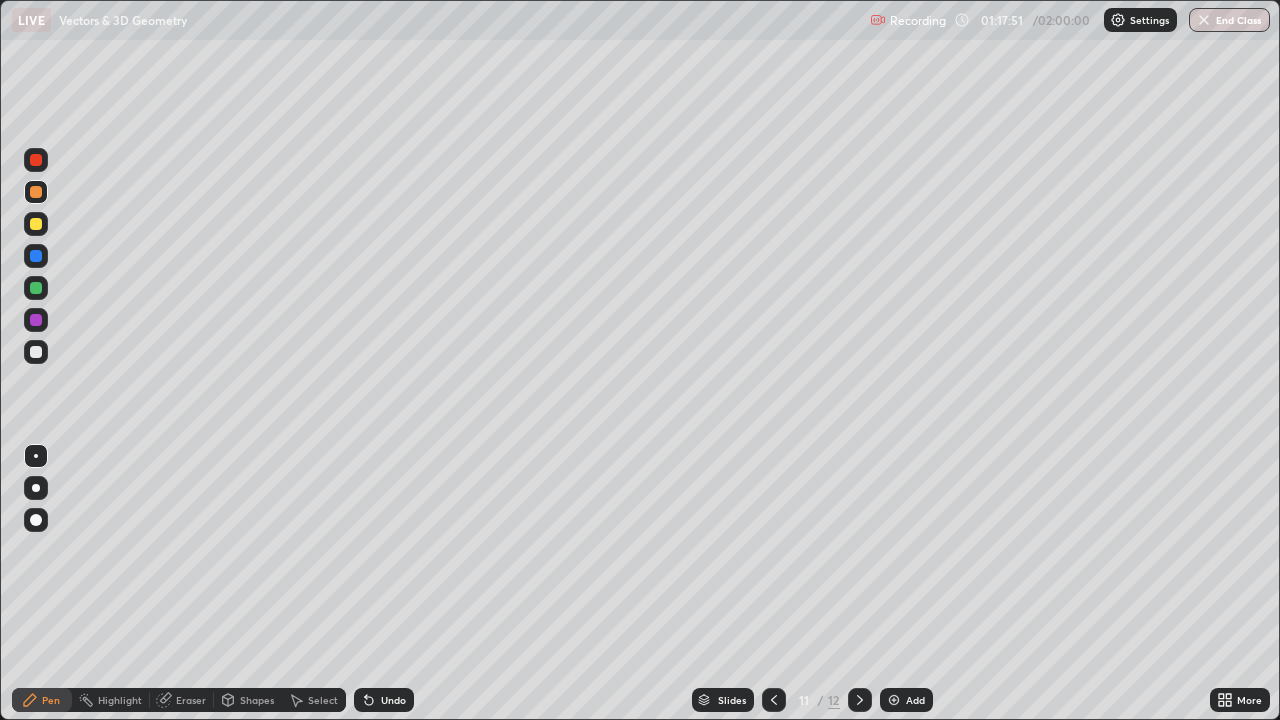 click on "Eraser" at bounding box center [191, 700] 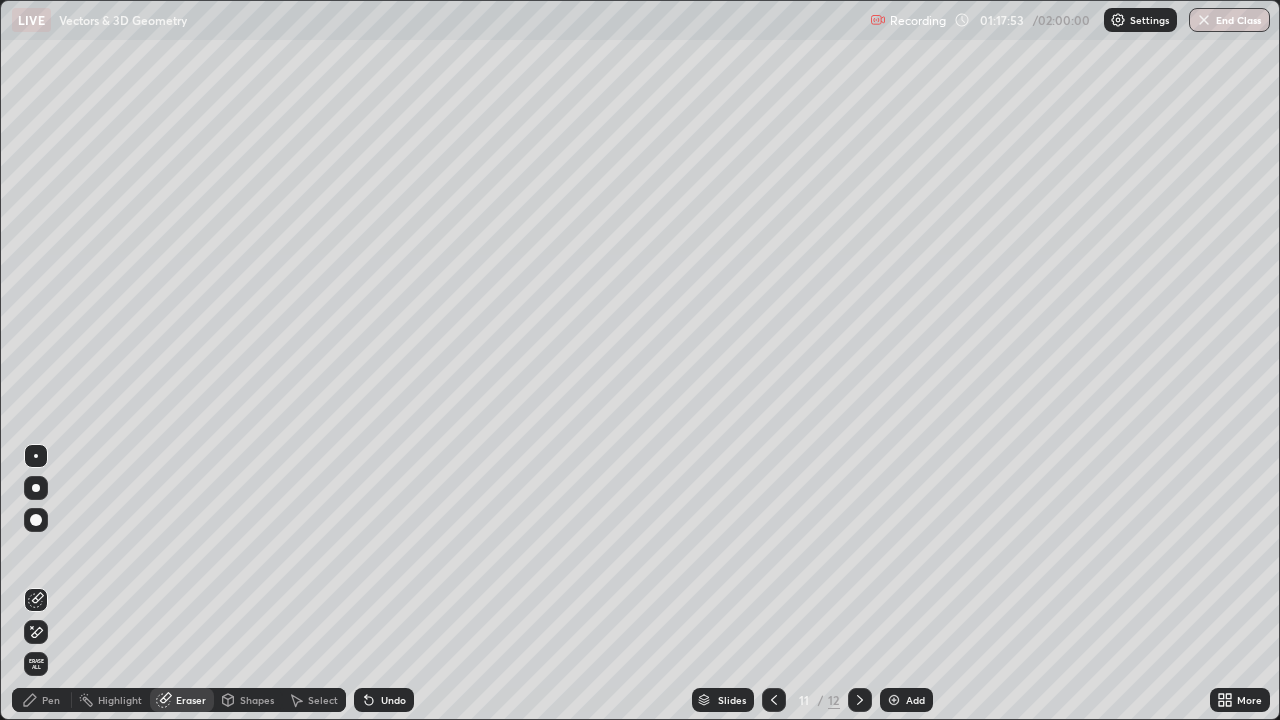 click on "Pen" at bounding box center (42, 700) 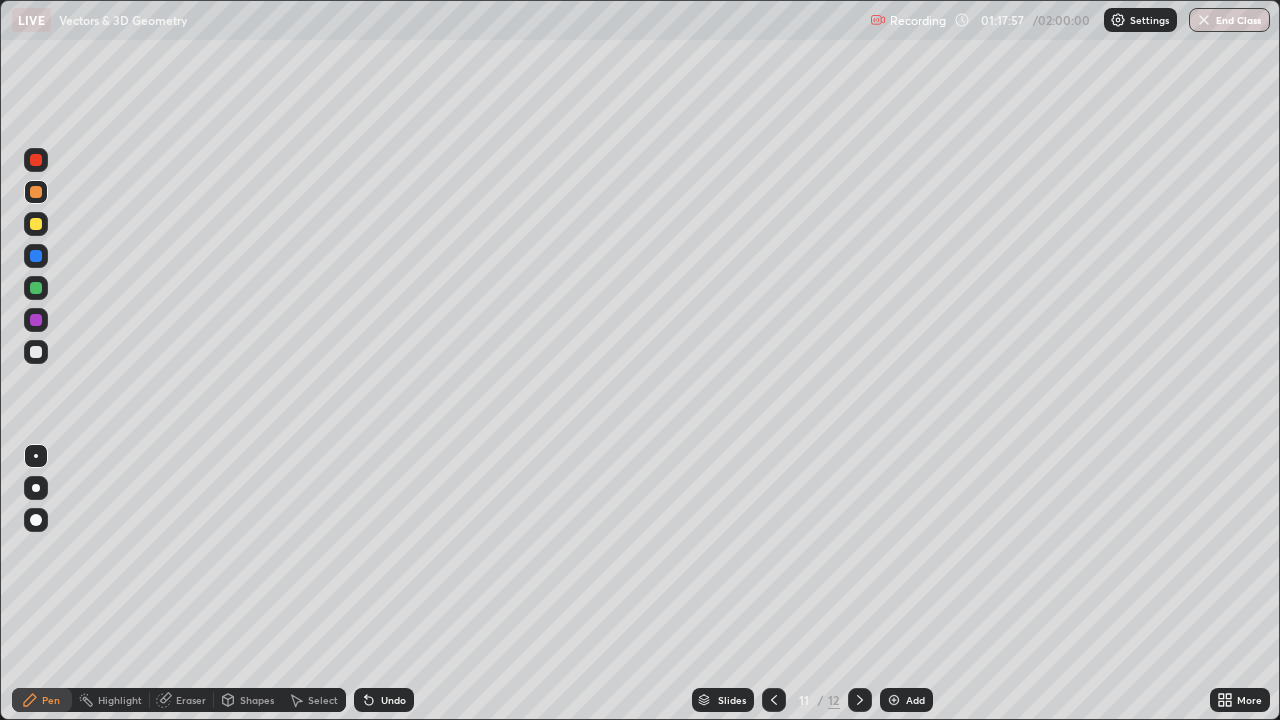click at bounding box center [36, 352] 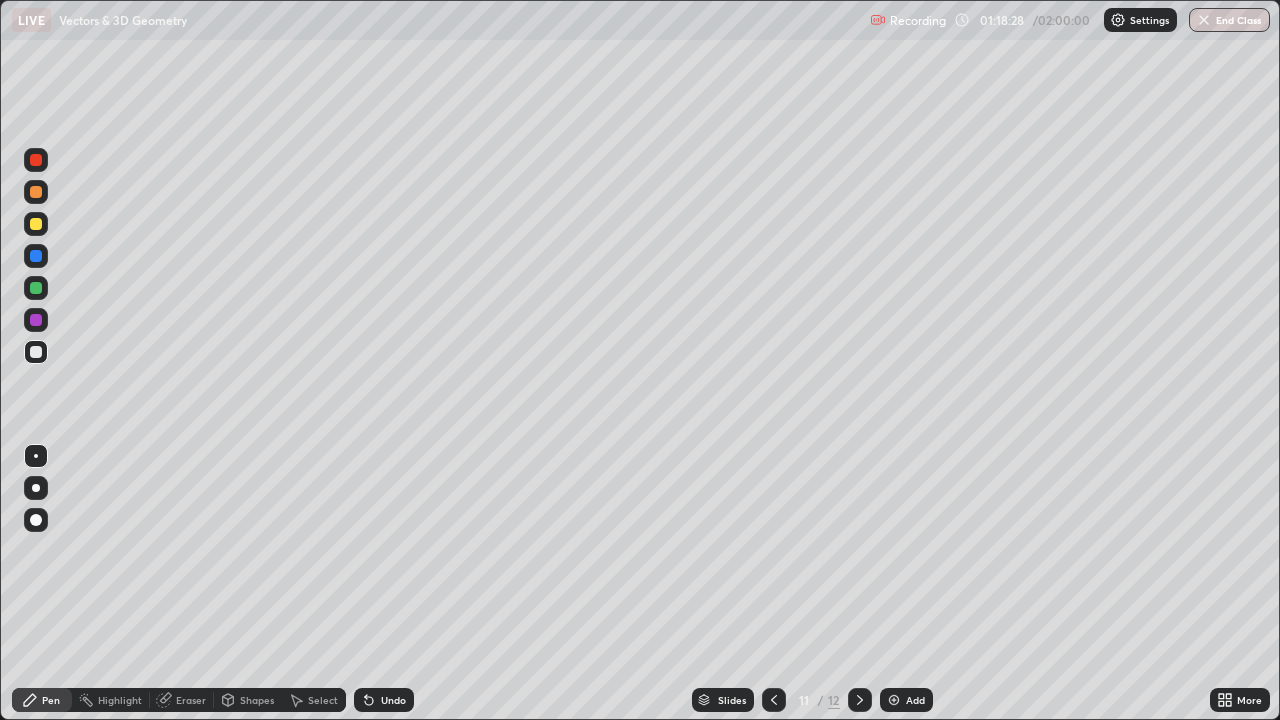 click on "Undo" at bounding box center [384, 700] 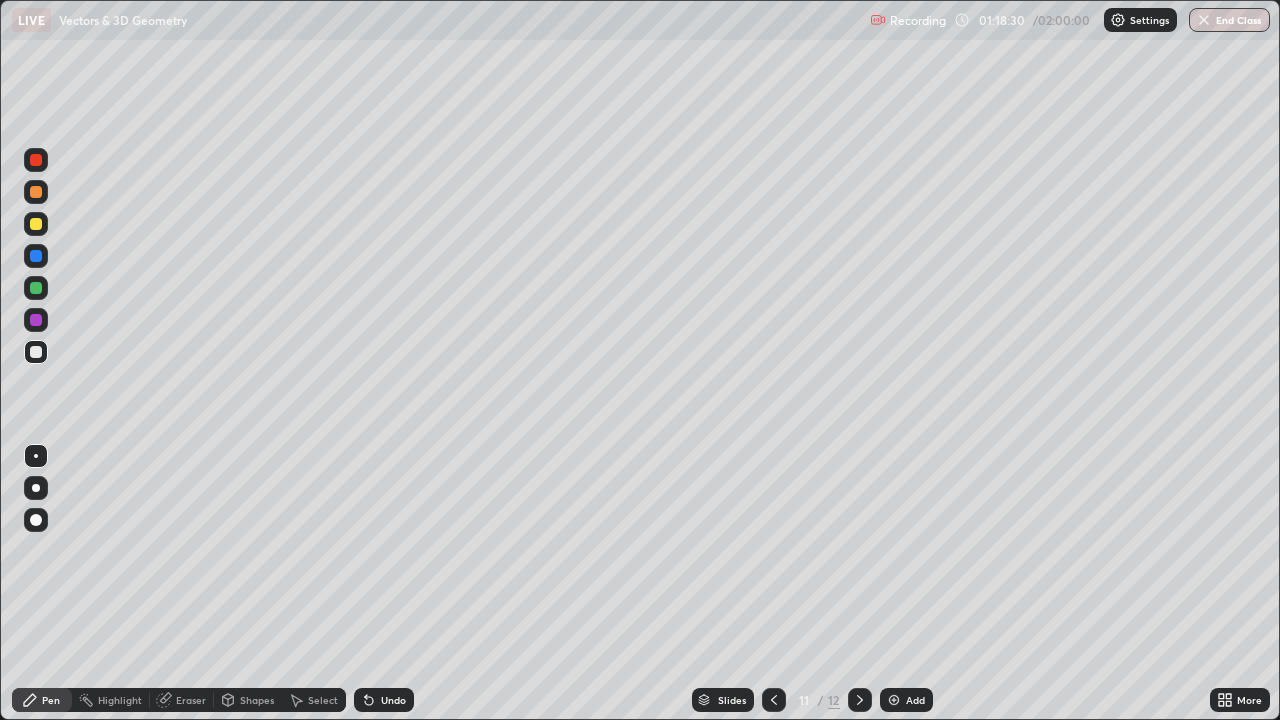 click on "Undo" at bounding box center (393, 700) 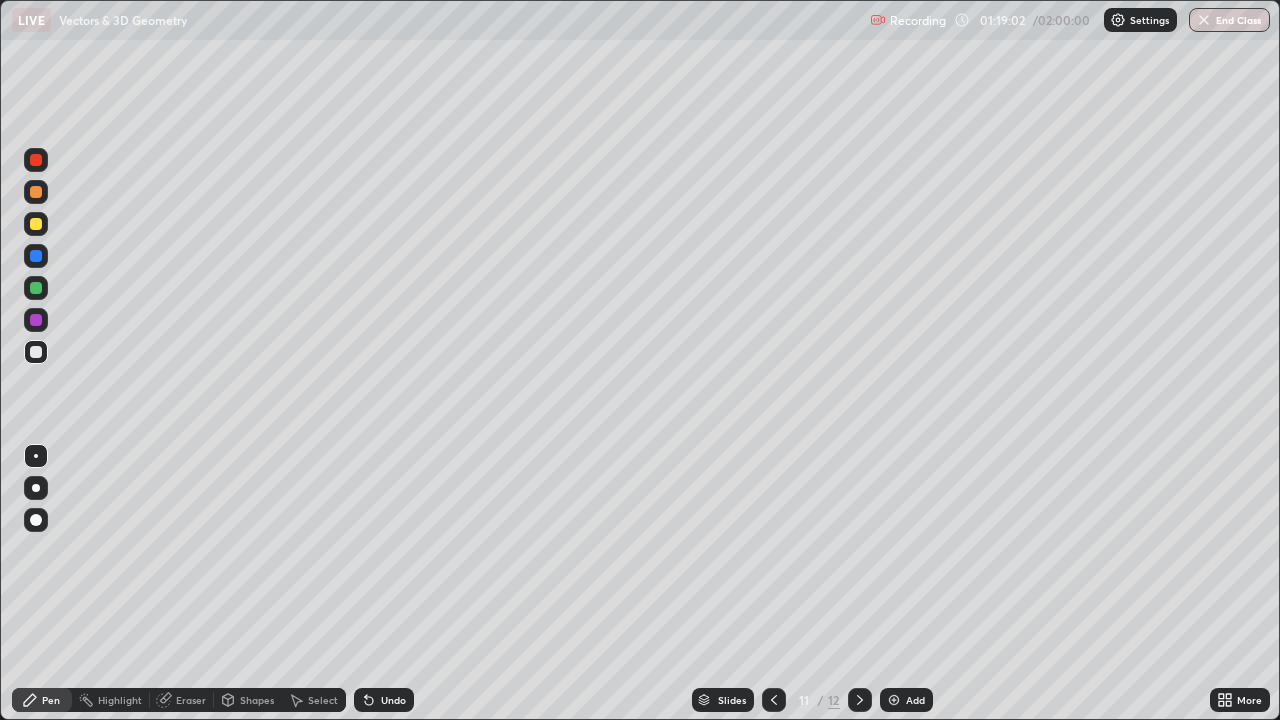 click at bounding box center [36, 224] 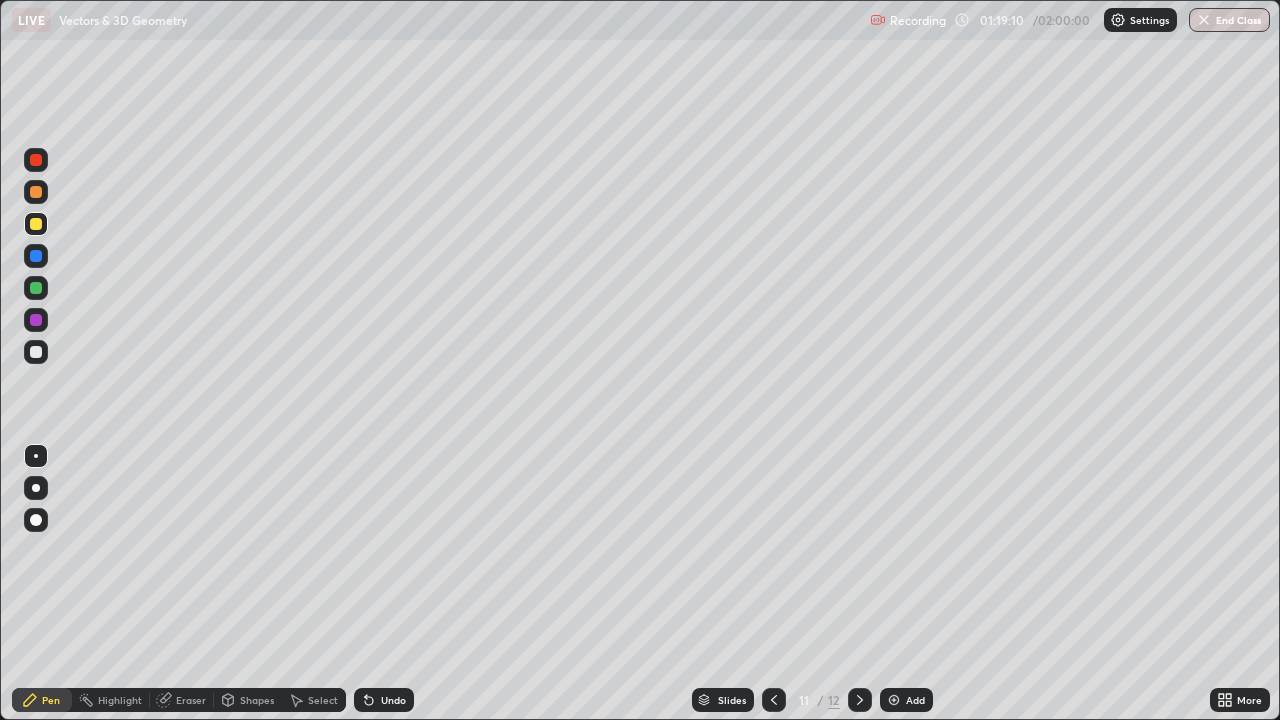 click on "Eraser" at bounding box center [191, 700] 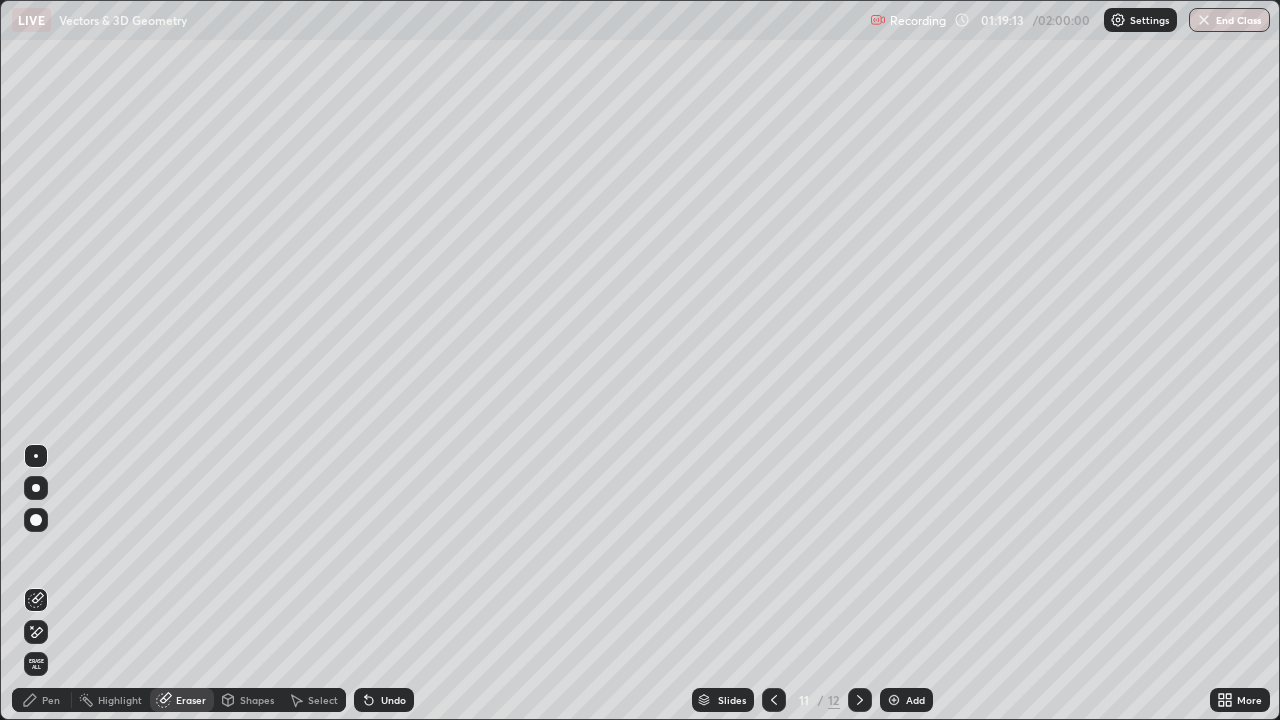 click on "Pen" at bounding box center (51, 700) 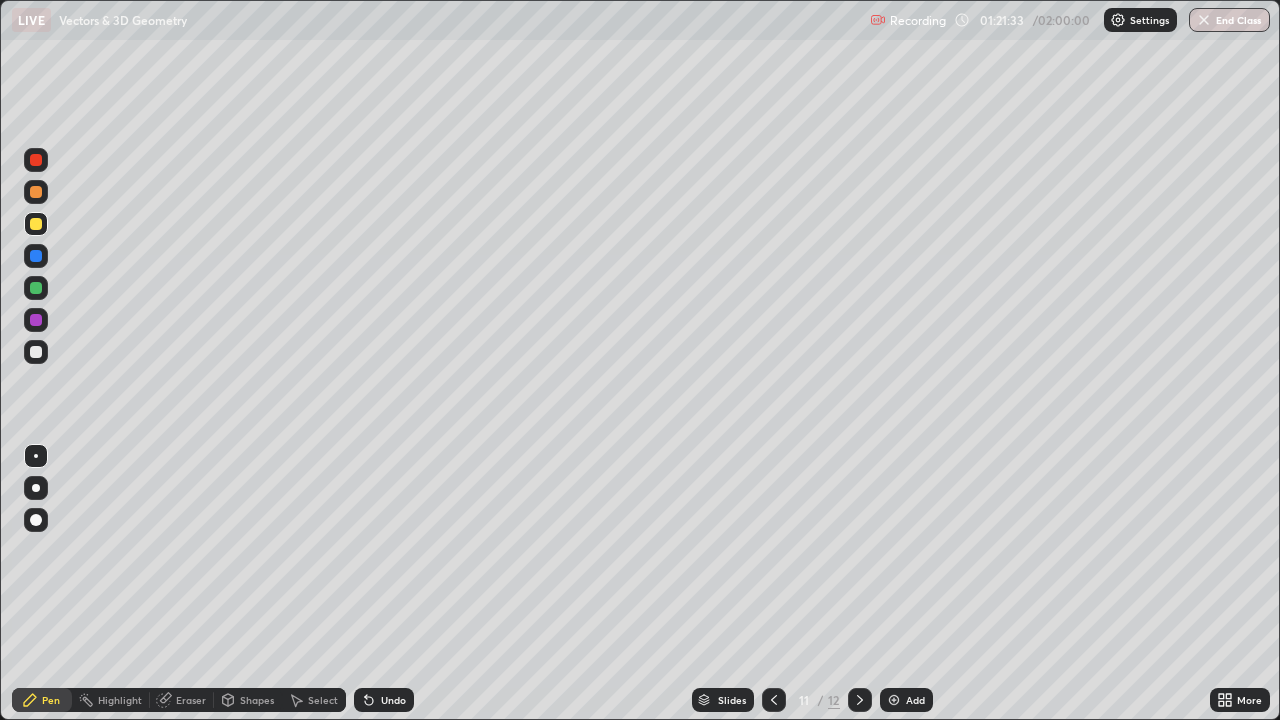 click 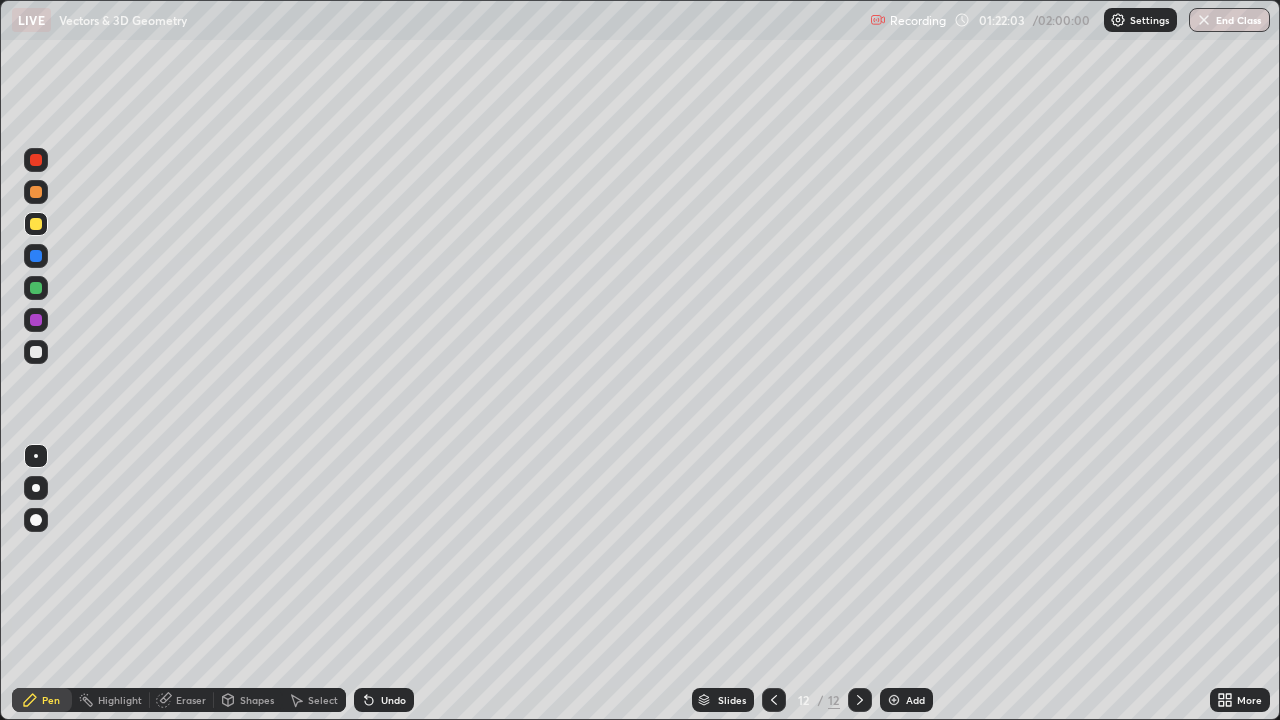 click at bounding box center [36, 352] 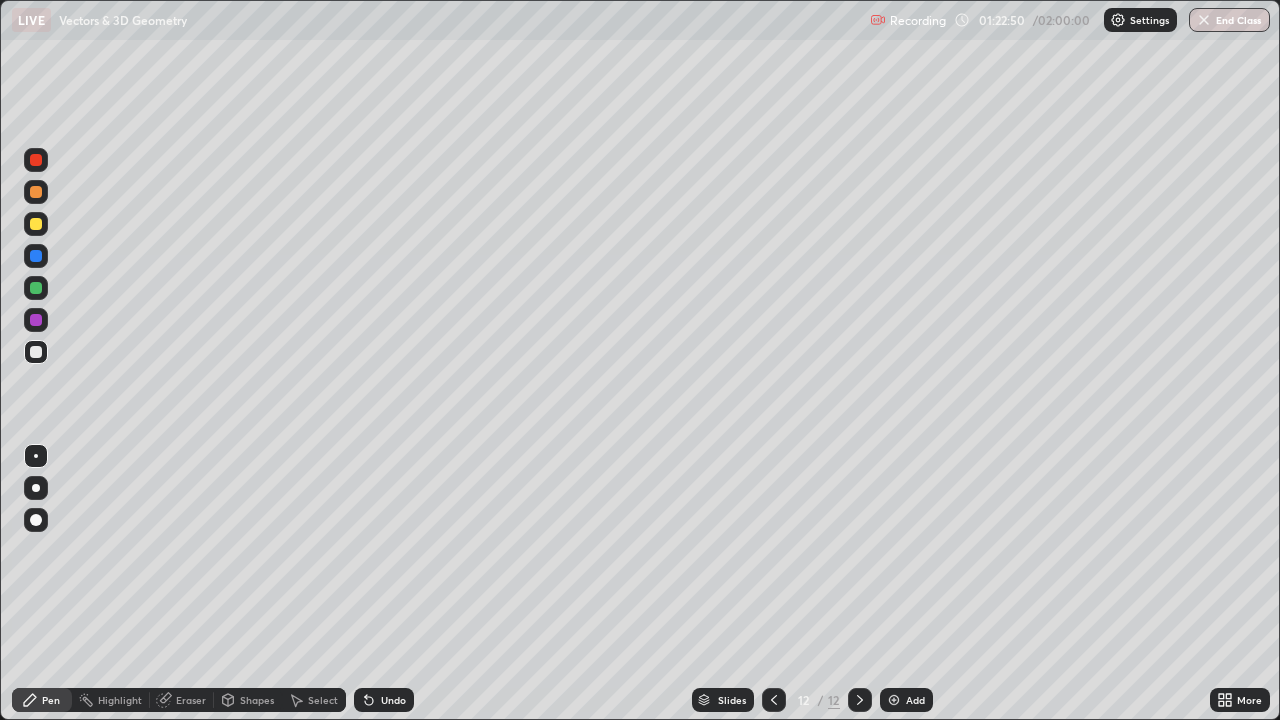 click on "Undo" at bounding box center [393, 700] 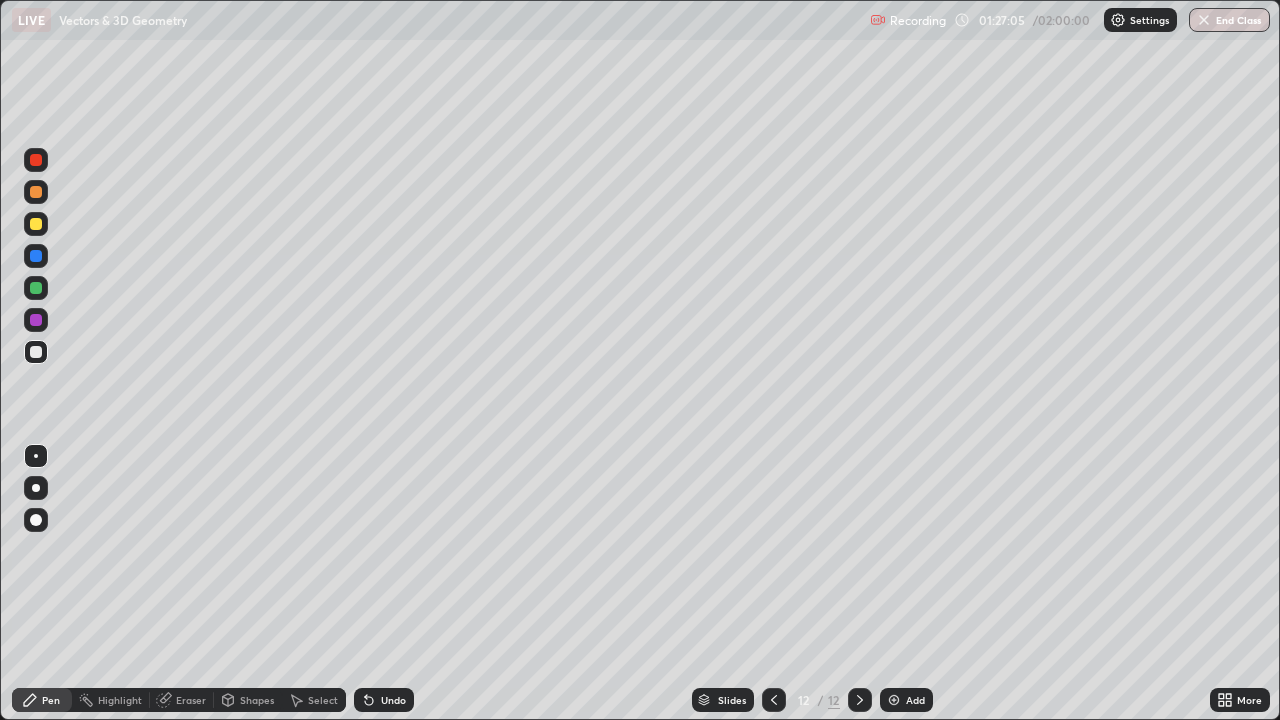 click on "Undo" at bounding box center (384, 700) 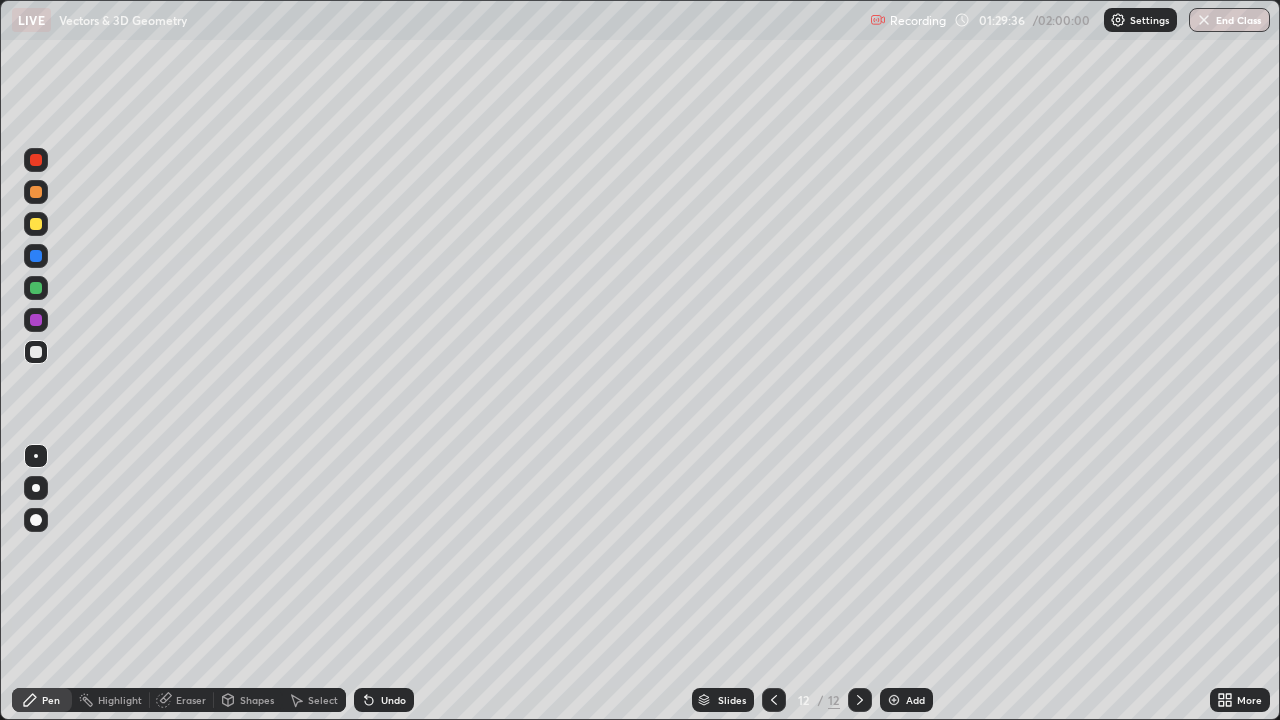 click at bounding box center [36, 288] 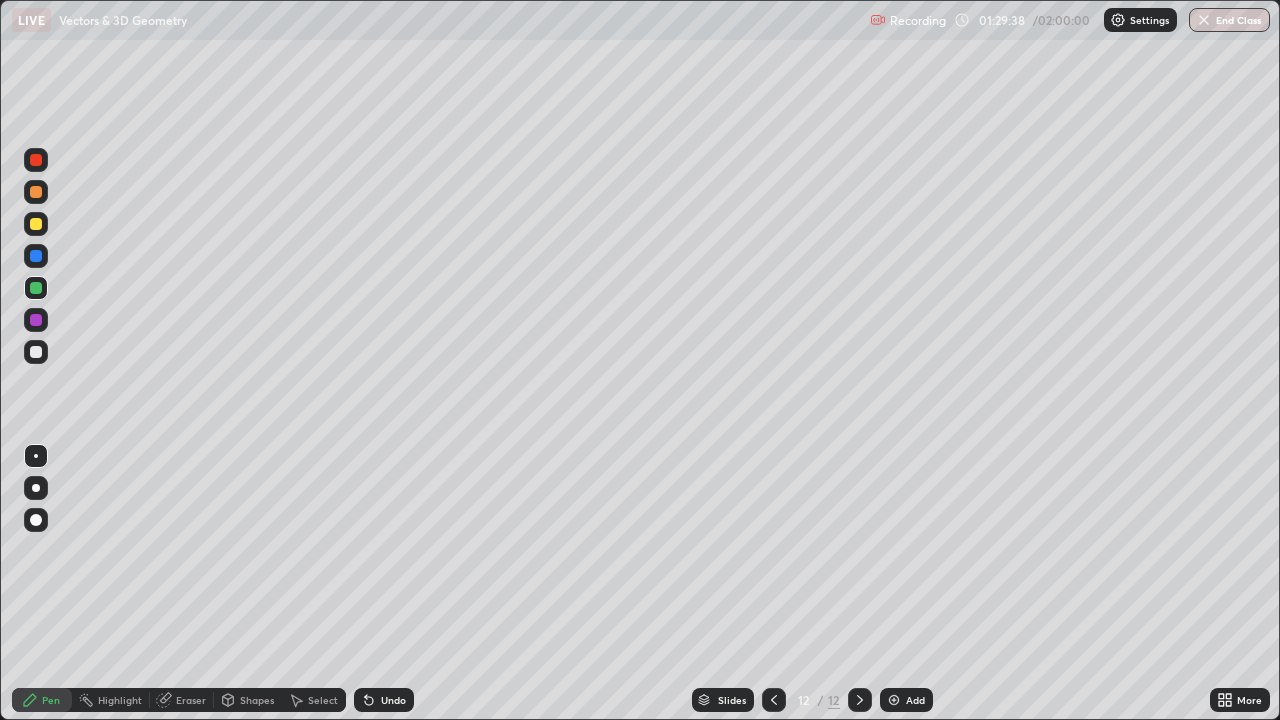 click at bounding box center [894, 700] 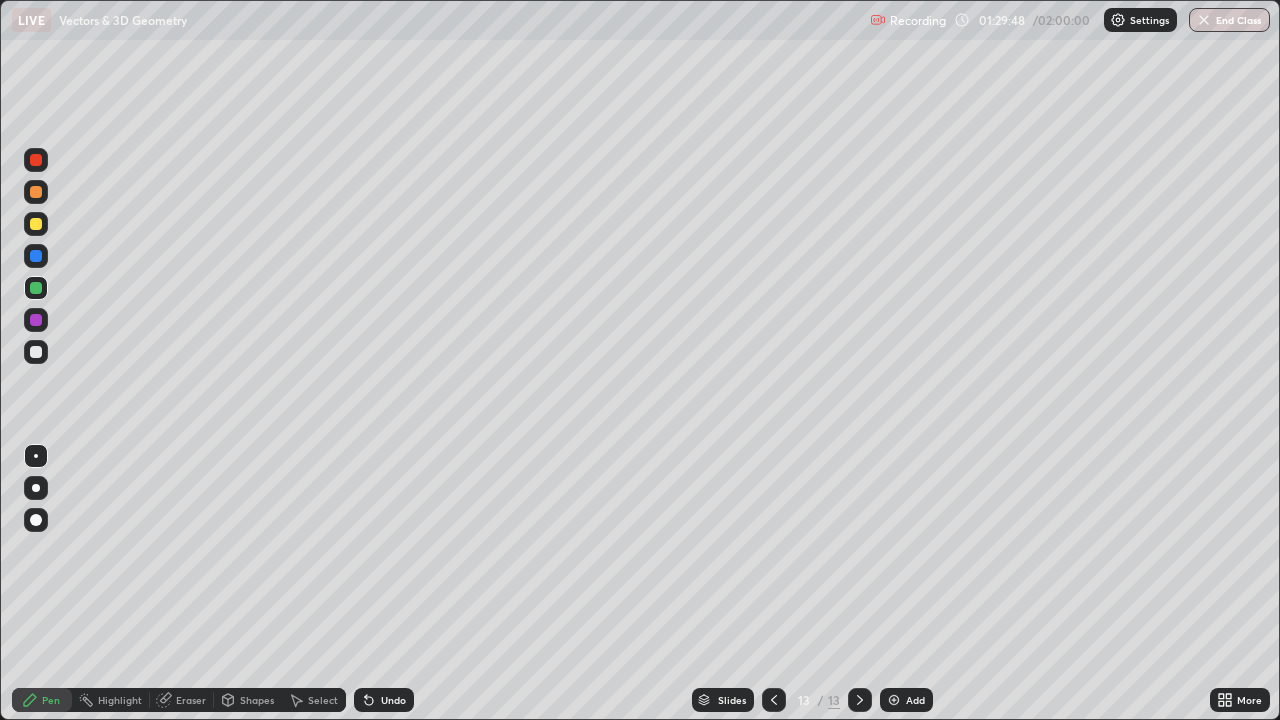 click at bounding box center [36, 224] 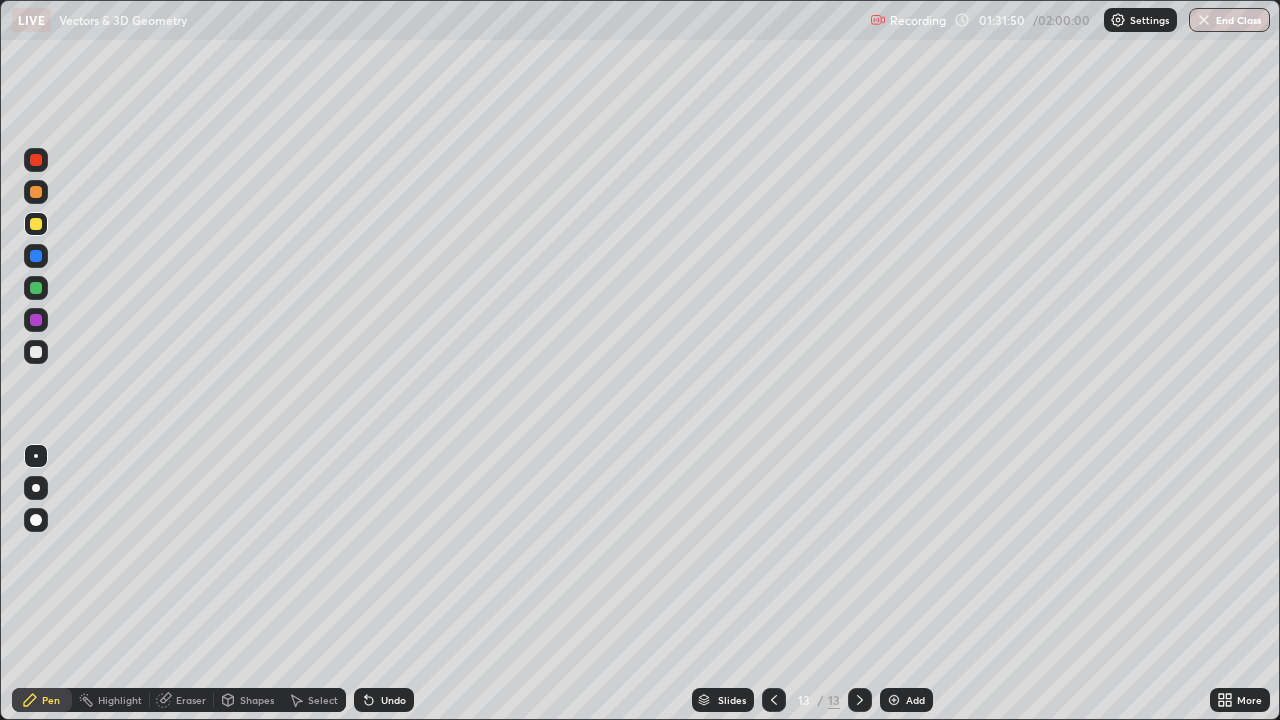 click on "Undo" at bounding box center (384, 700) 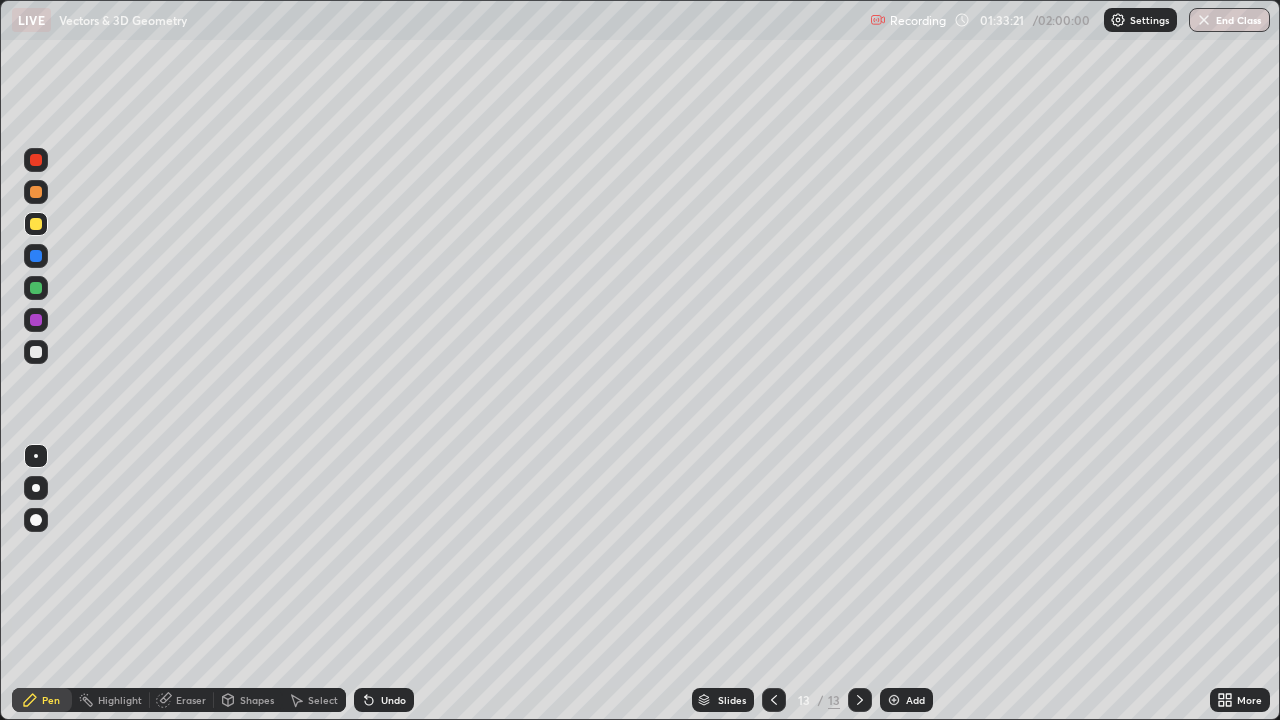 click 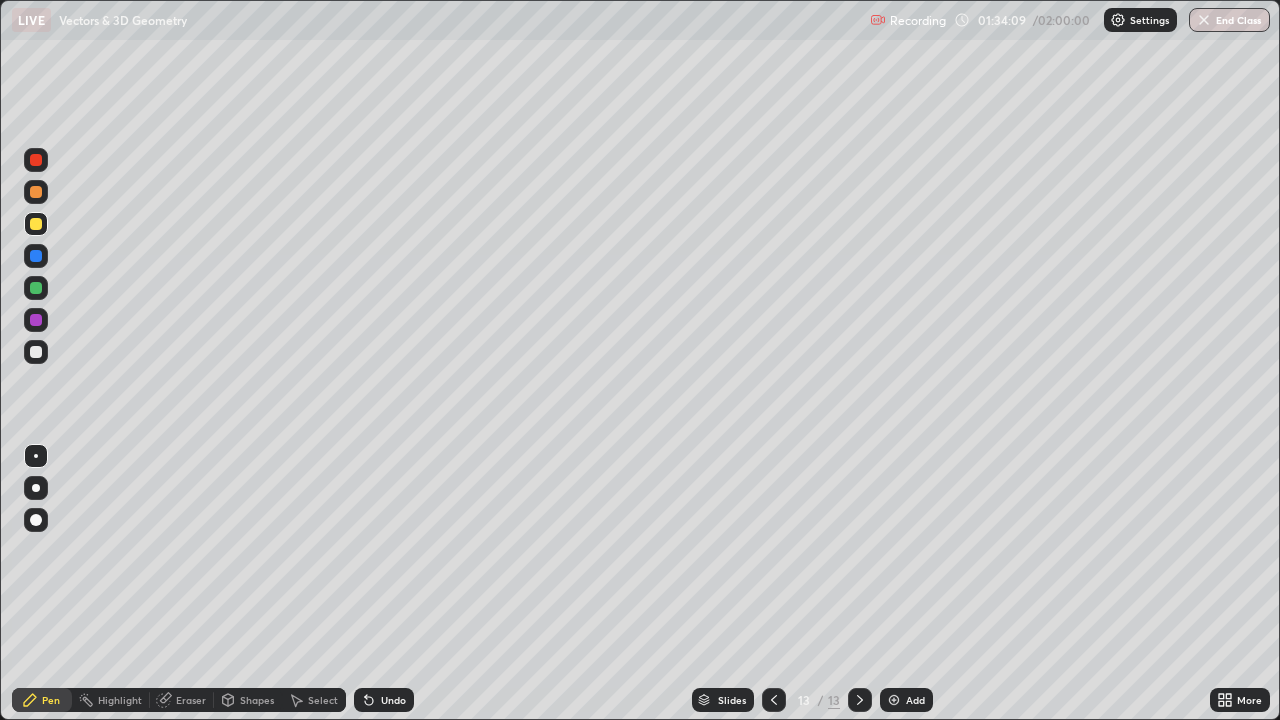 click at bounding box center [36, 352] 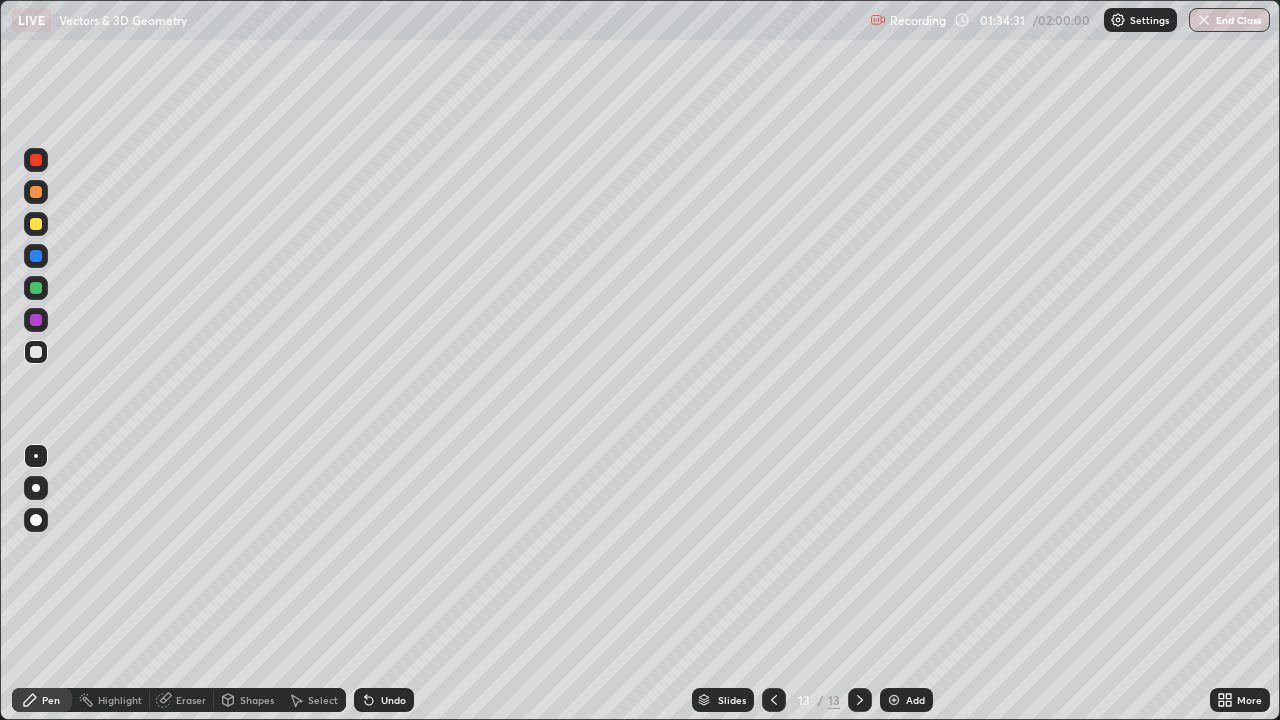 click at bounding box center (36, 288) 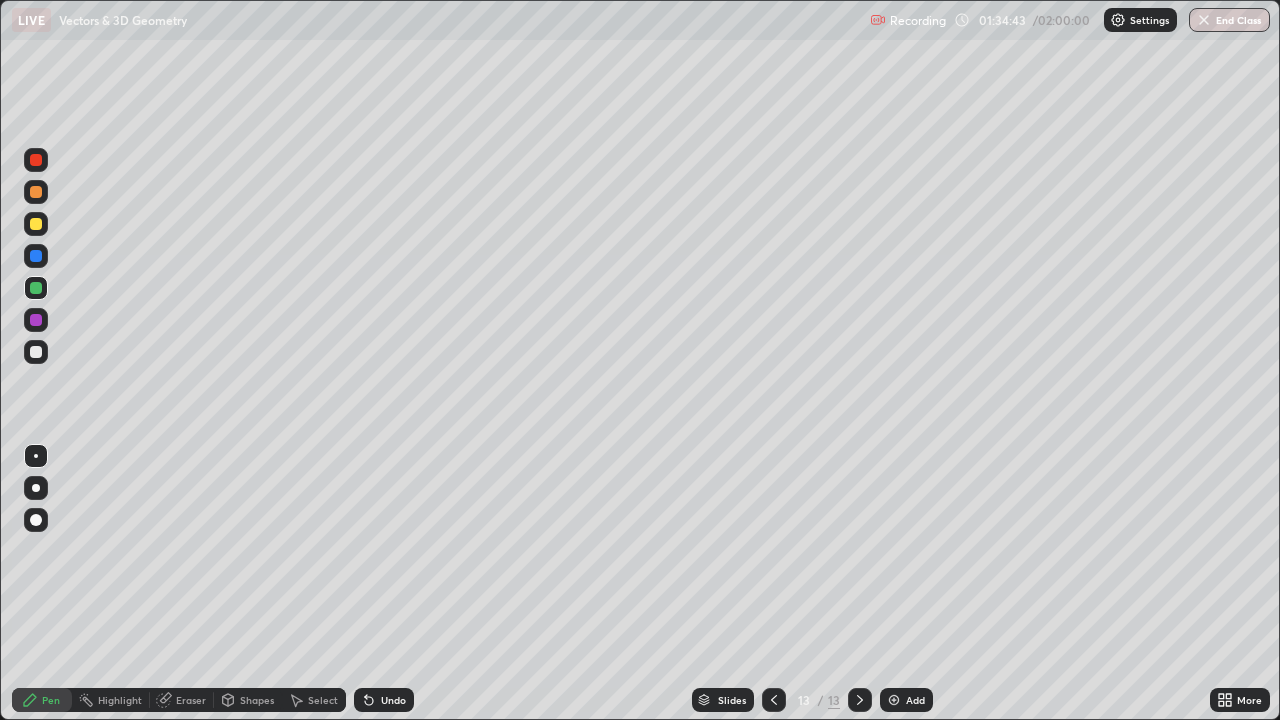 click at bounding box center [36, 352] 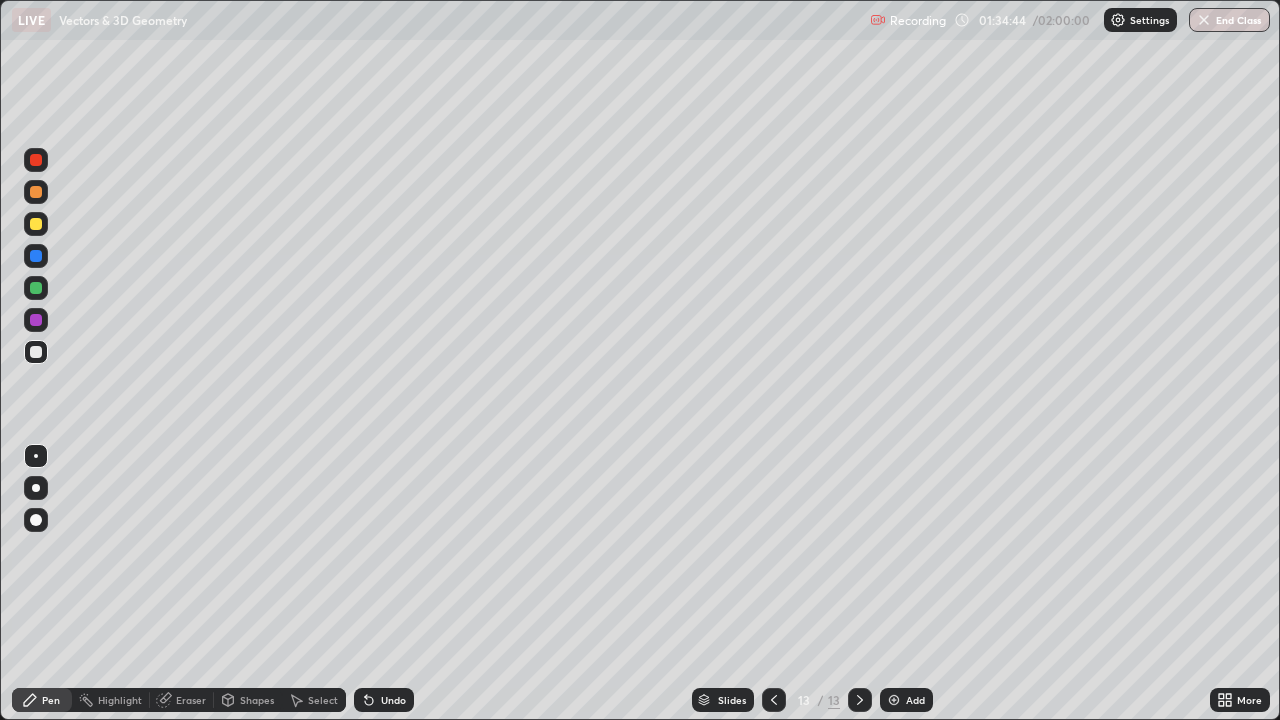 click at bounding box center (36, 320) 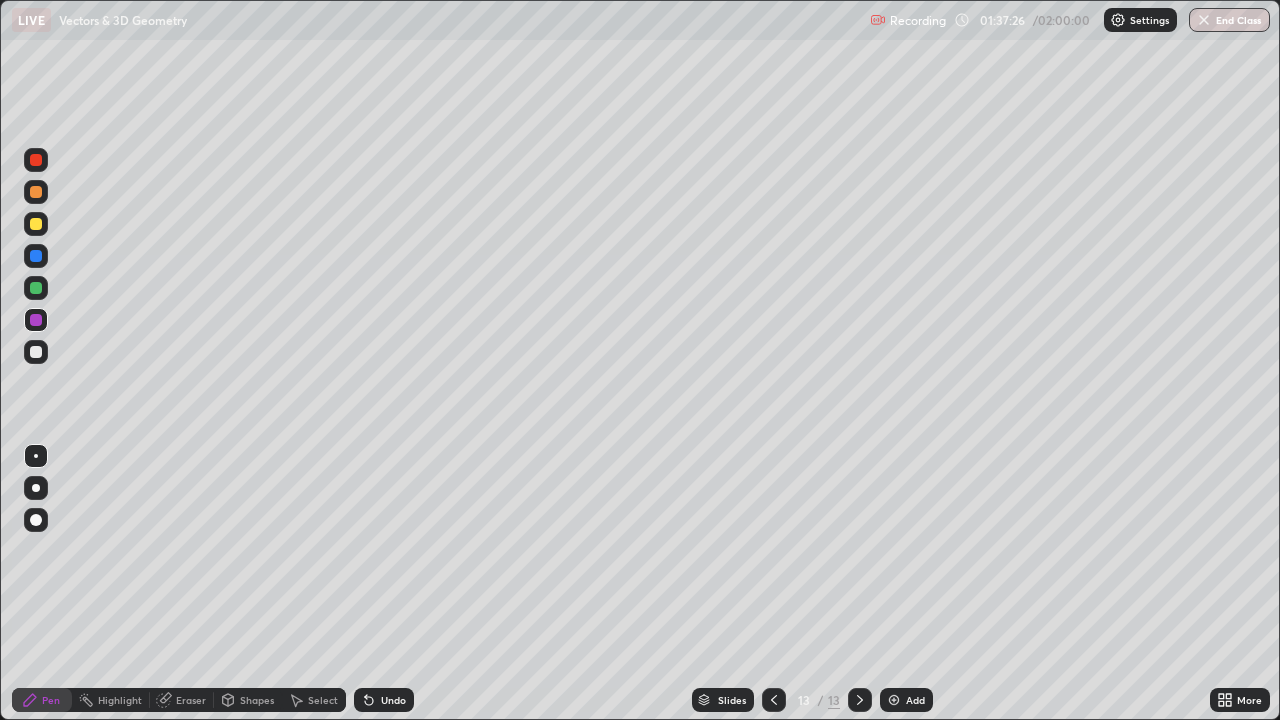 click at bounding box center (36, 352) 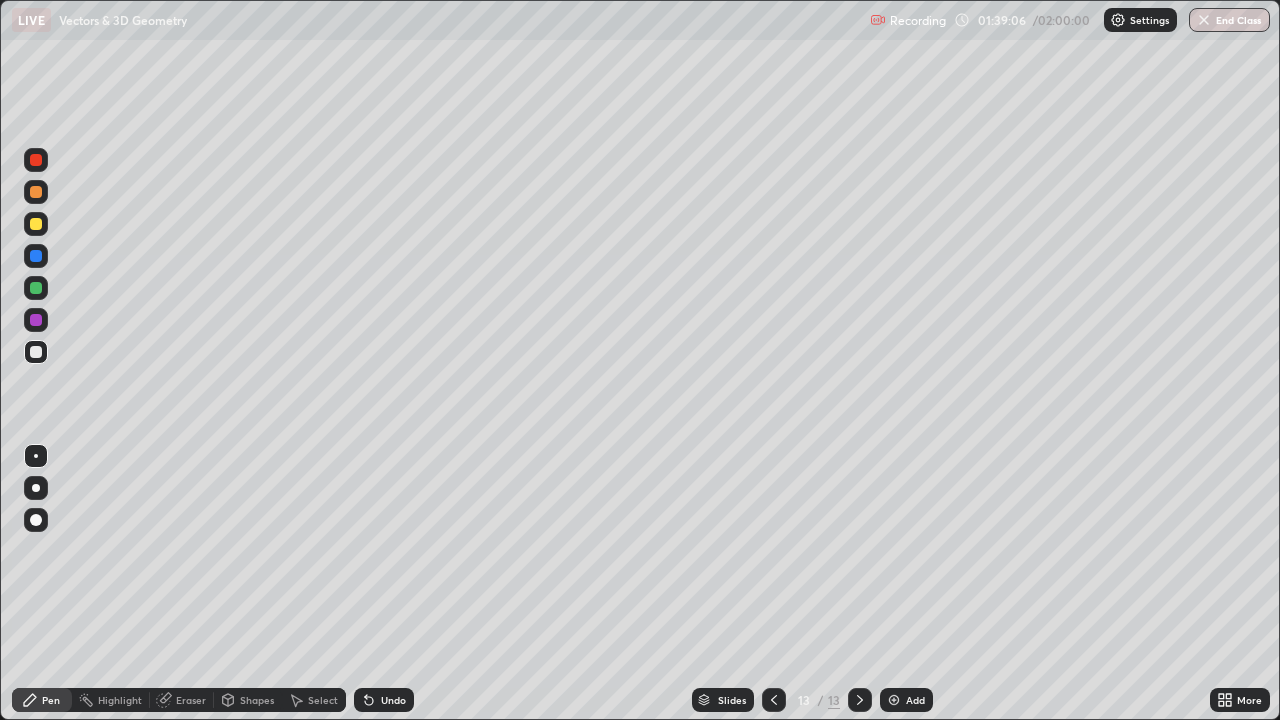 click on "Undo" at bounding box center (393, 700) 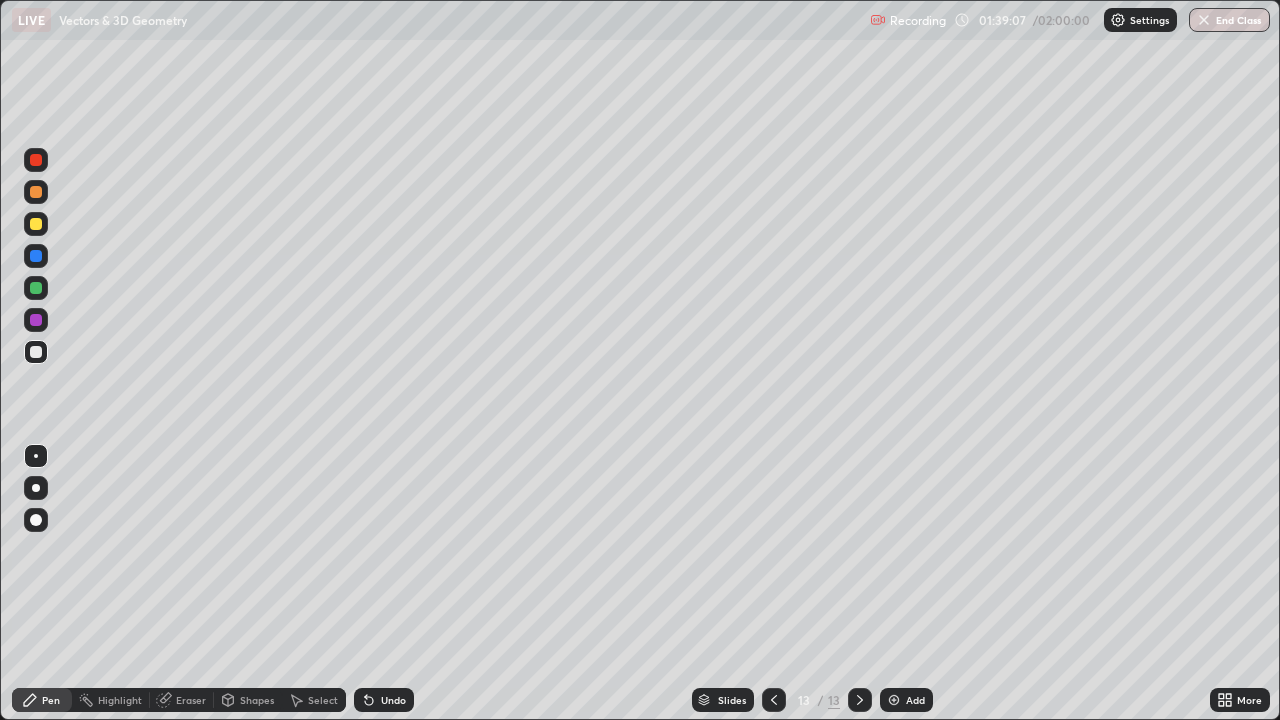 click on "Undo" at bounding box center (384, 700) 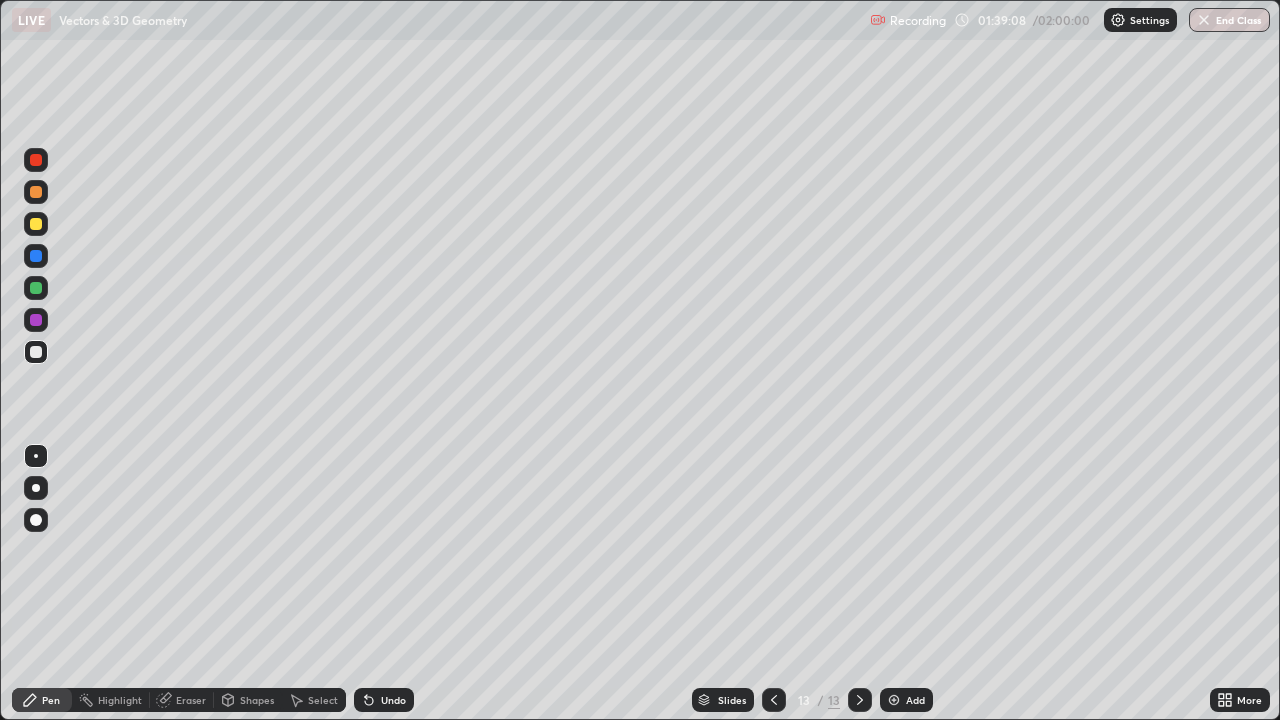 click on "Undo" at bounding box center (384, 700) 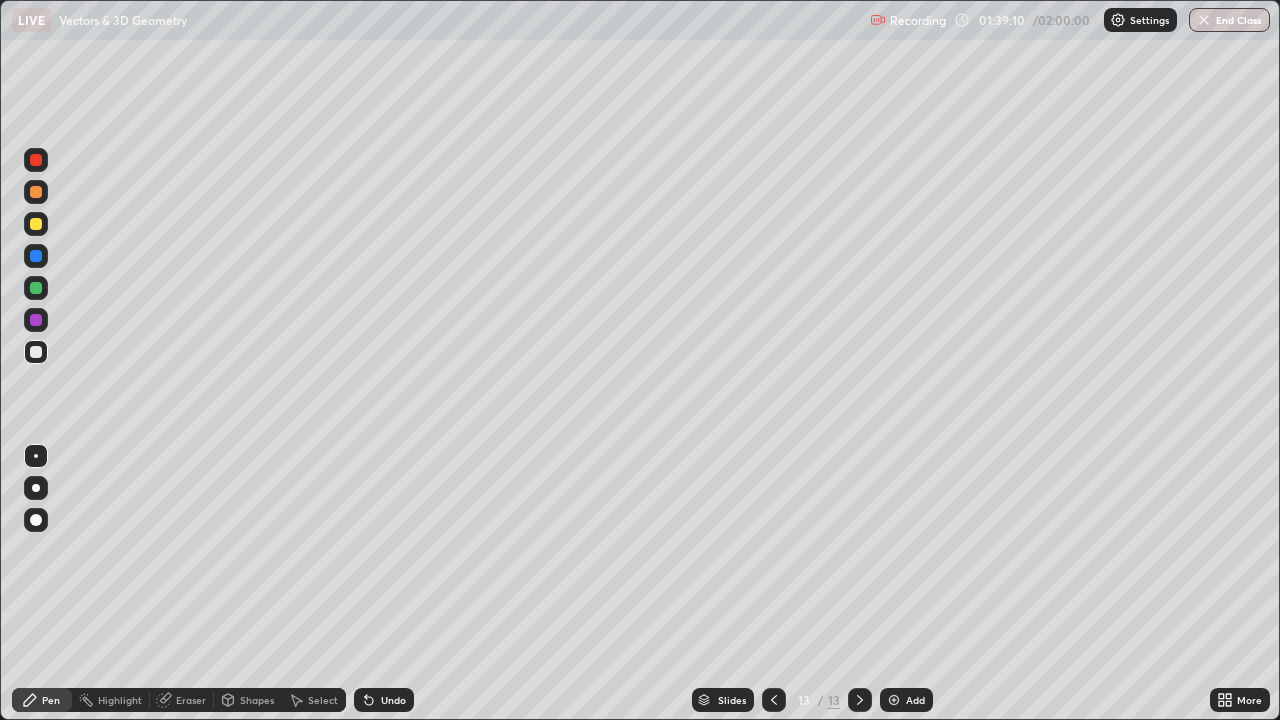 click on "Undo" at bounding box center [393, 700] 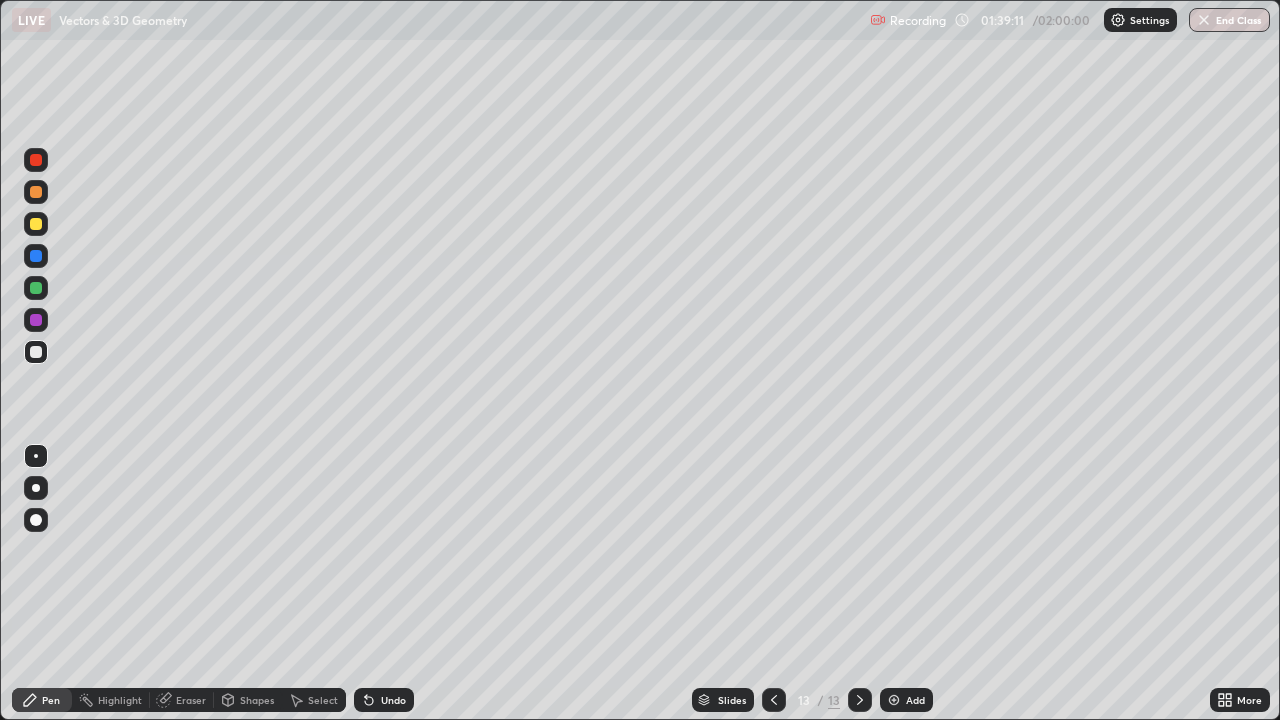 click on "Undo" at bounding box center (384, 700) 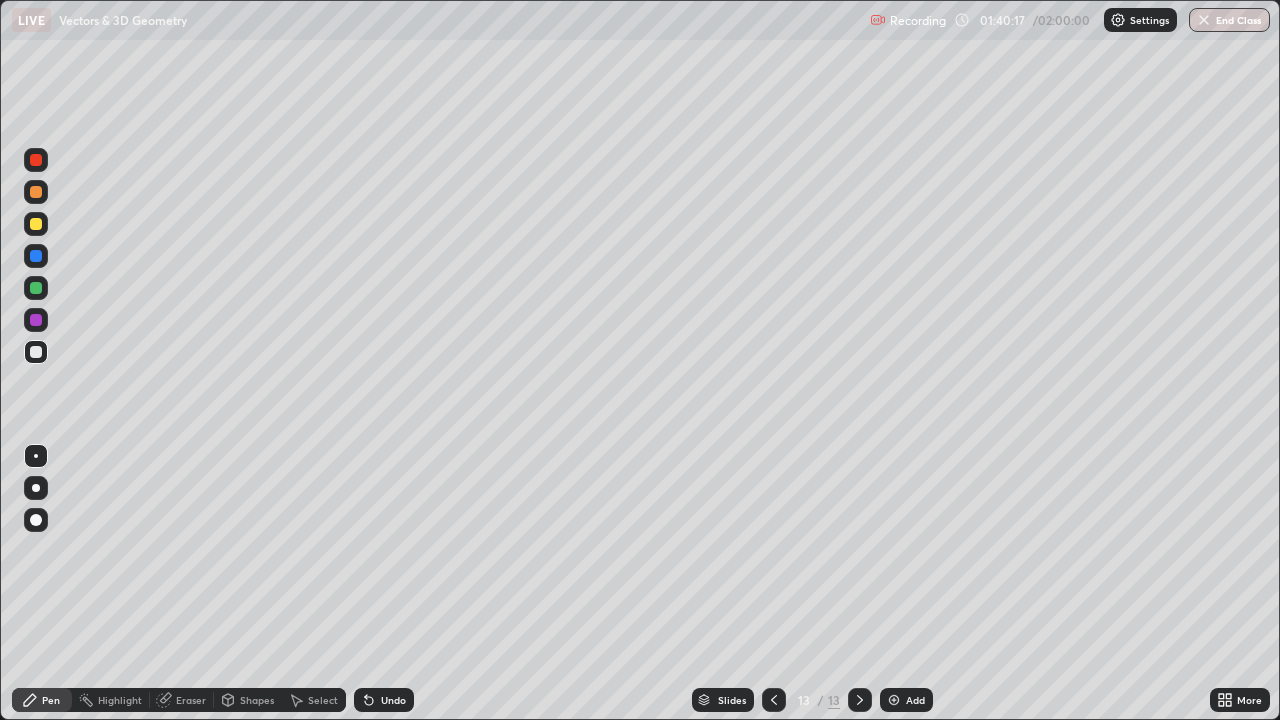 click at bounding box center (894, 700) 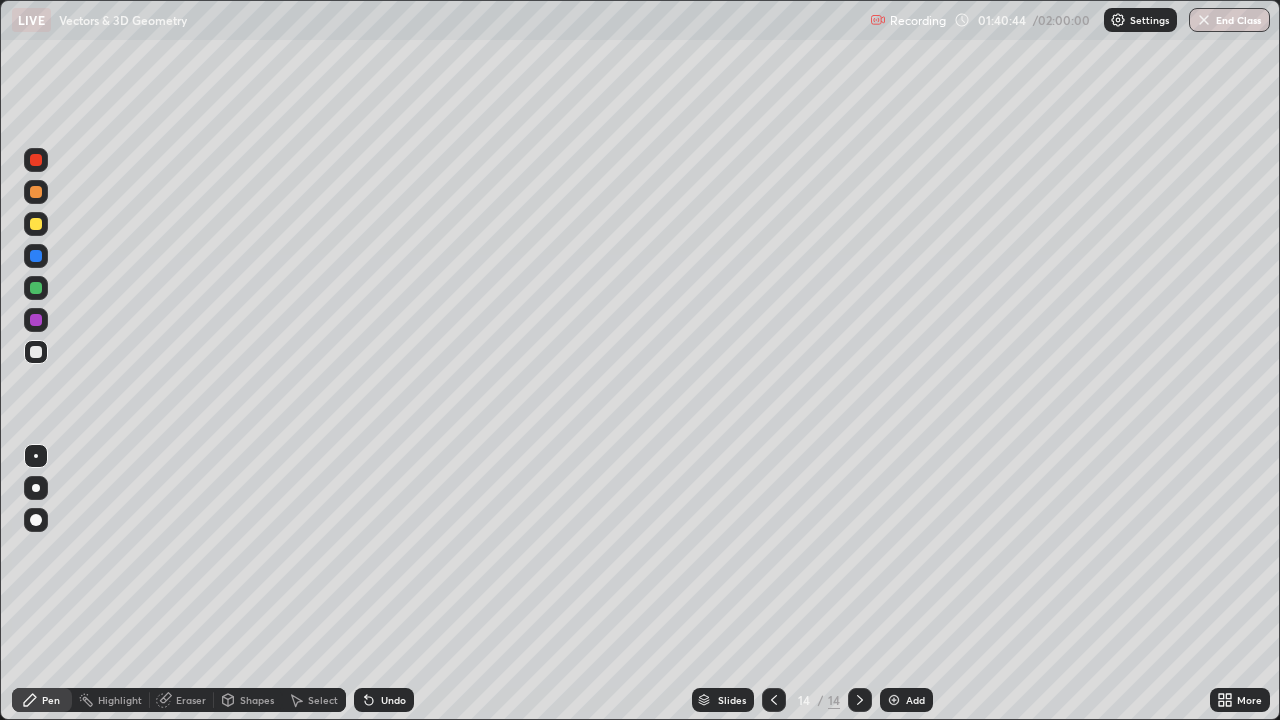 click at bounding box center [36, 288] 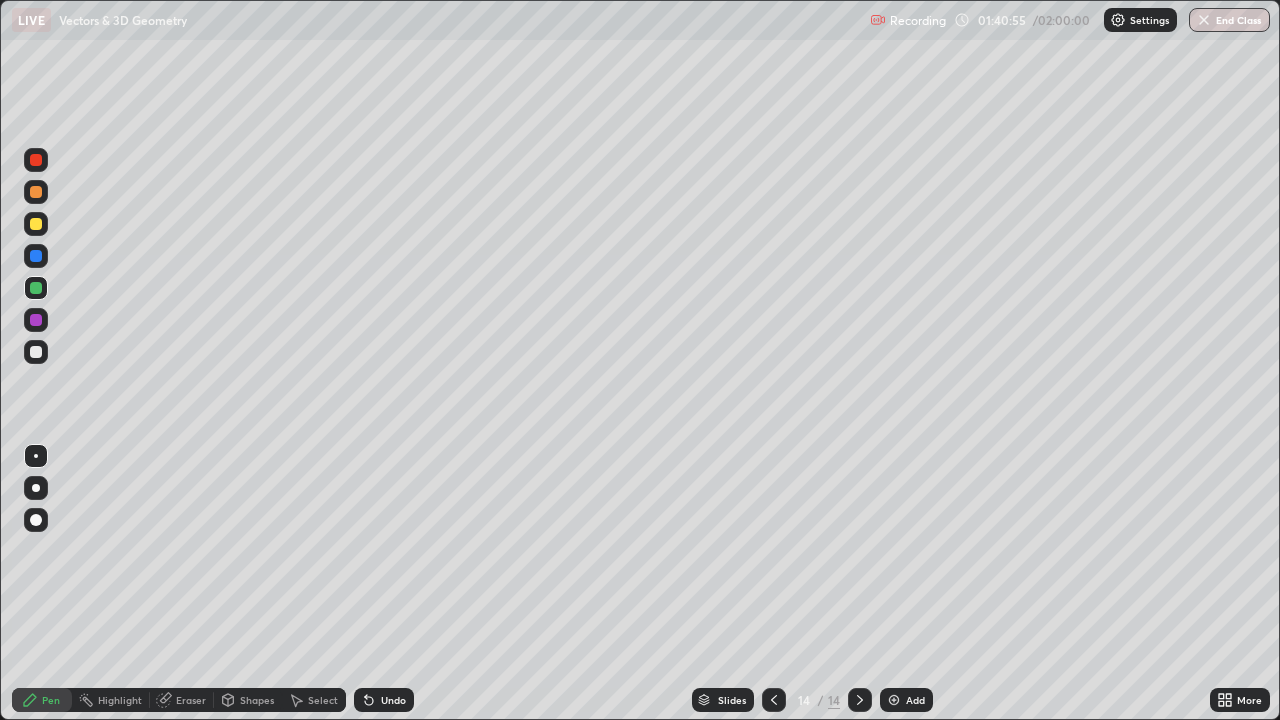 click at bounding box center (36, 224) 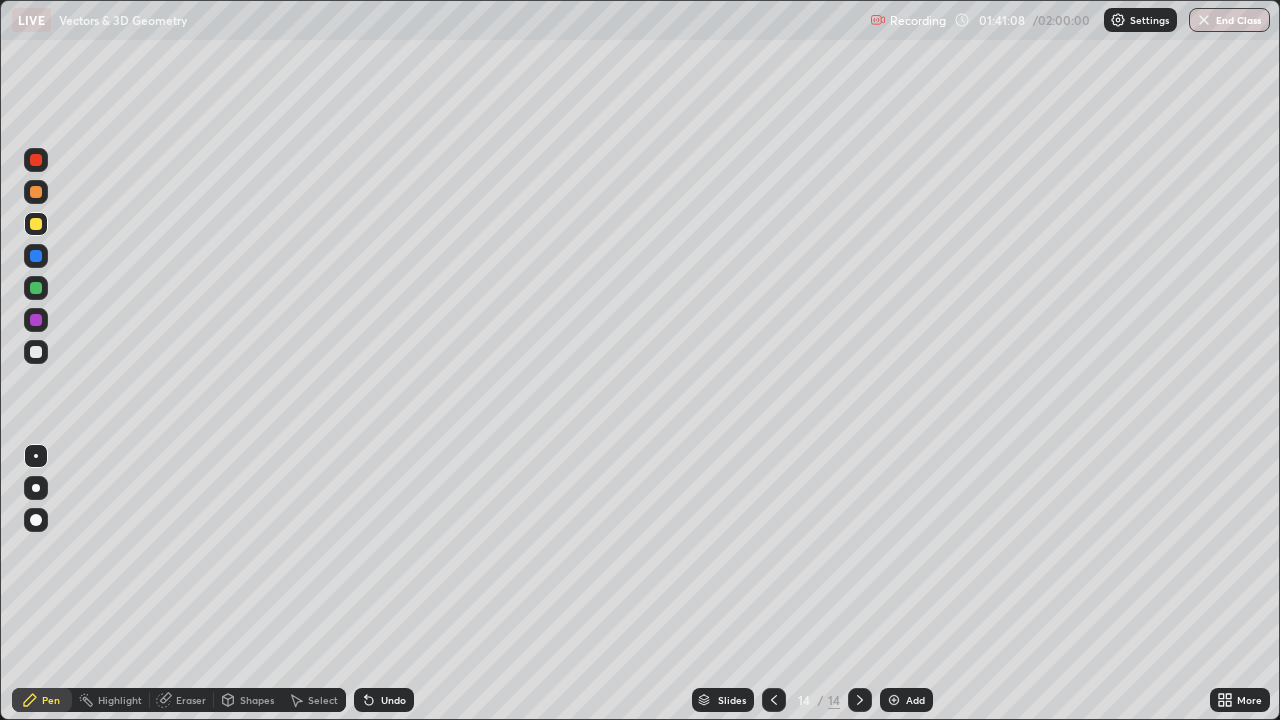 click on "Undo" at bounding box center [393, 700] 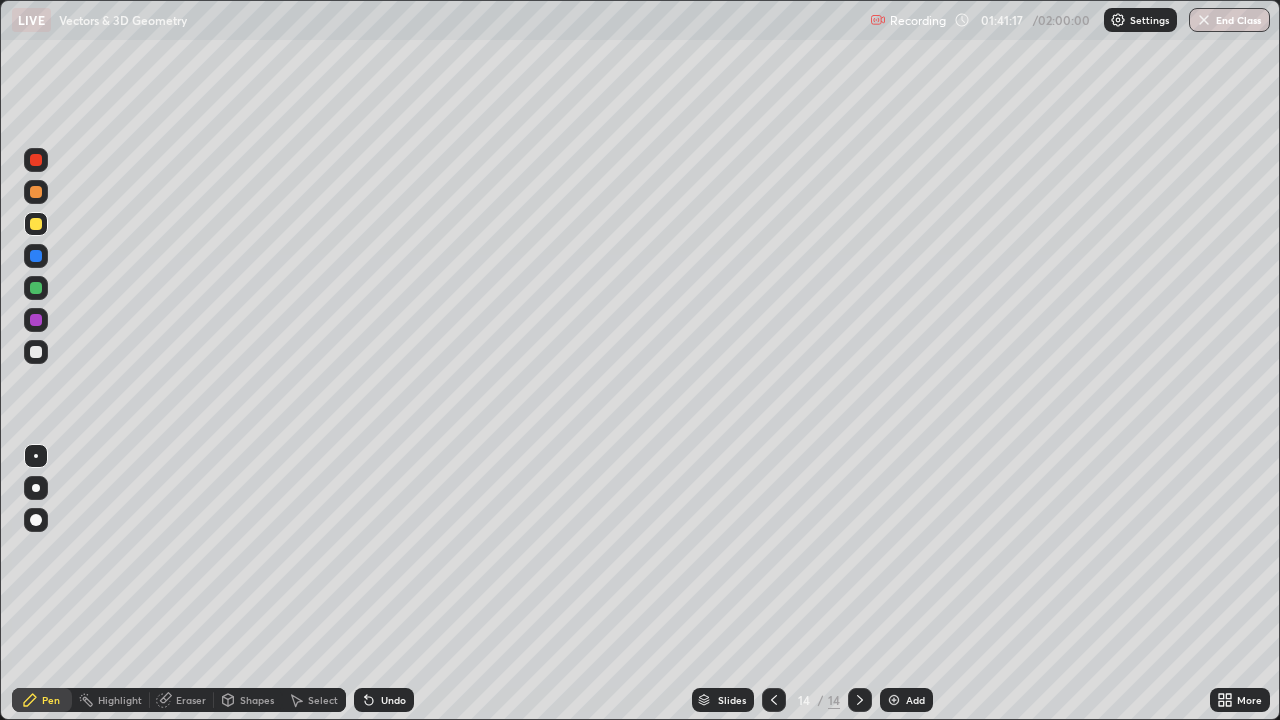 click at bounding box center (36, 320) 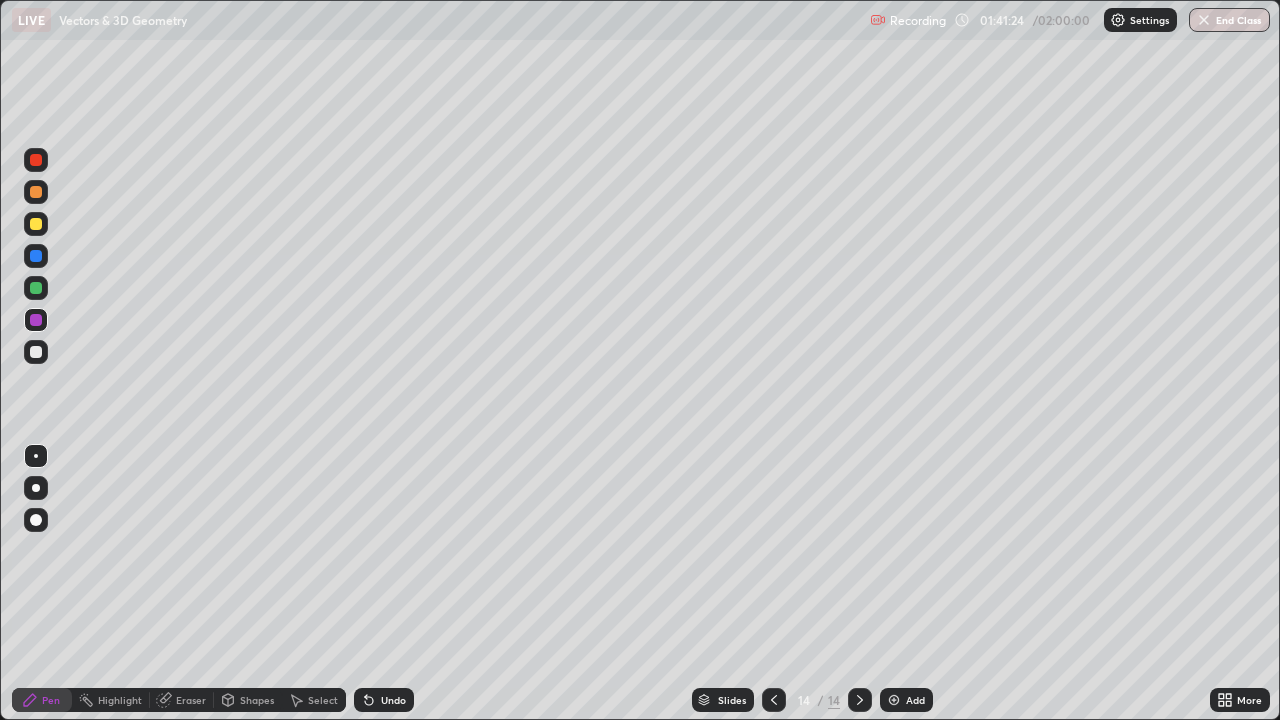 click at bounding box center [36, 352] 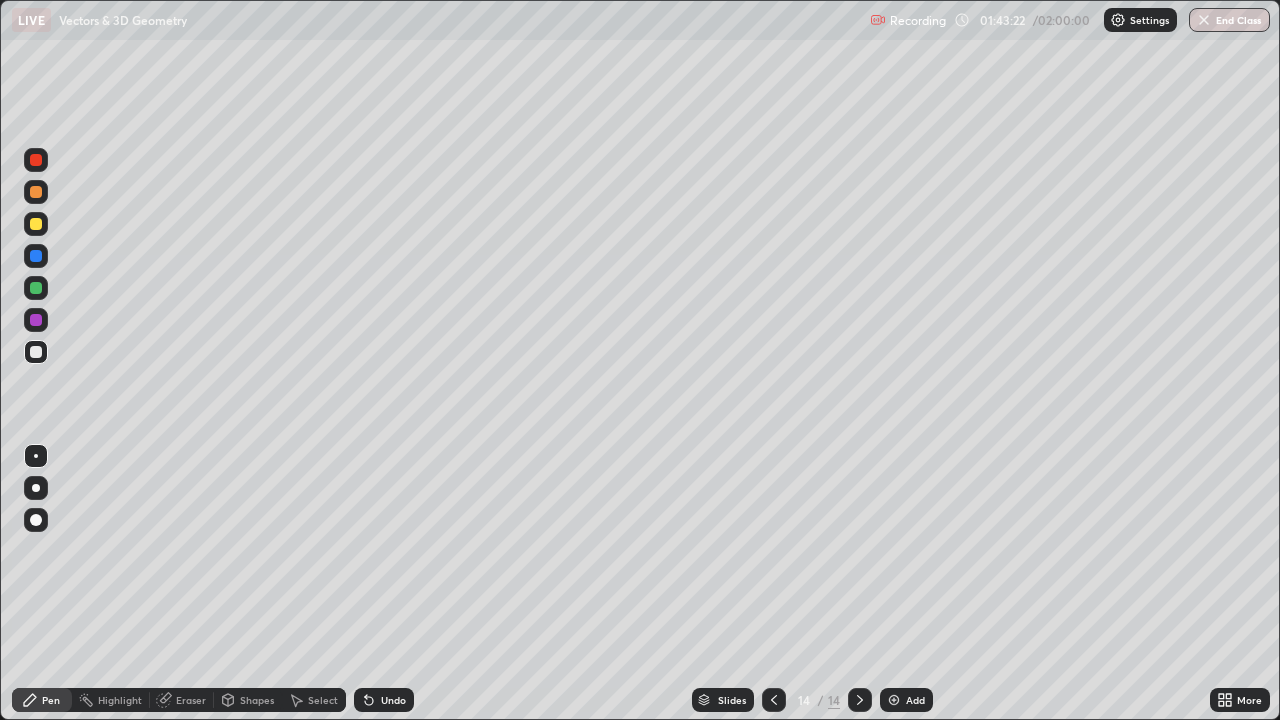 click on "Eraser" at bounding box center (191, 700) 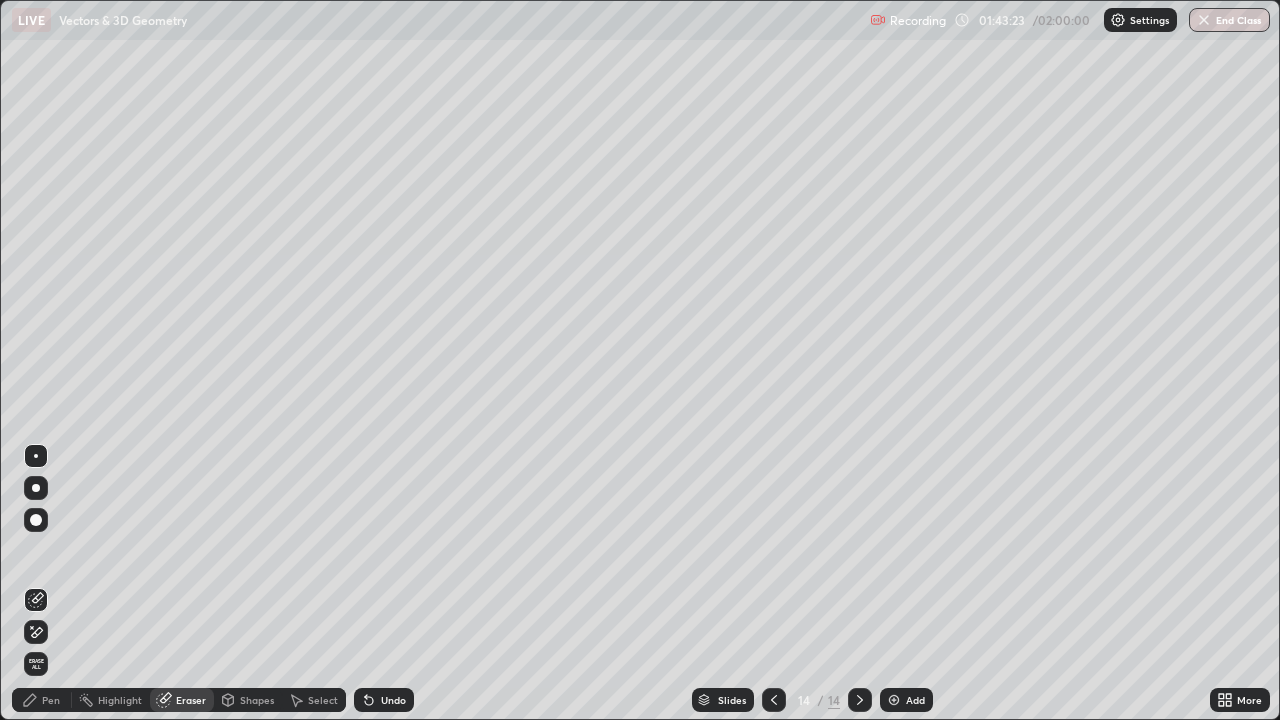 click at bounding box center (36, 520) 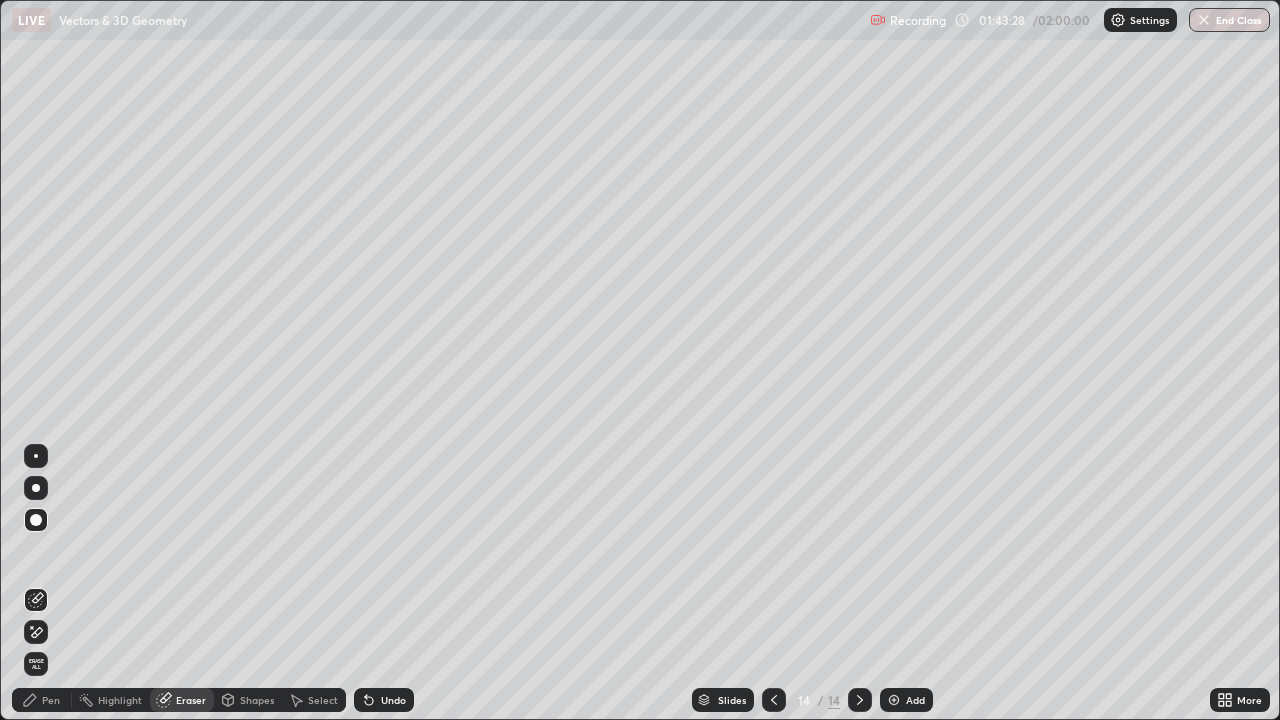 click on "Pen" at bounding box center [51, 700] 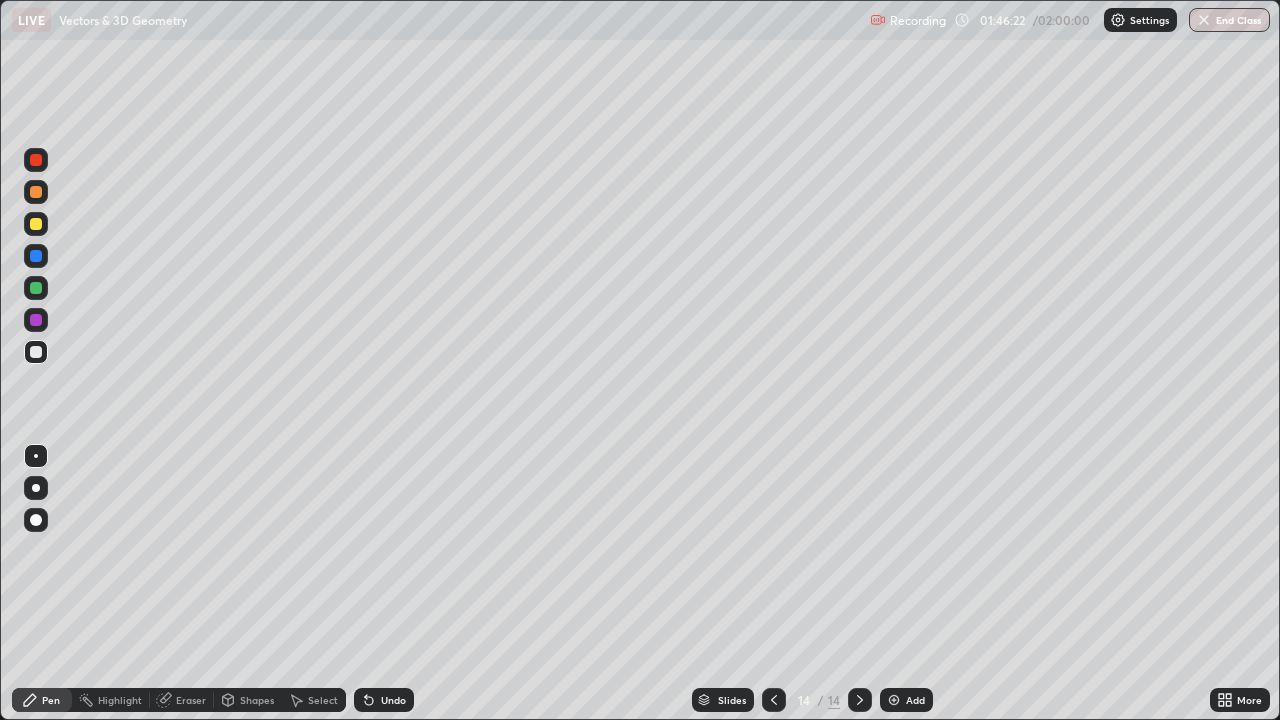 click on "Undo" at bounding box center (393, 700) 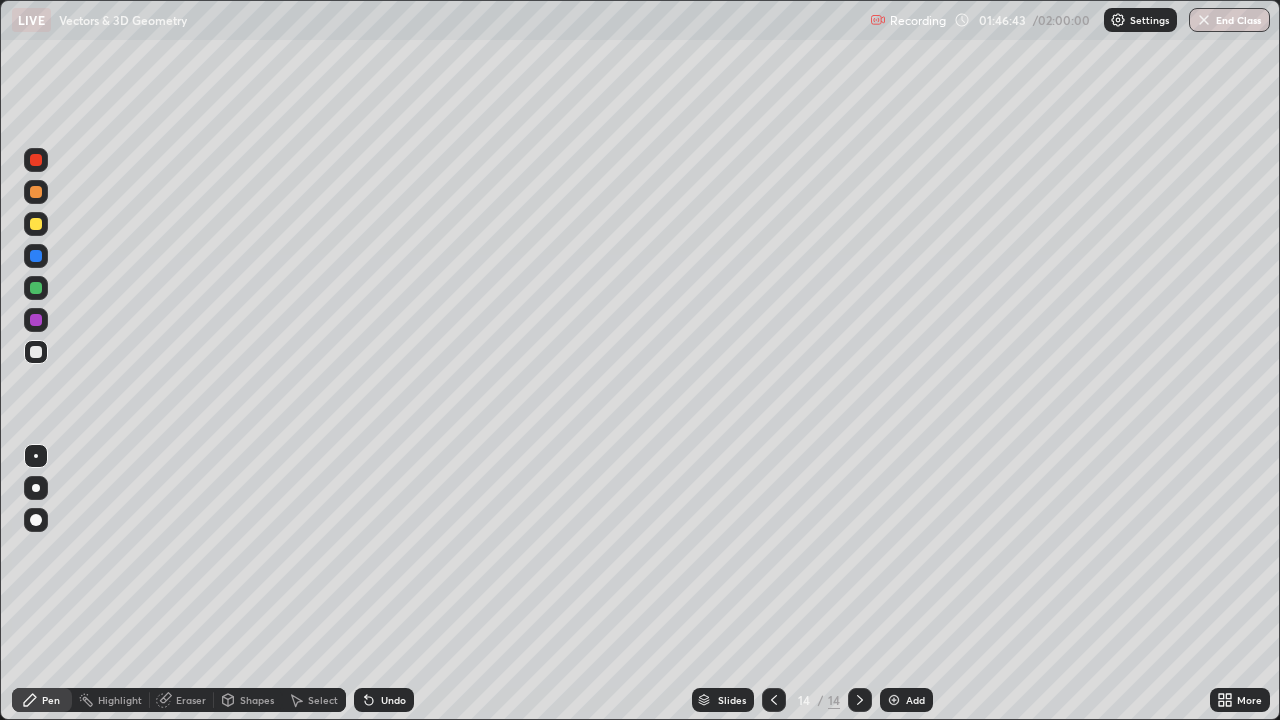 click on "Undo" at bounding box center [393, 700] 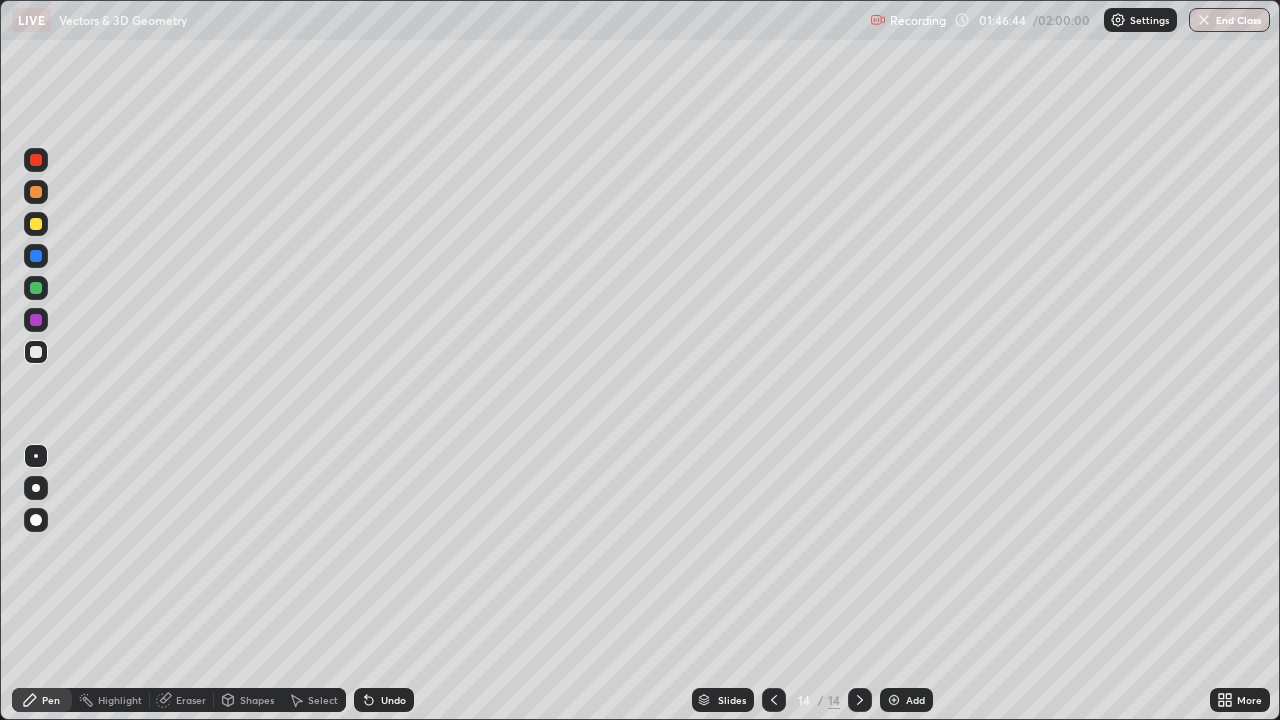 click on "Undo" at bounding box center [384, 700] 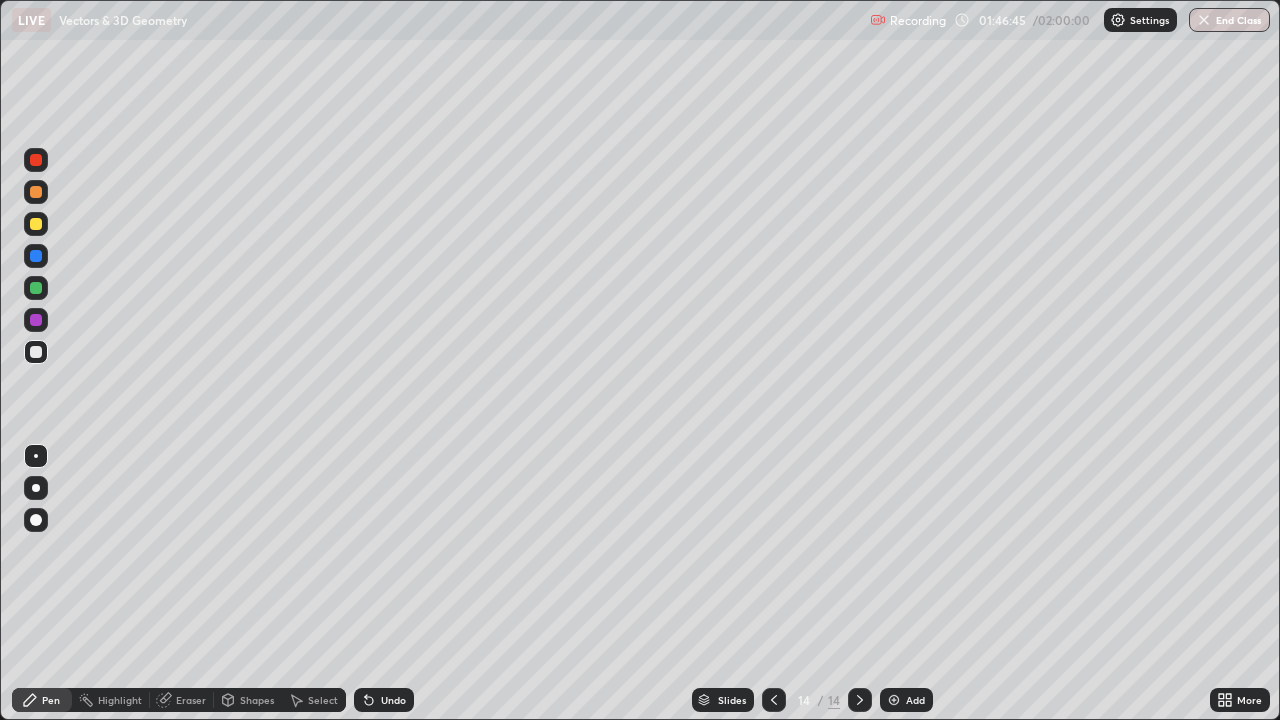 click on "Undo" at bounding box center (384, 700) 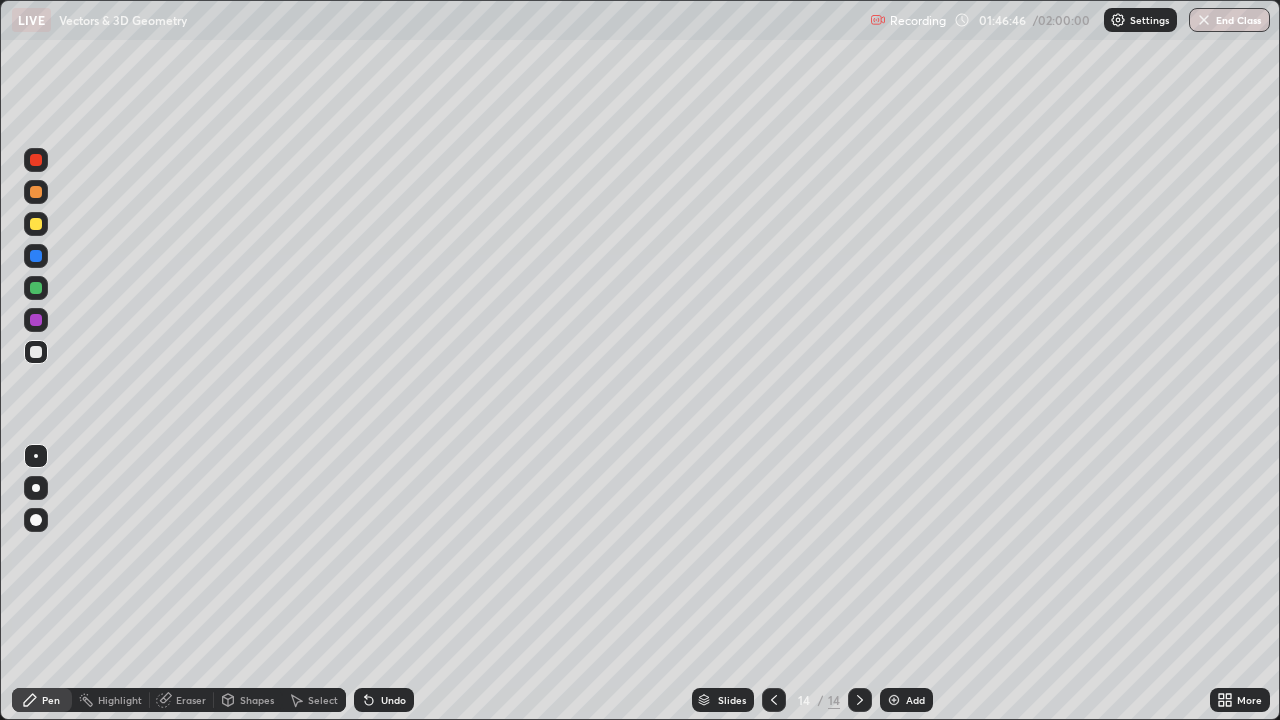 click on "Undo" at bounding box center (384, 700) 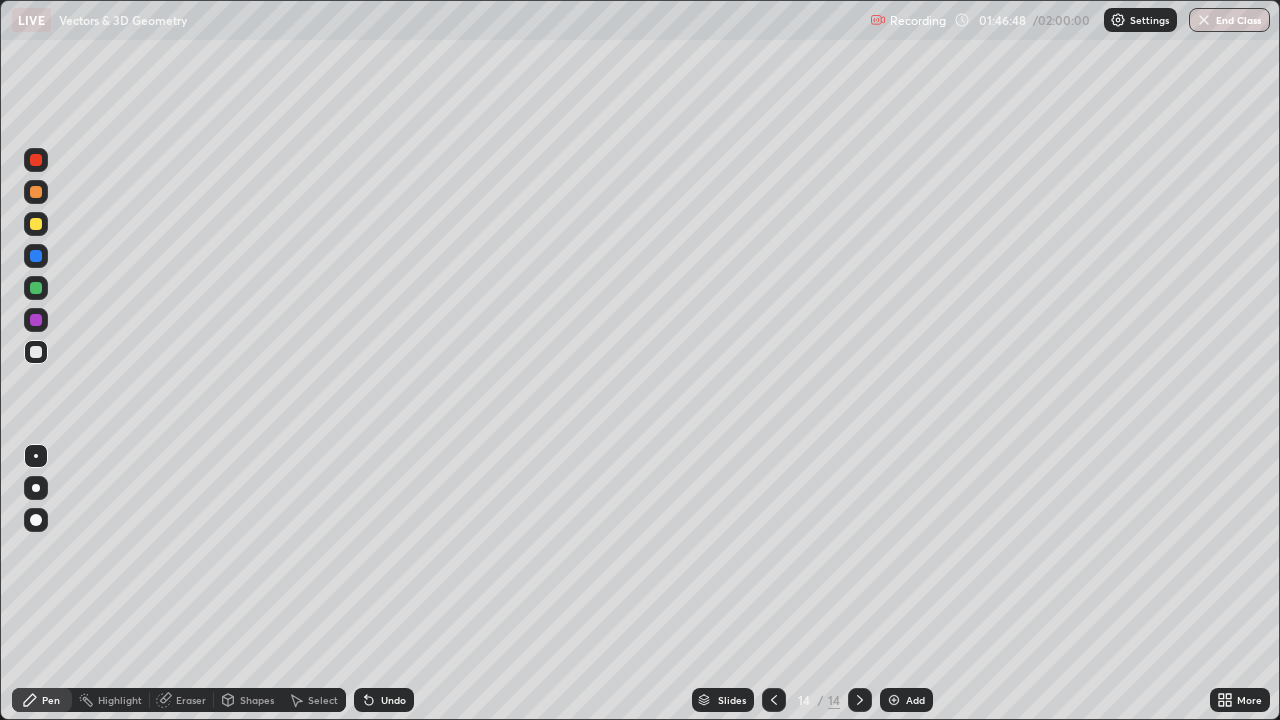 click on "Undo" at bounding box center (384, 700) 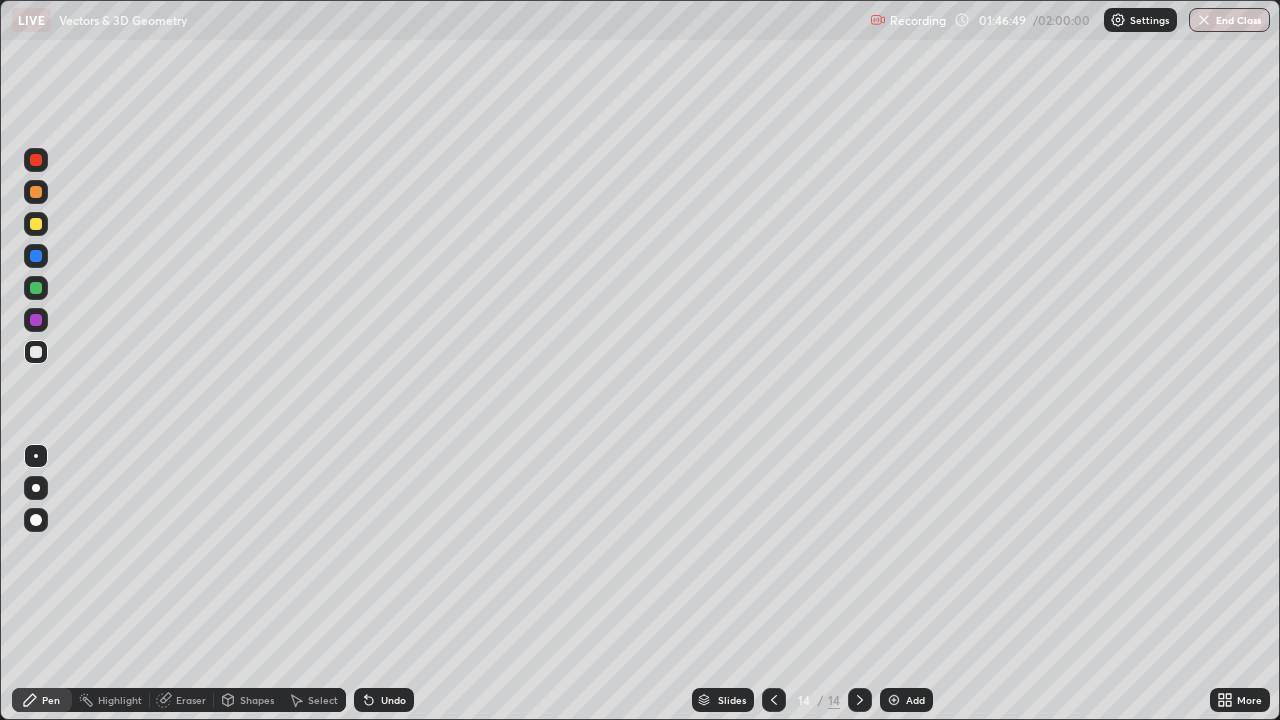click on "Undo" at bounding box center (384, 700) 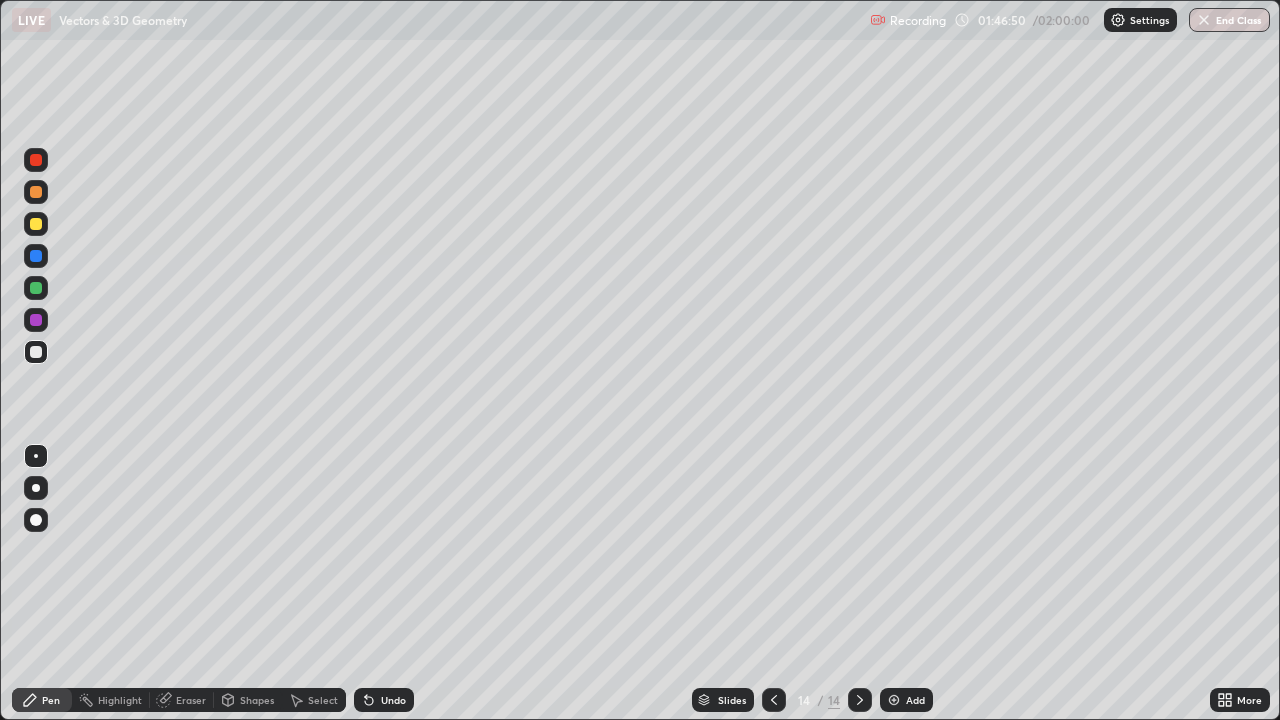 click on "Undo" at bounding box center [384, 700] 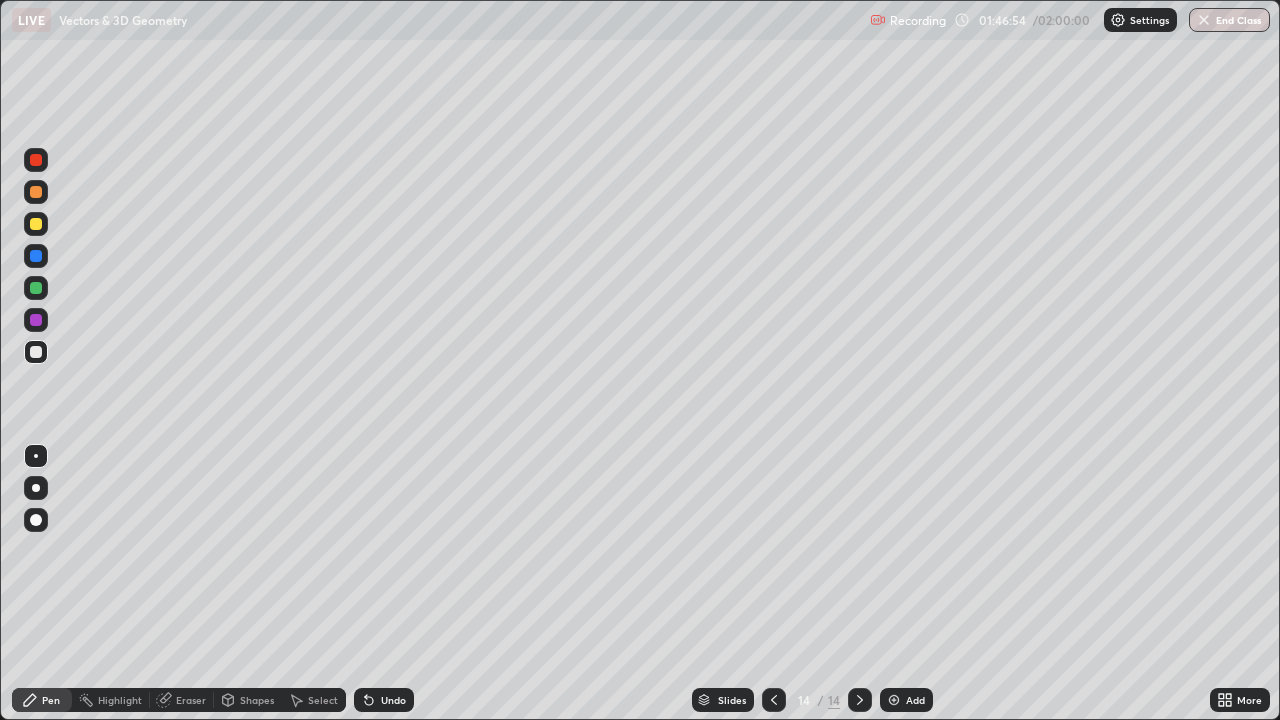 click on "Undo" at bounding box center (384, 700) 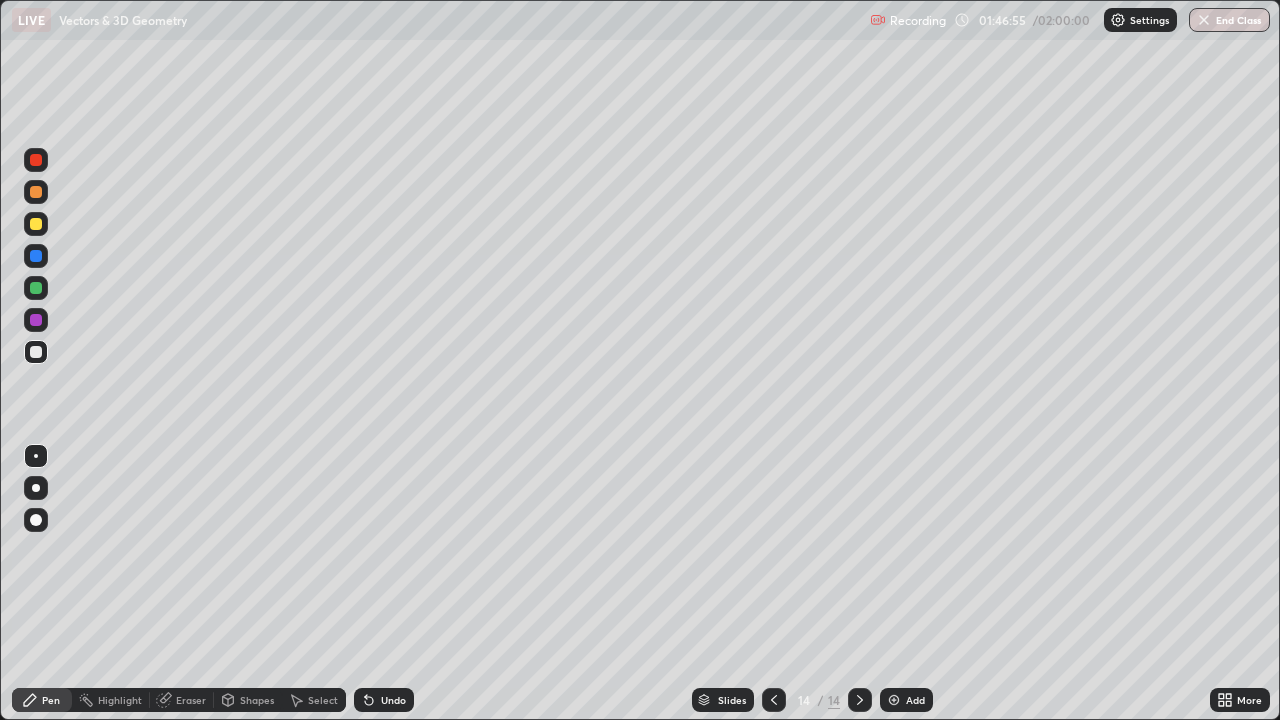 click on "Undo" at bounding box center [393, 700] 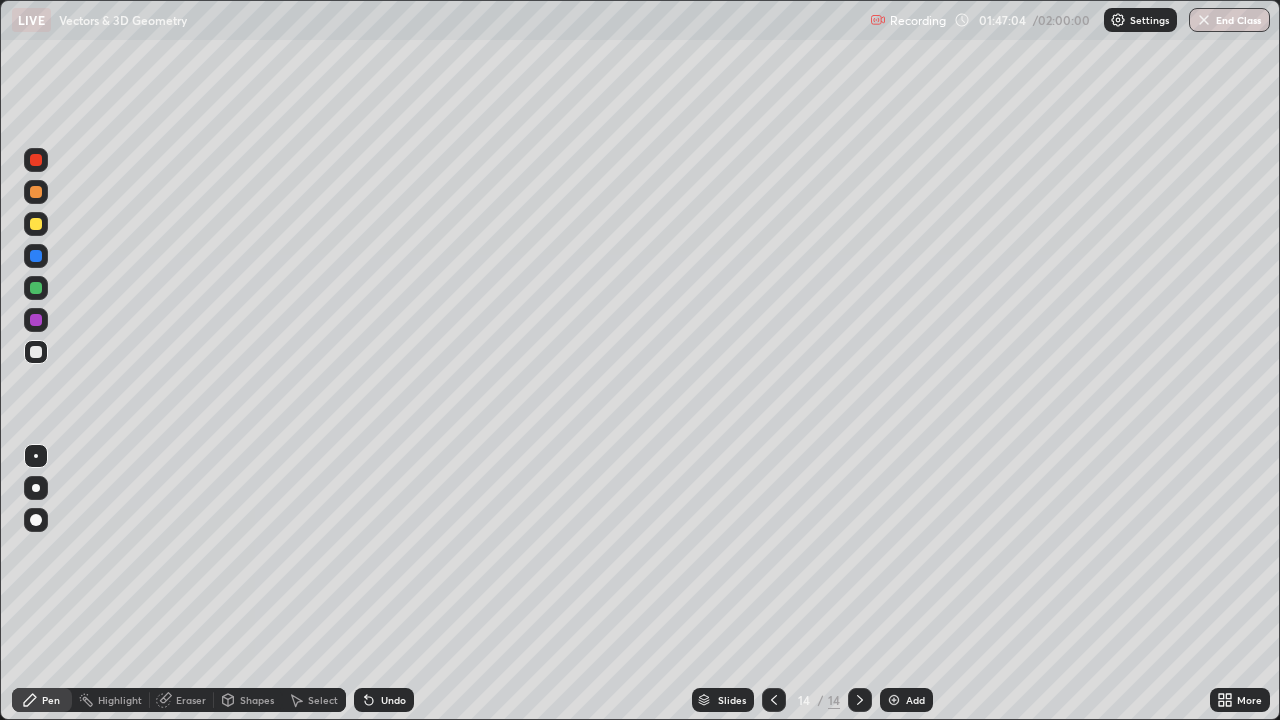 click on "Undo" at bounding box center (393, 700) 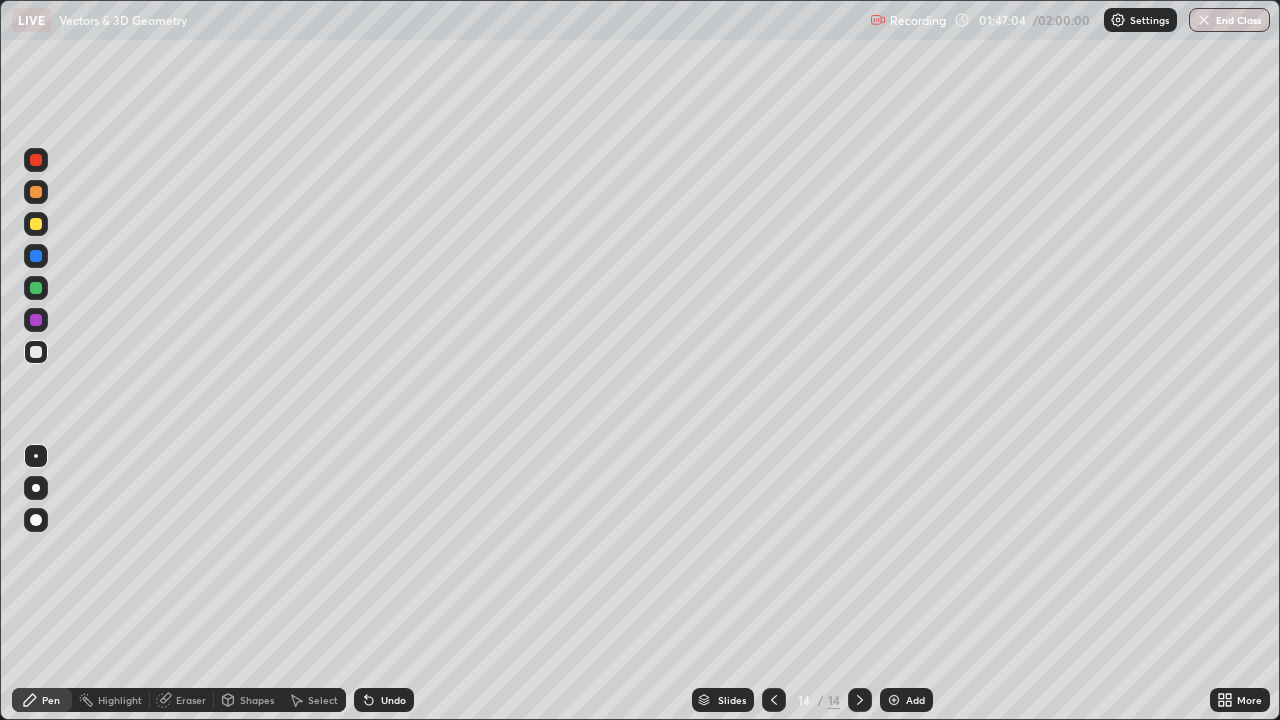 click on "Undo" at bounding box center (384, 700) 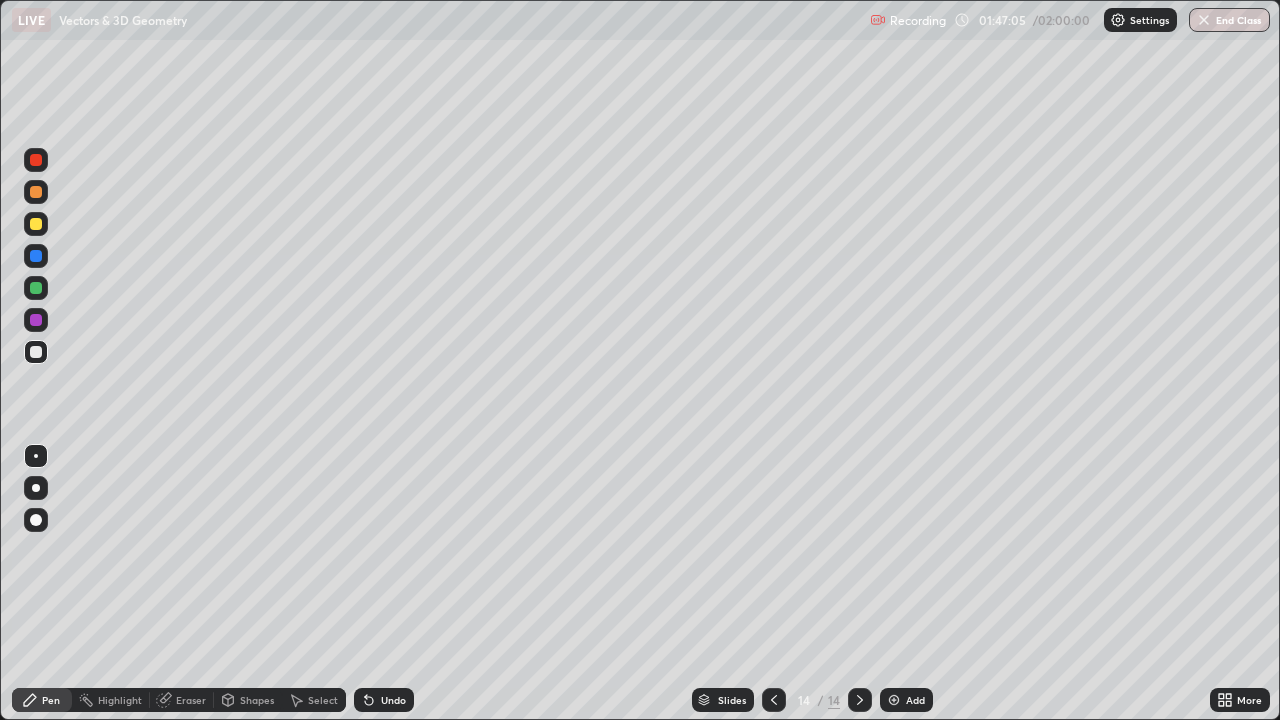 click on "Undo" at bounding box center (384, 700) 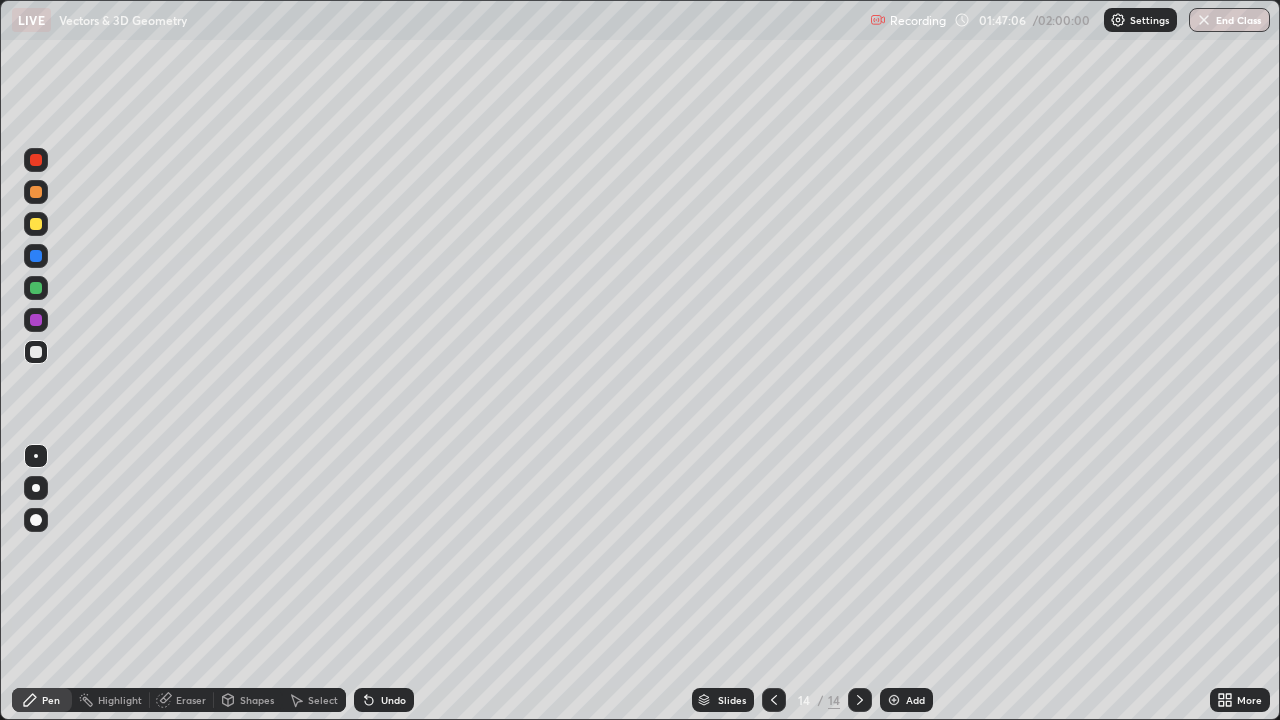 click on "Undo" at bounding box center (384, 700) 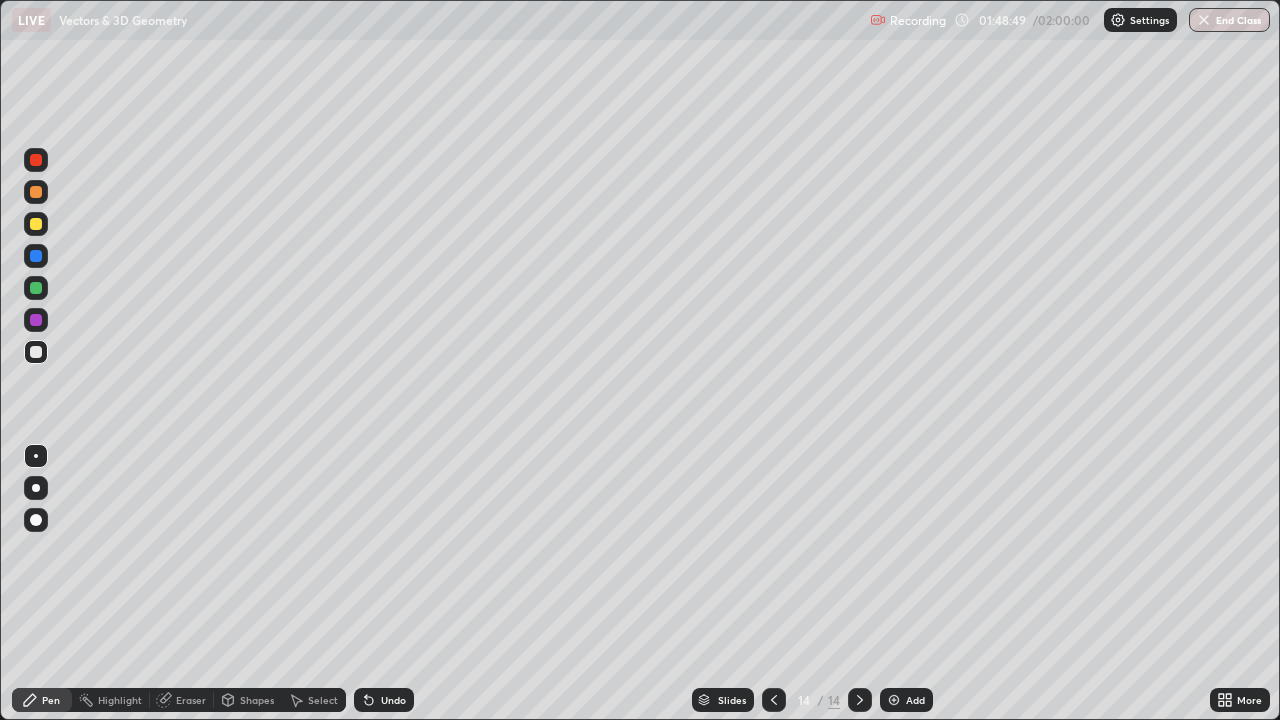 click 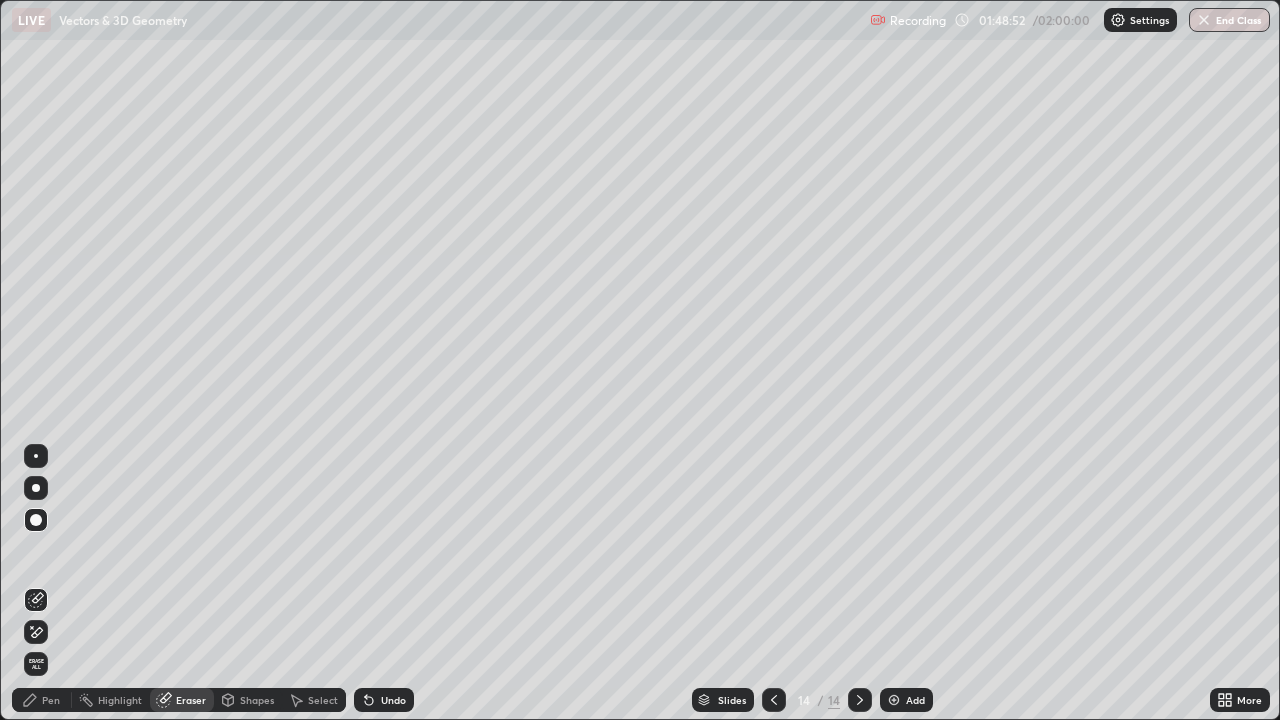 click on "Pen" at bounding box center [51, 700] 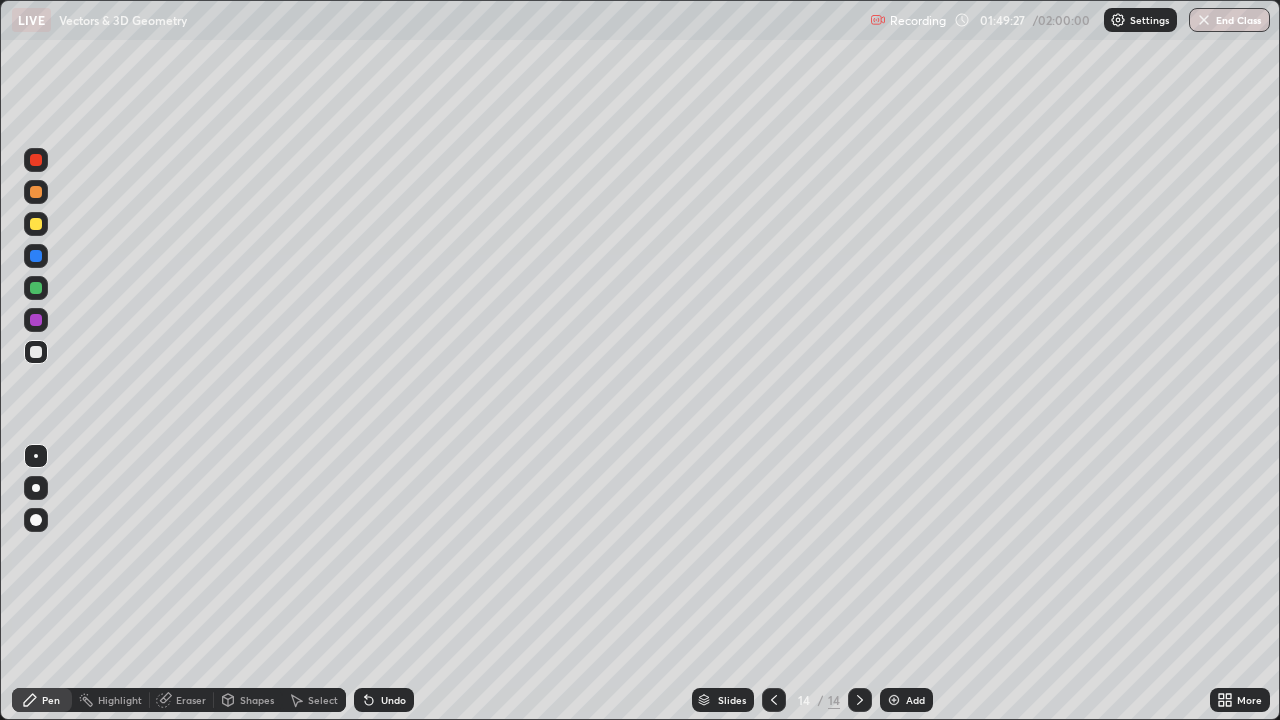 click at bounding box center (774, 700) 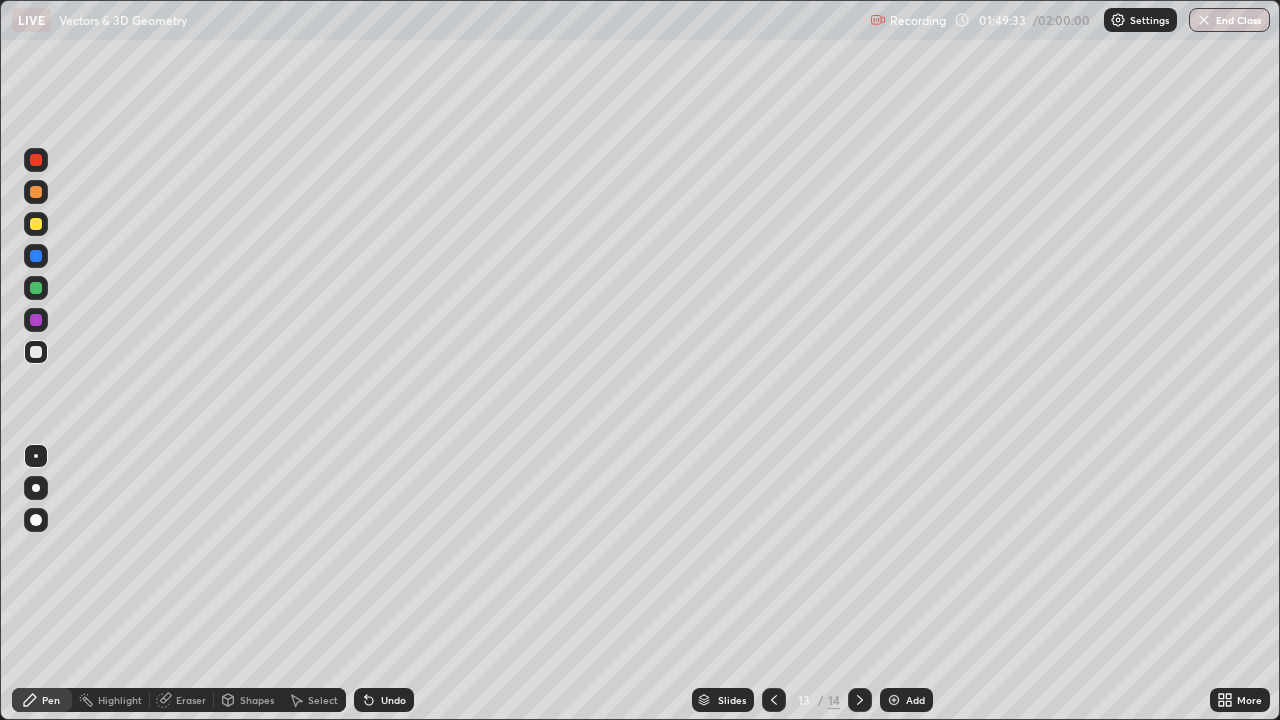 click at bounding box center (860, 700) 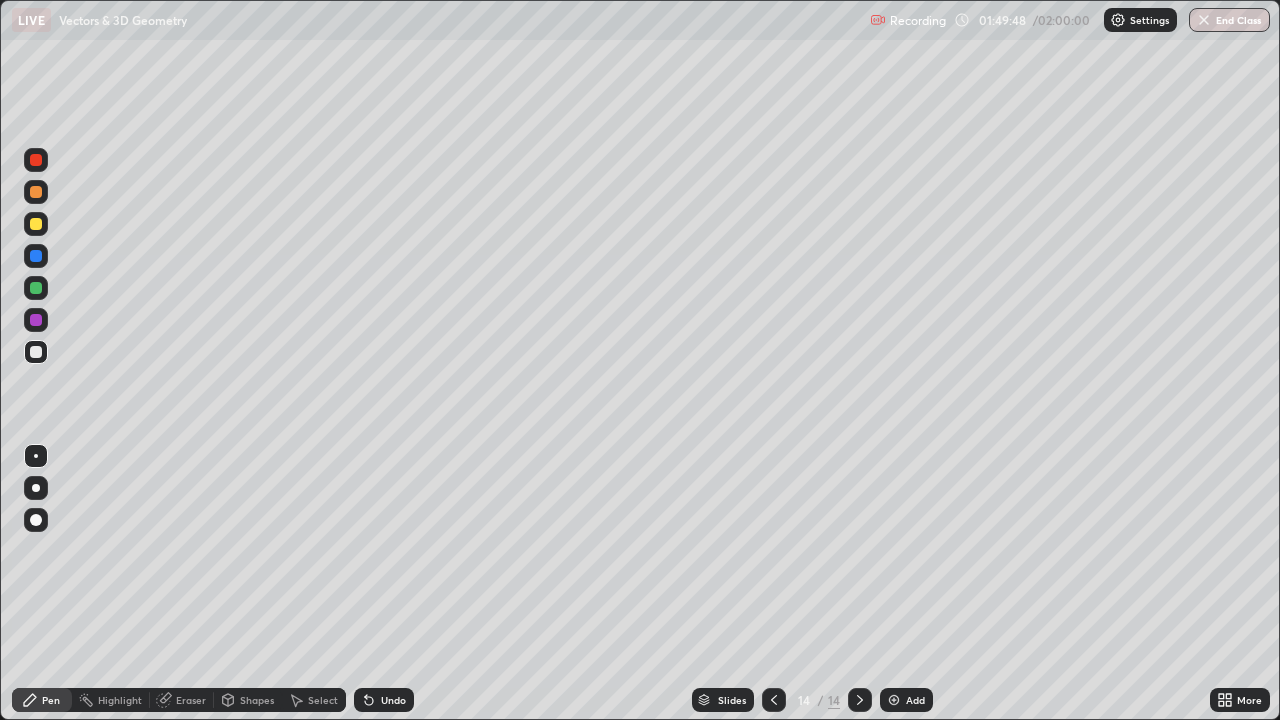 click at bounding box center [36, 224] 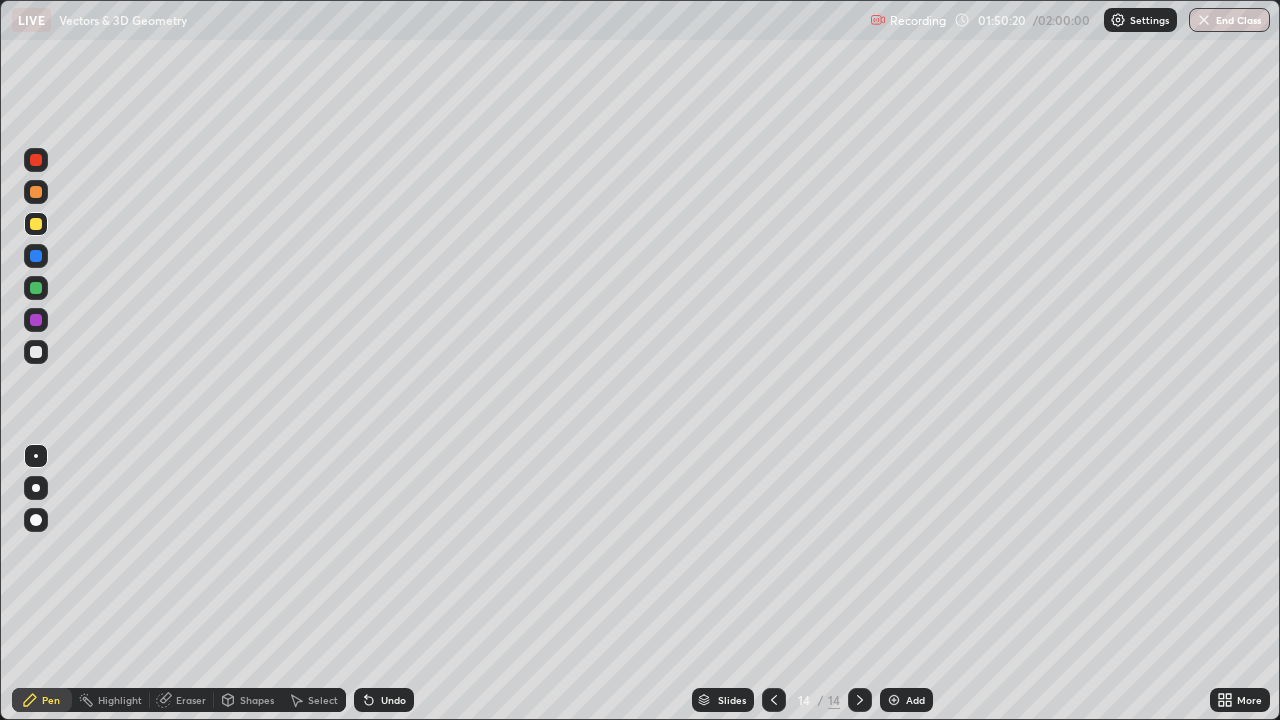 click at bounding box center [36, 352] 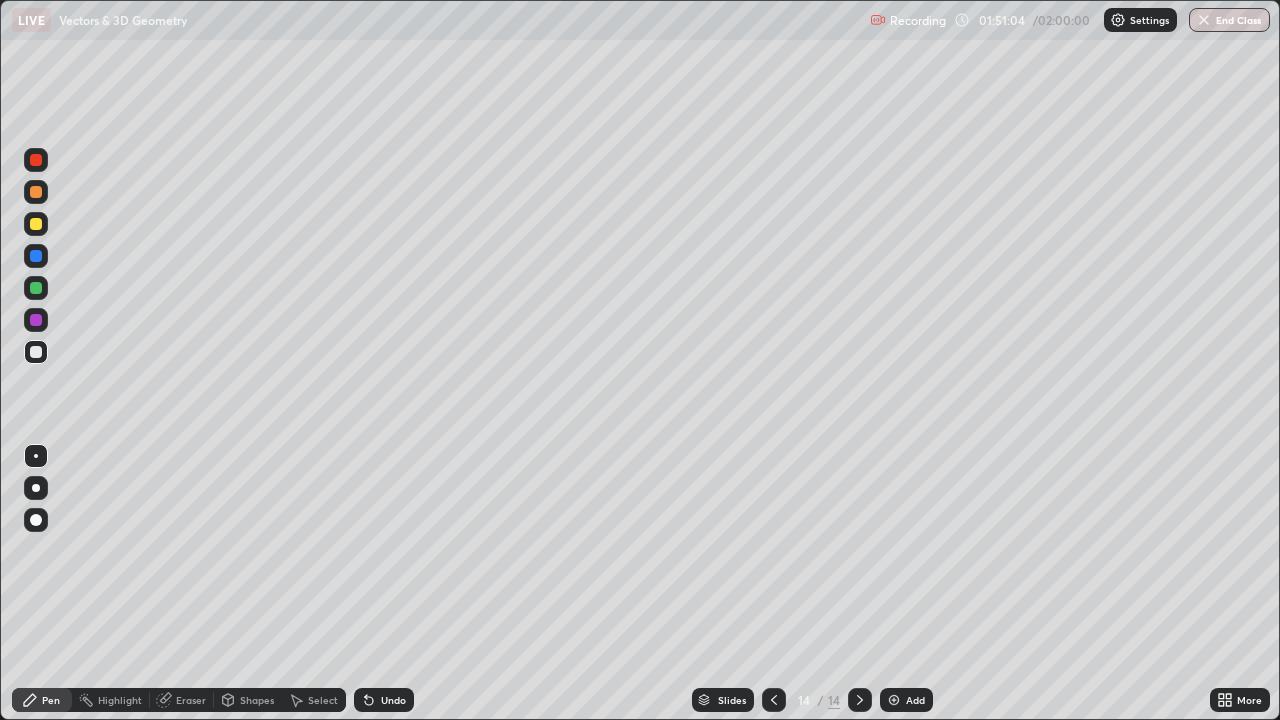 click on "End Class" at bounding box center [1229, 20] 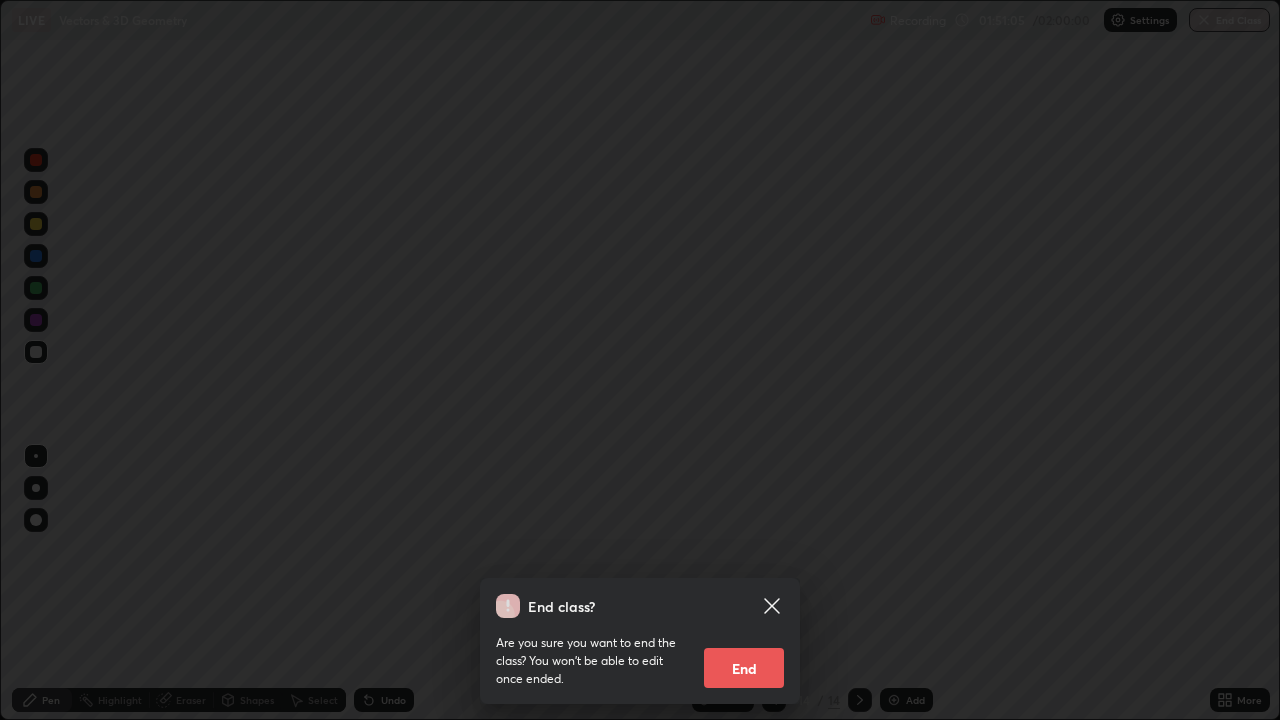 click on "End" at bounding box center [744, 668] 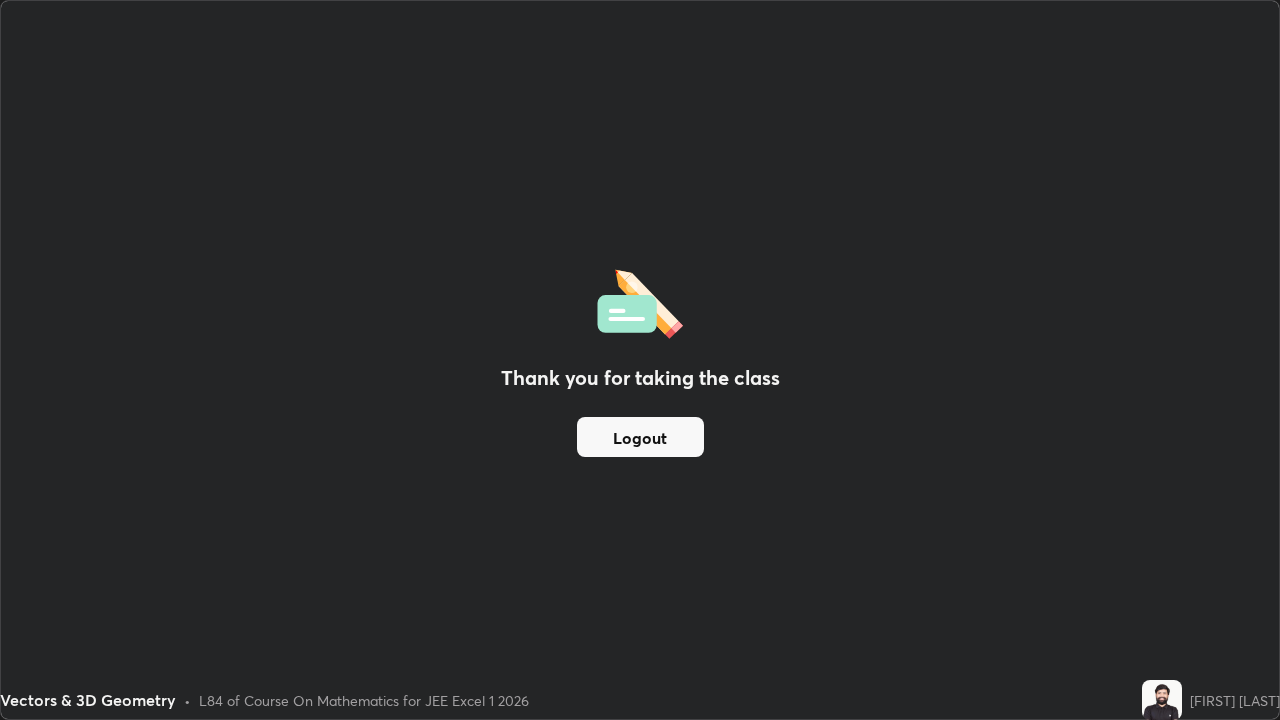 click on "Logout" at bounding box center [640, 437] 